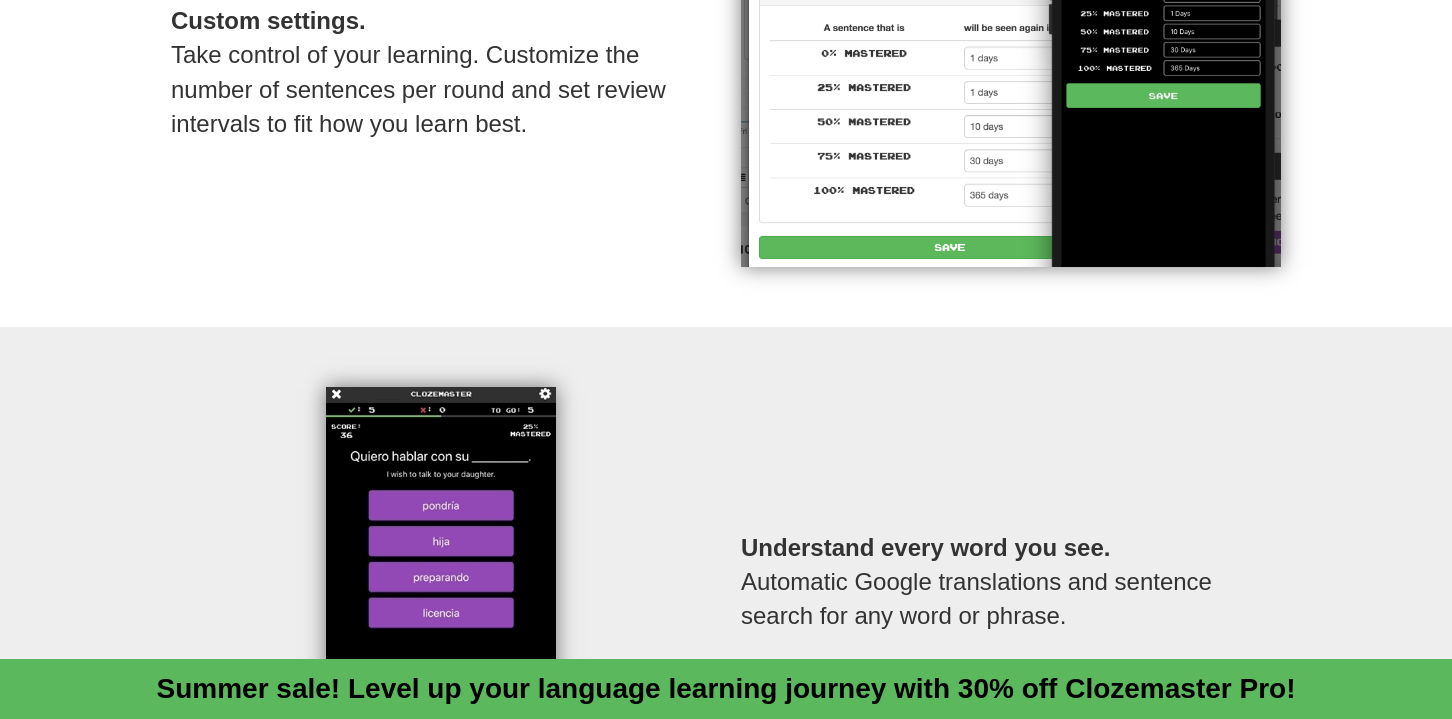 scroll, scrollTop: 2590, scrollLeft: 0, axis: vertical 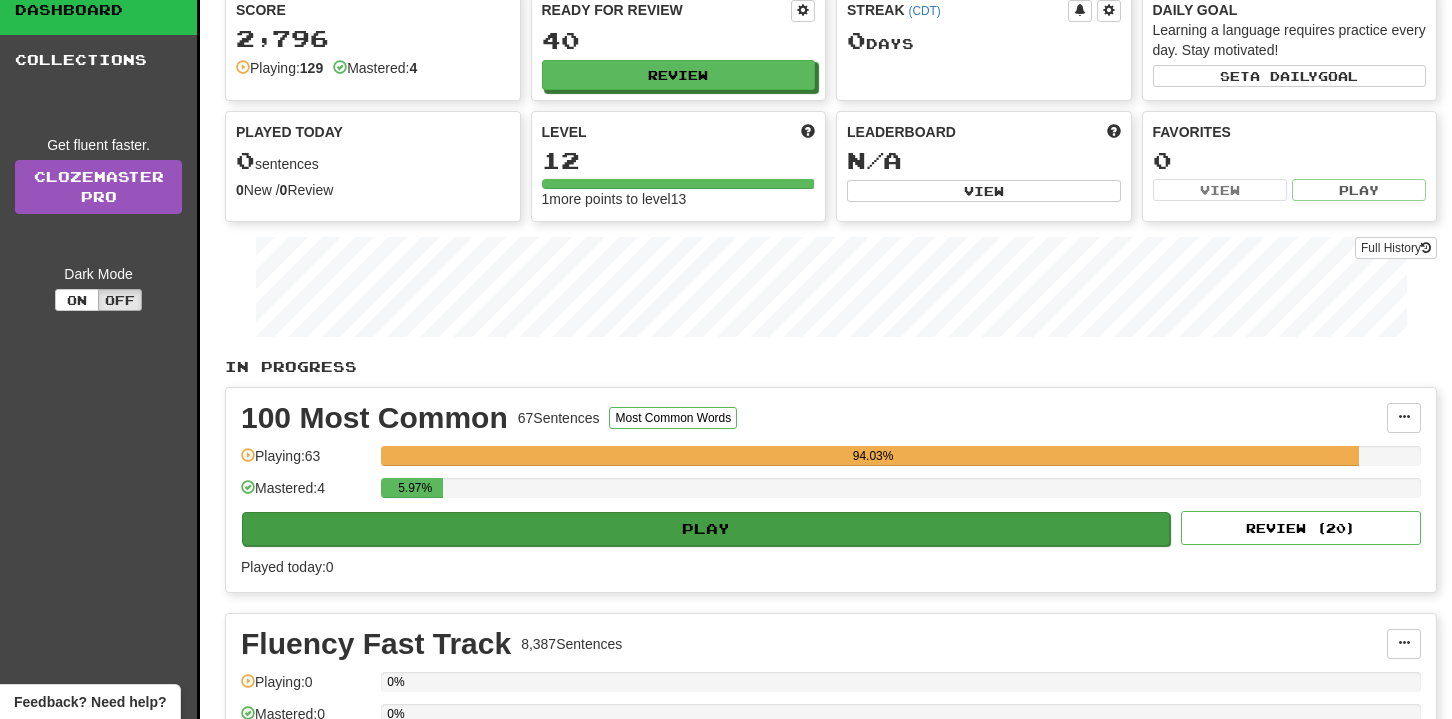 click on "Play" at bounding box center (706, 529) 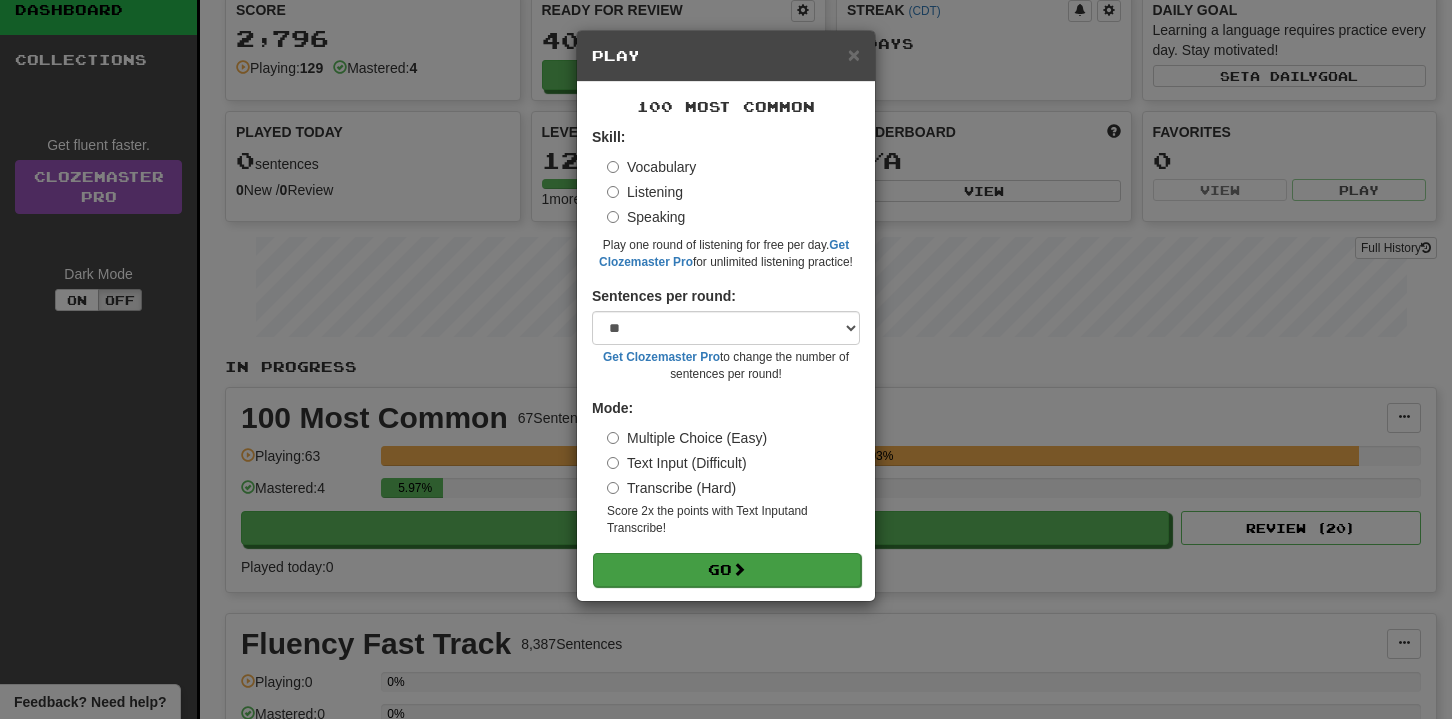 click on "Go" at bounding box center (727, 570) 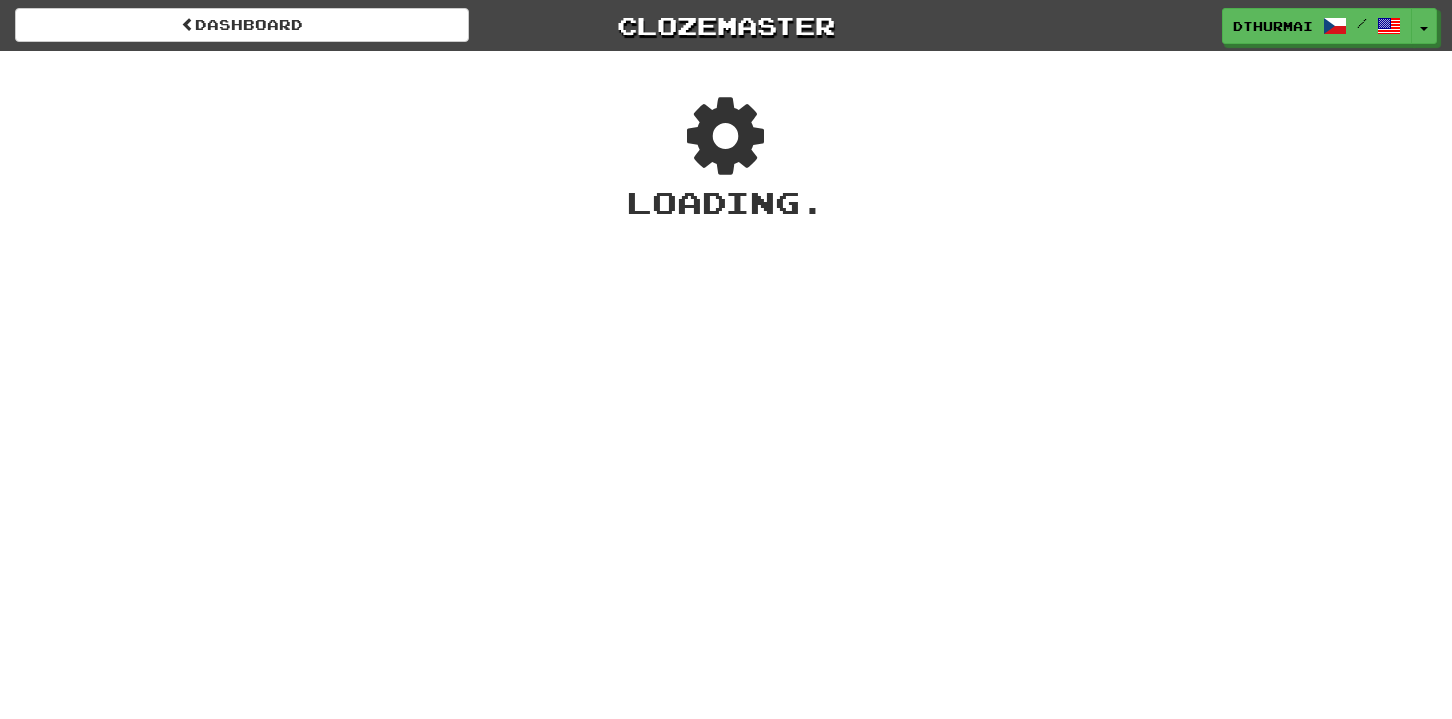 scroll, scrollTop: 0, scrollLeft: 0, axis: both 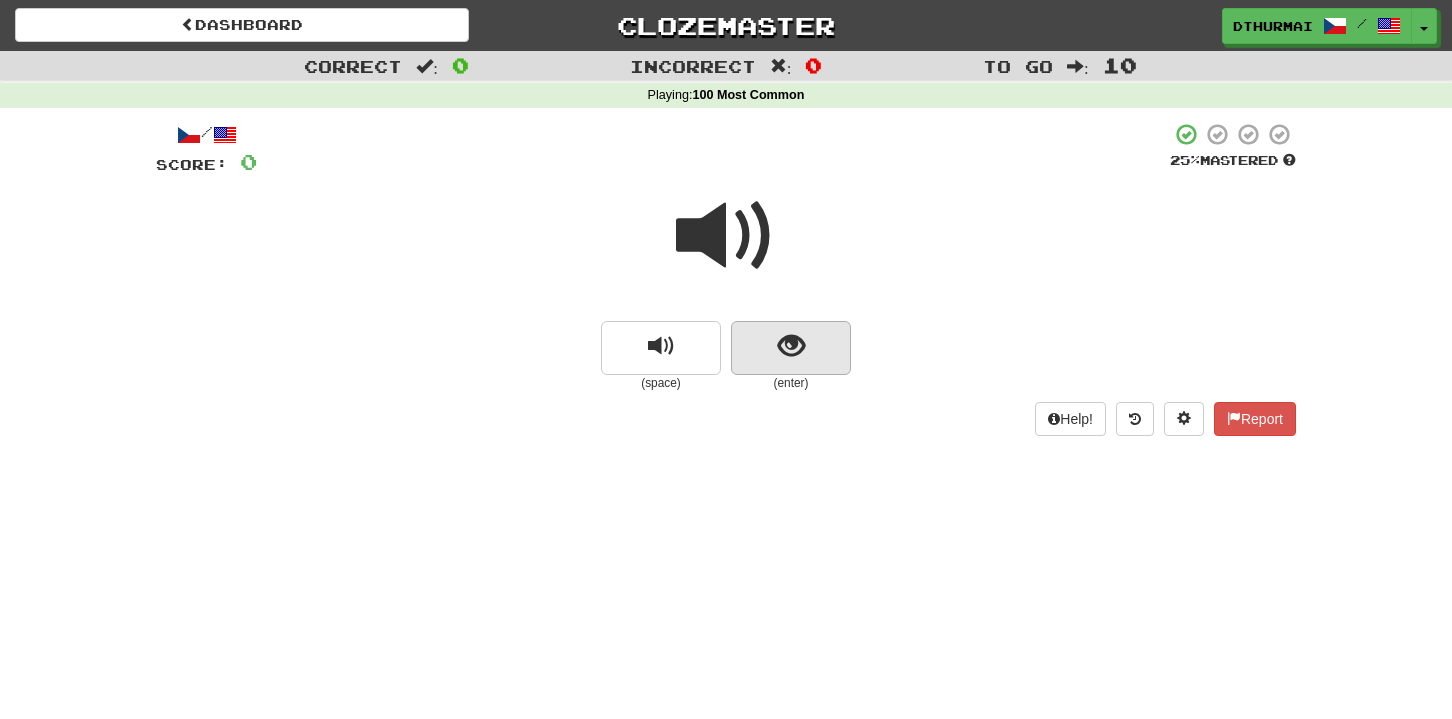click at bounding box center [791, 346] 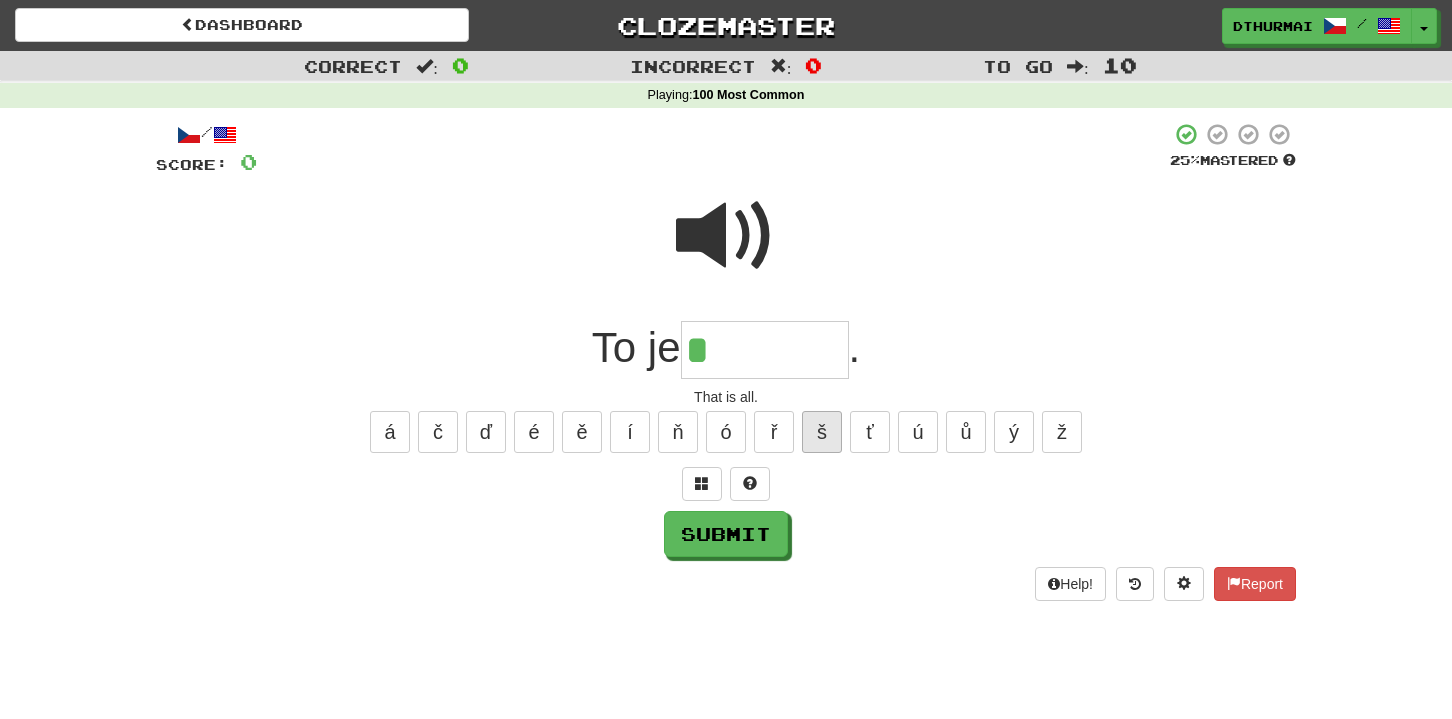 click on "š" at bounding box center (822, 432) 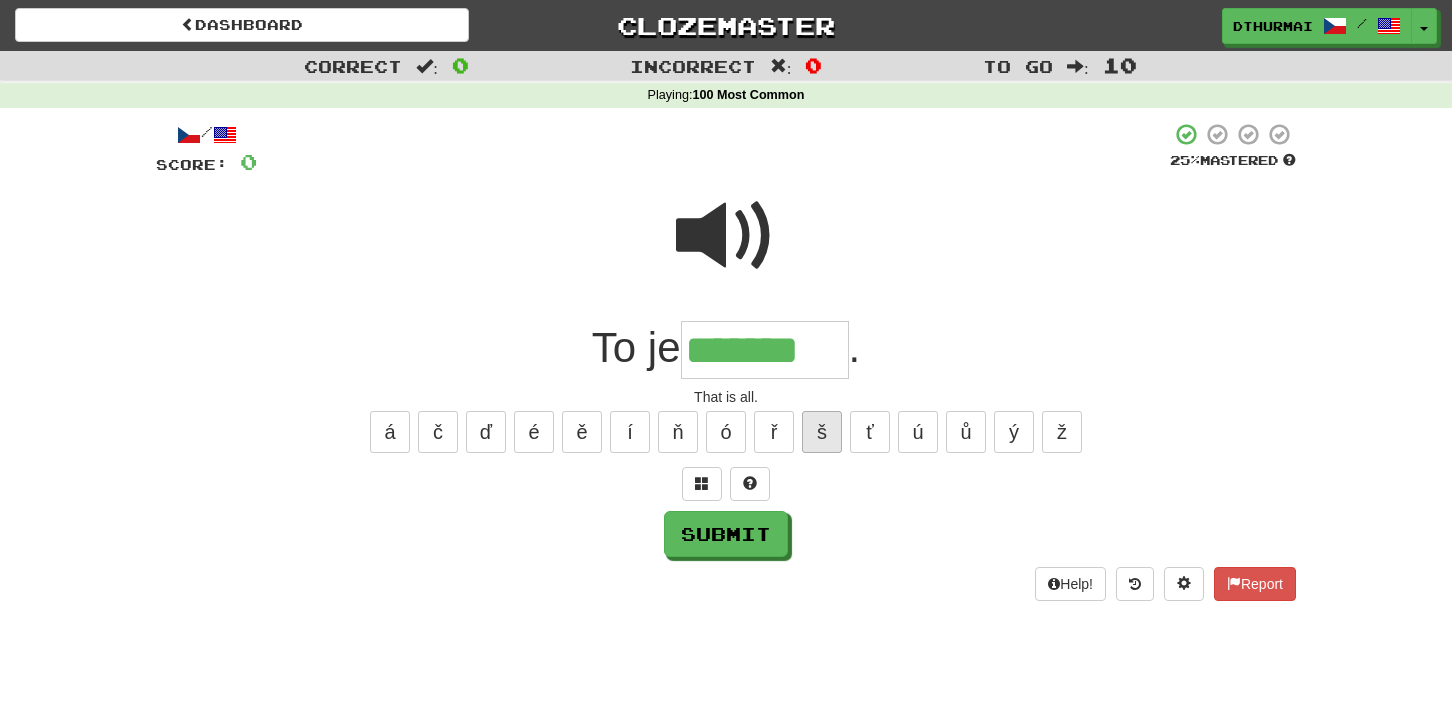 type on "*******" 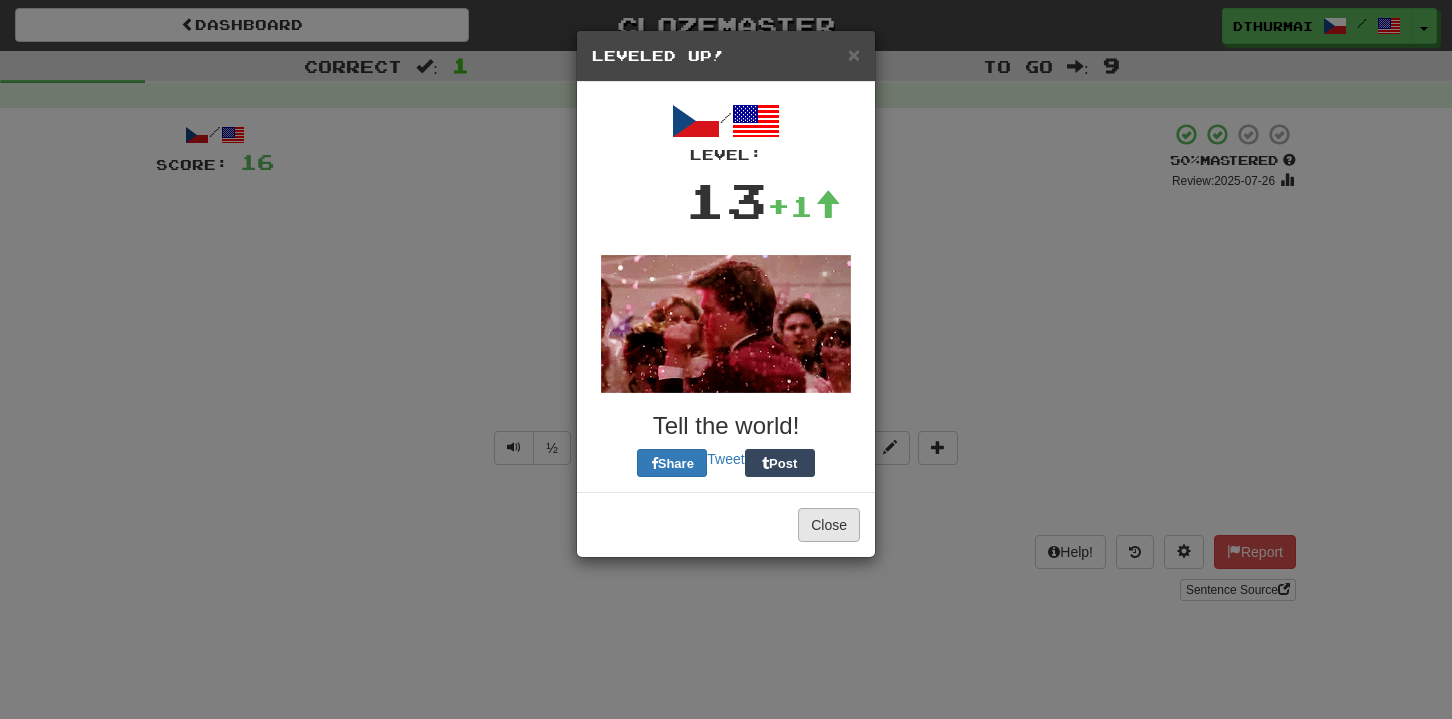 click on "Close" at bounding box center [829, 525] 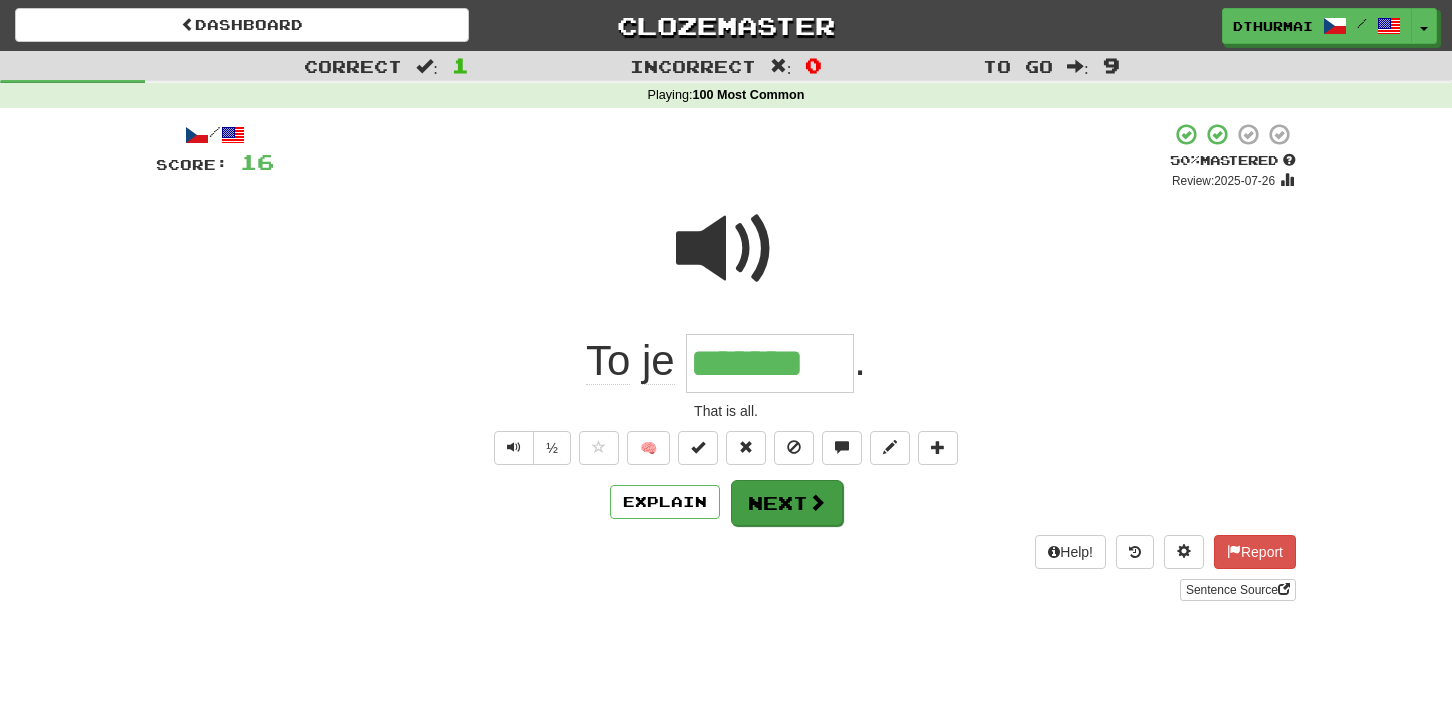 click on "Next" at bounding box center (787, 503) 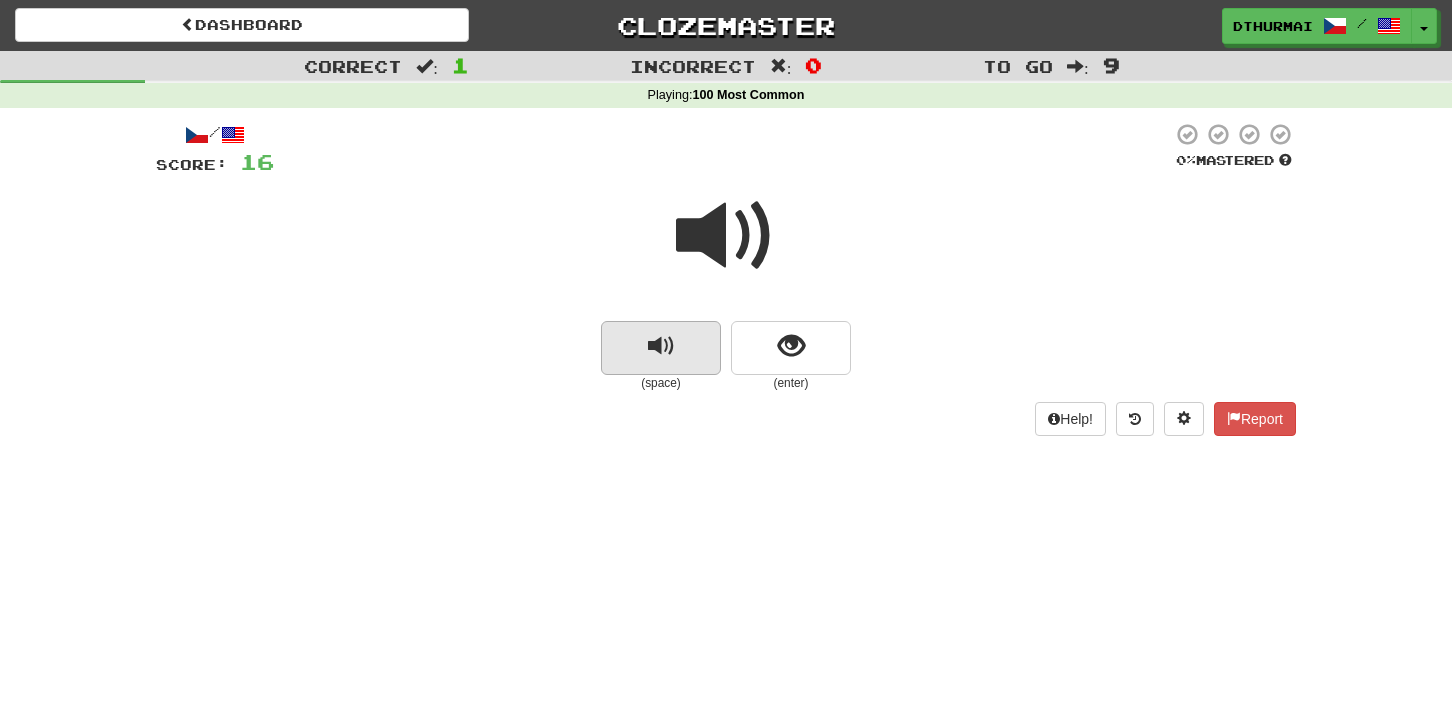 click at bounding box center (661, 346) 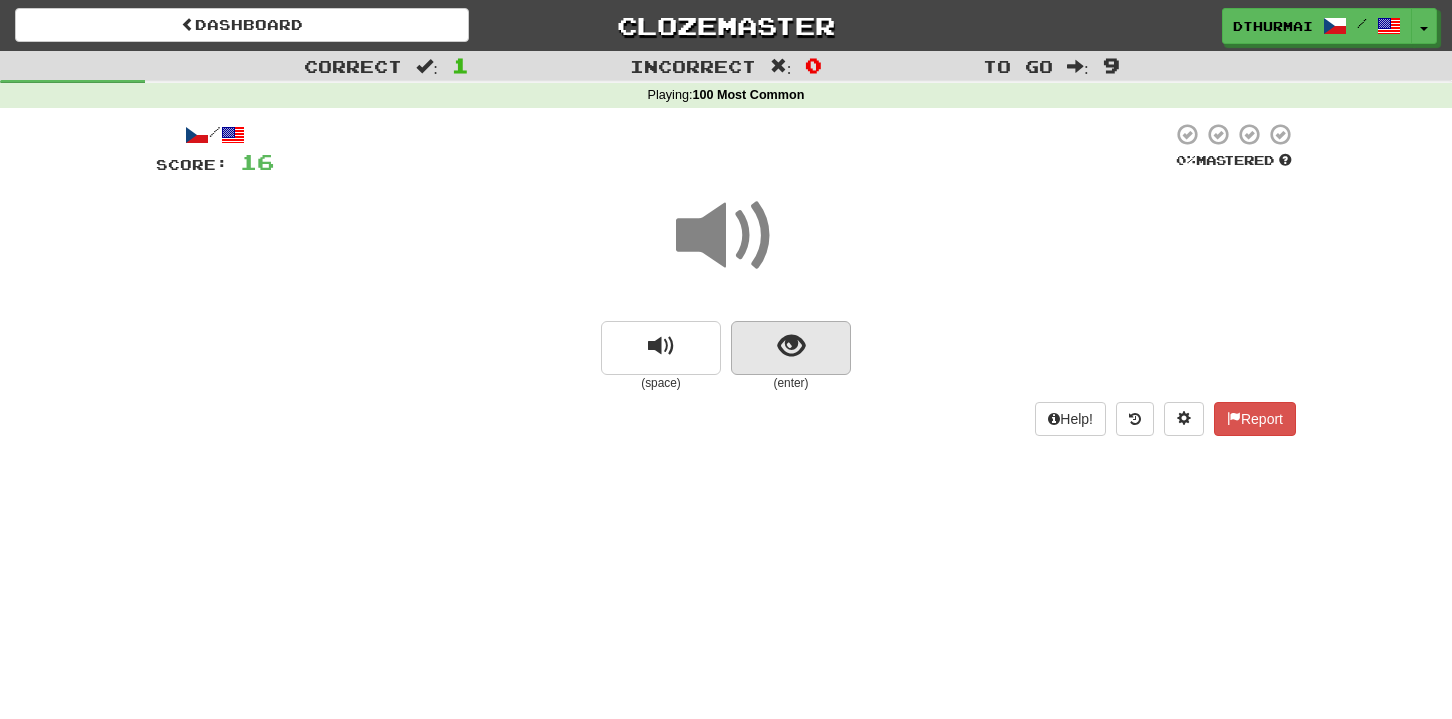 click at bounding box center (791, 346) 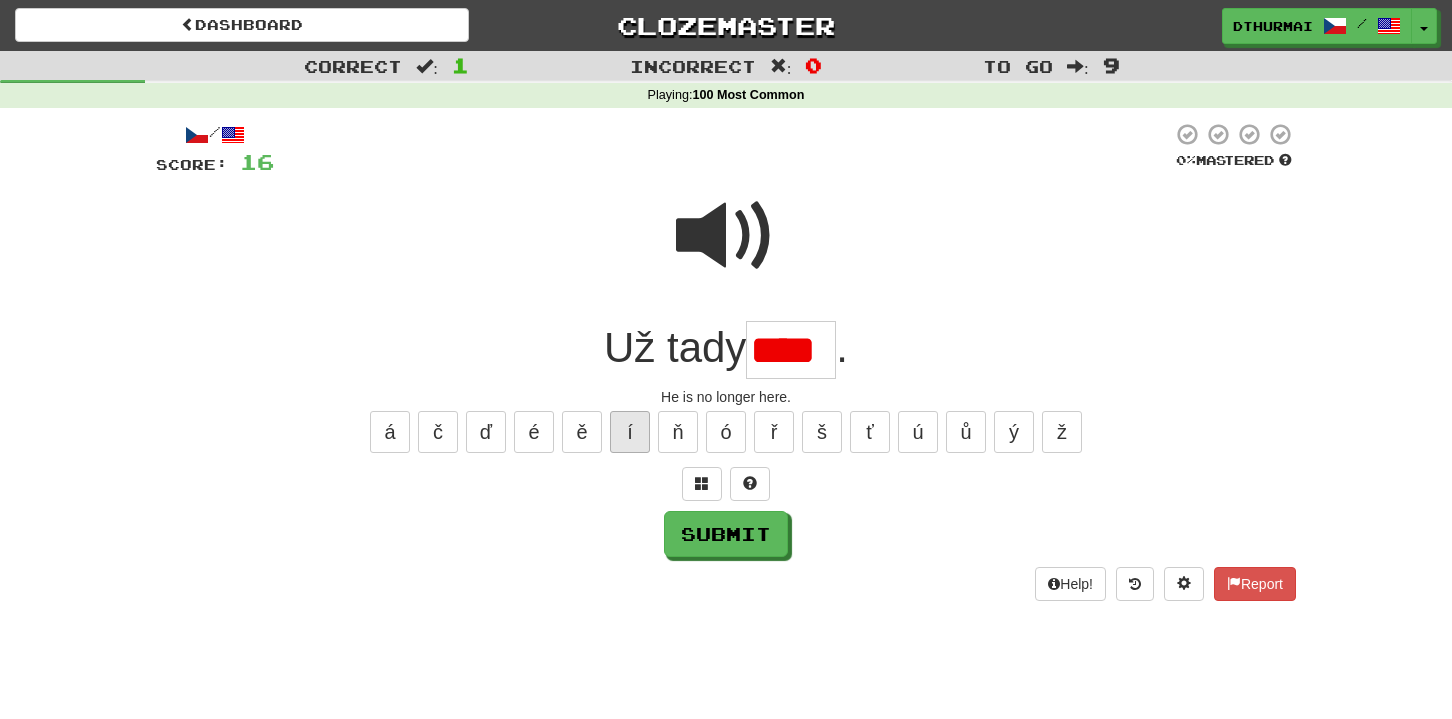 click on "í" at bounding box center [630, 432] 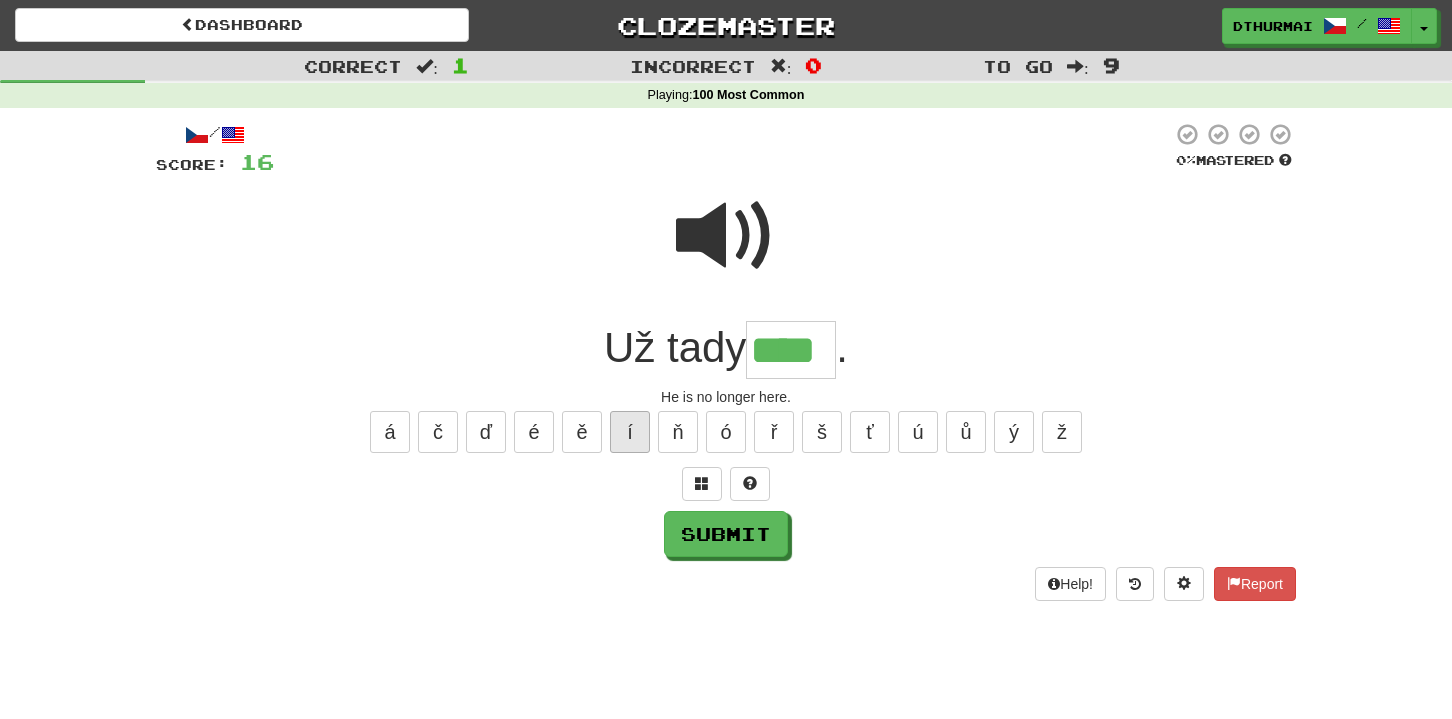 type on "****" 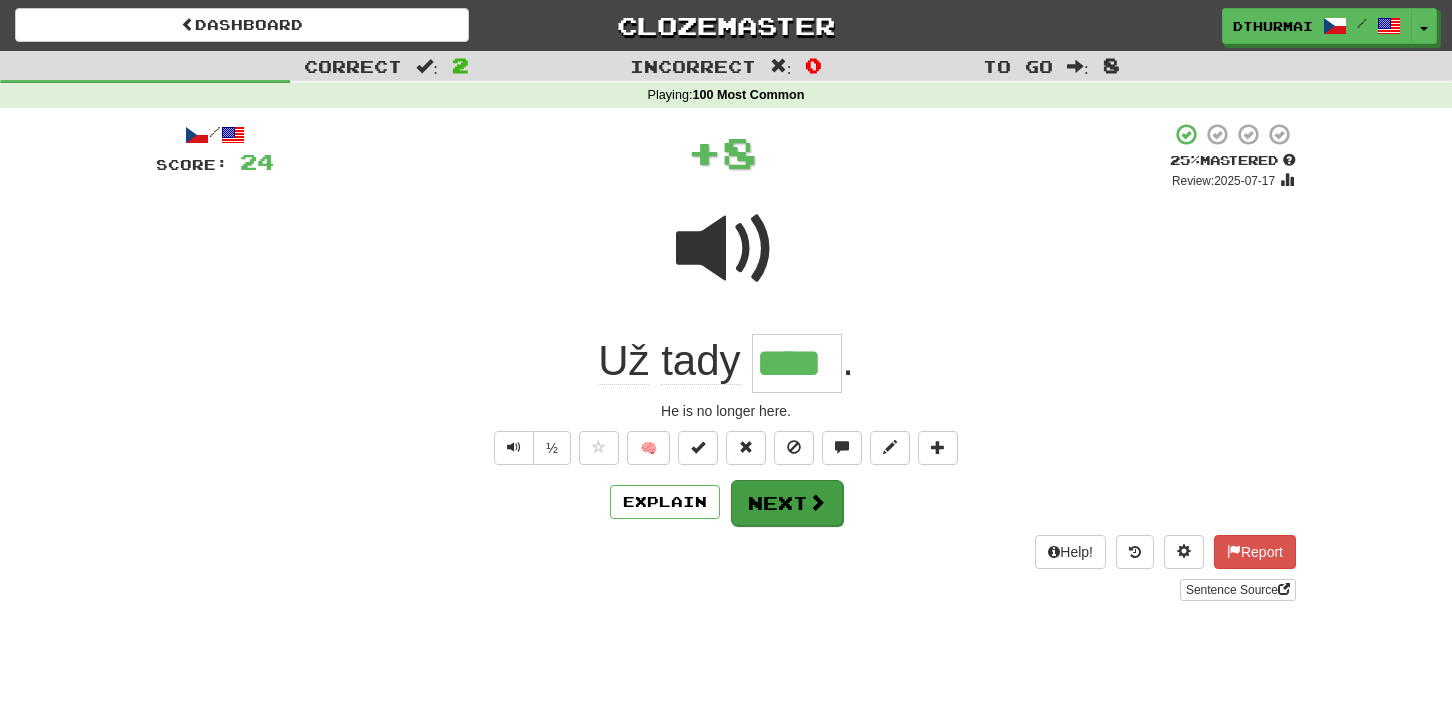 click on "Next" at bounding box center [787, 503] 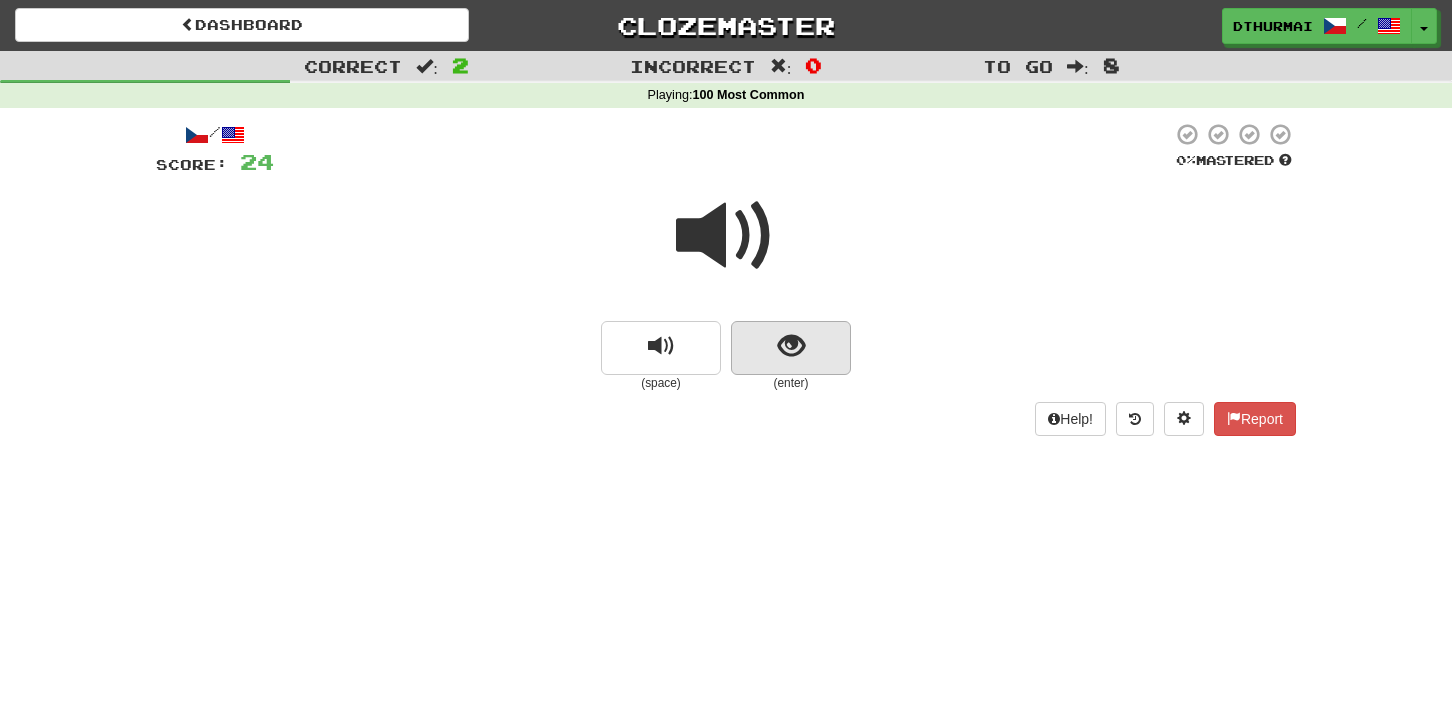 click at bounding box center [791, 346] 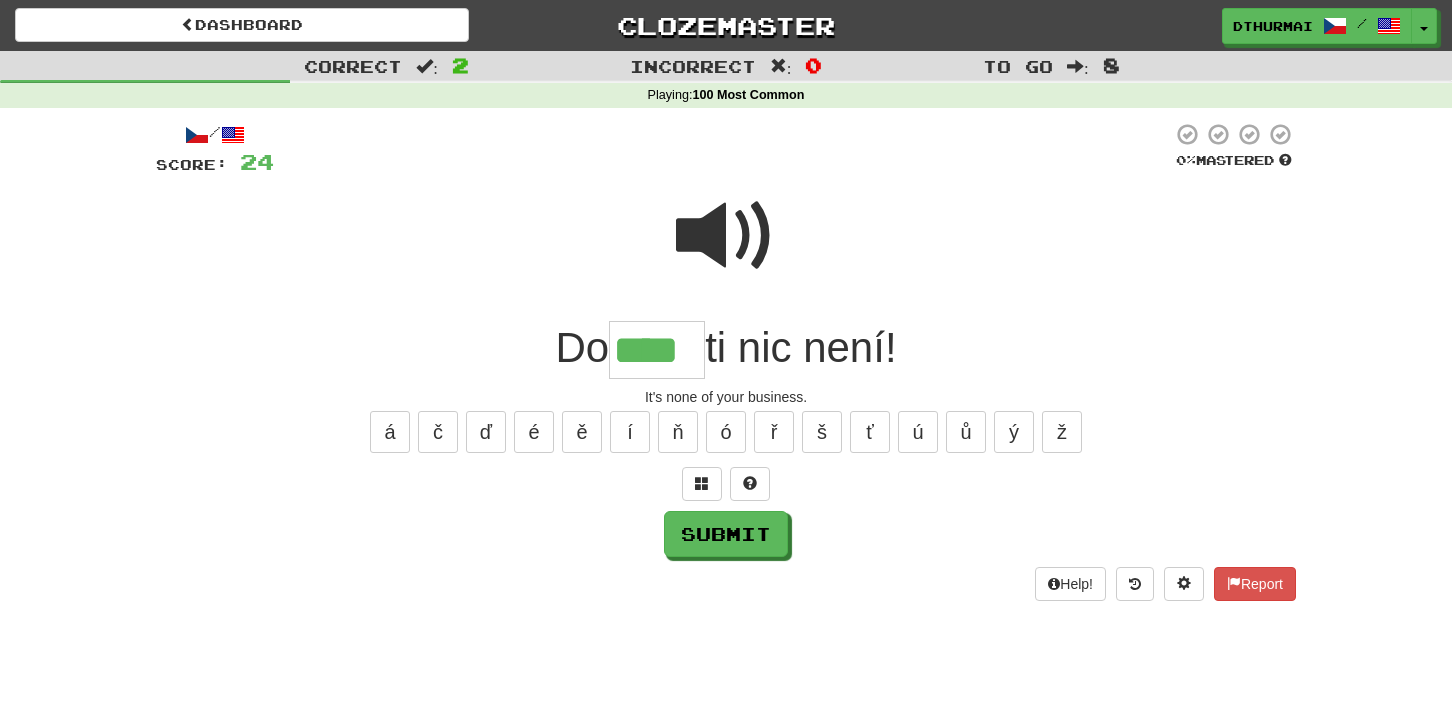 type on "****" 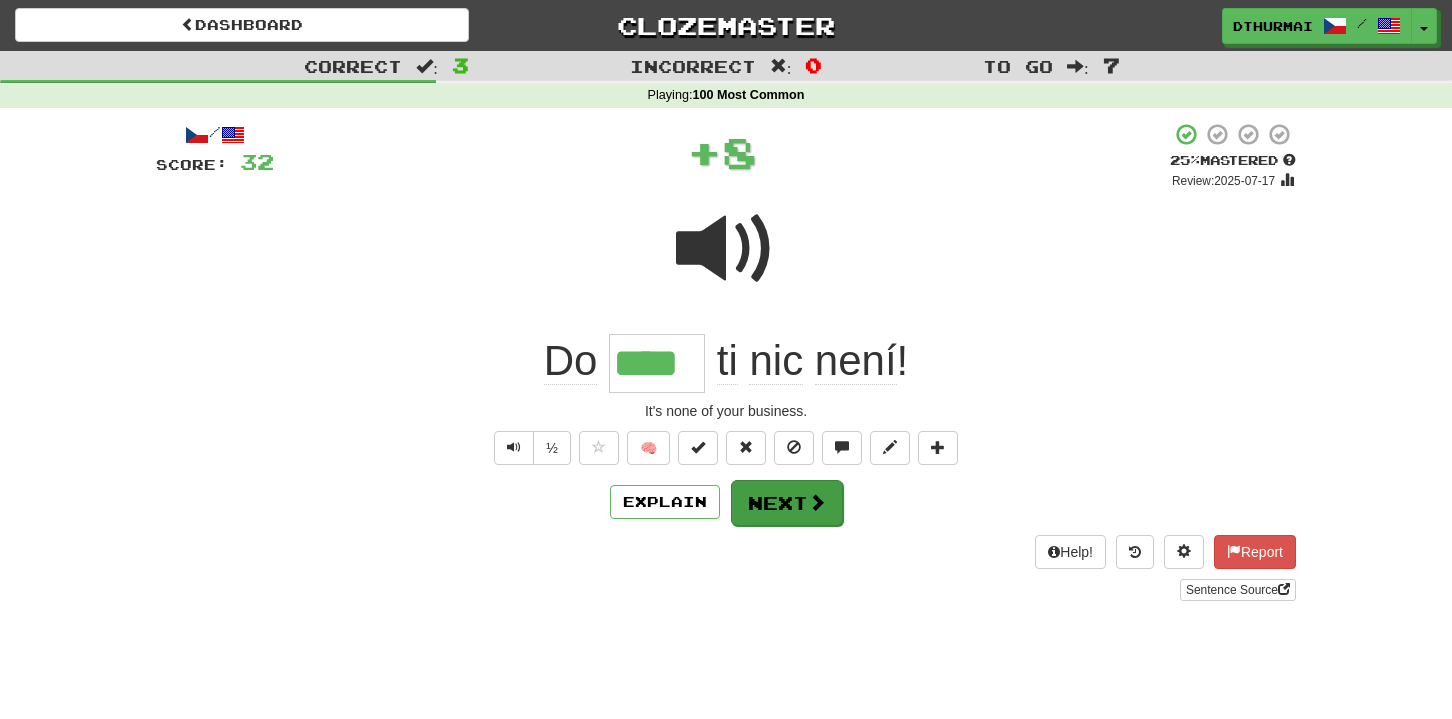click on "Next" at bounding box center (787, 503) 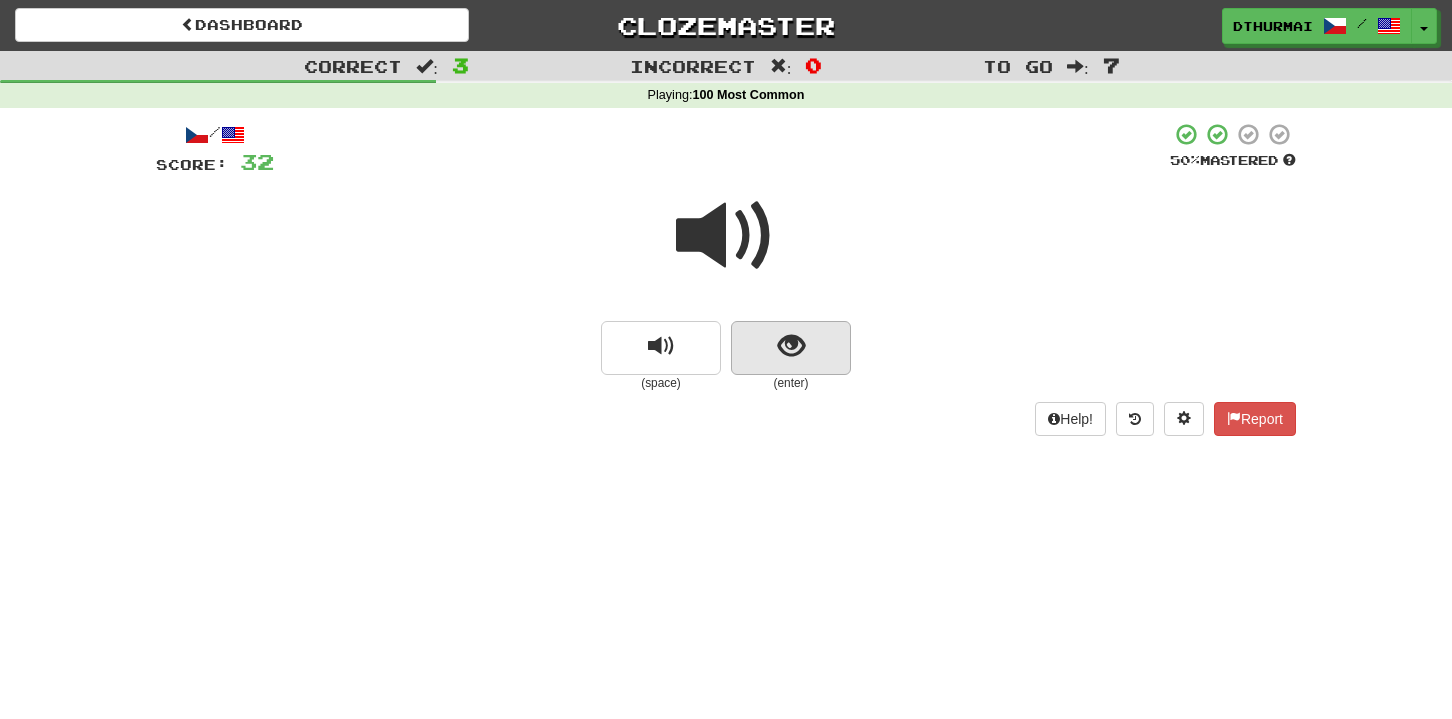 click at bounding box center (791, 346) 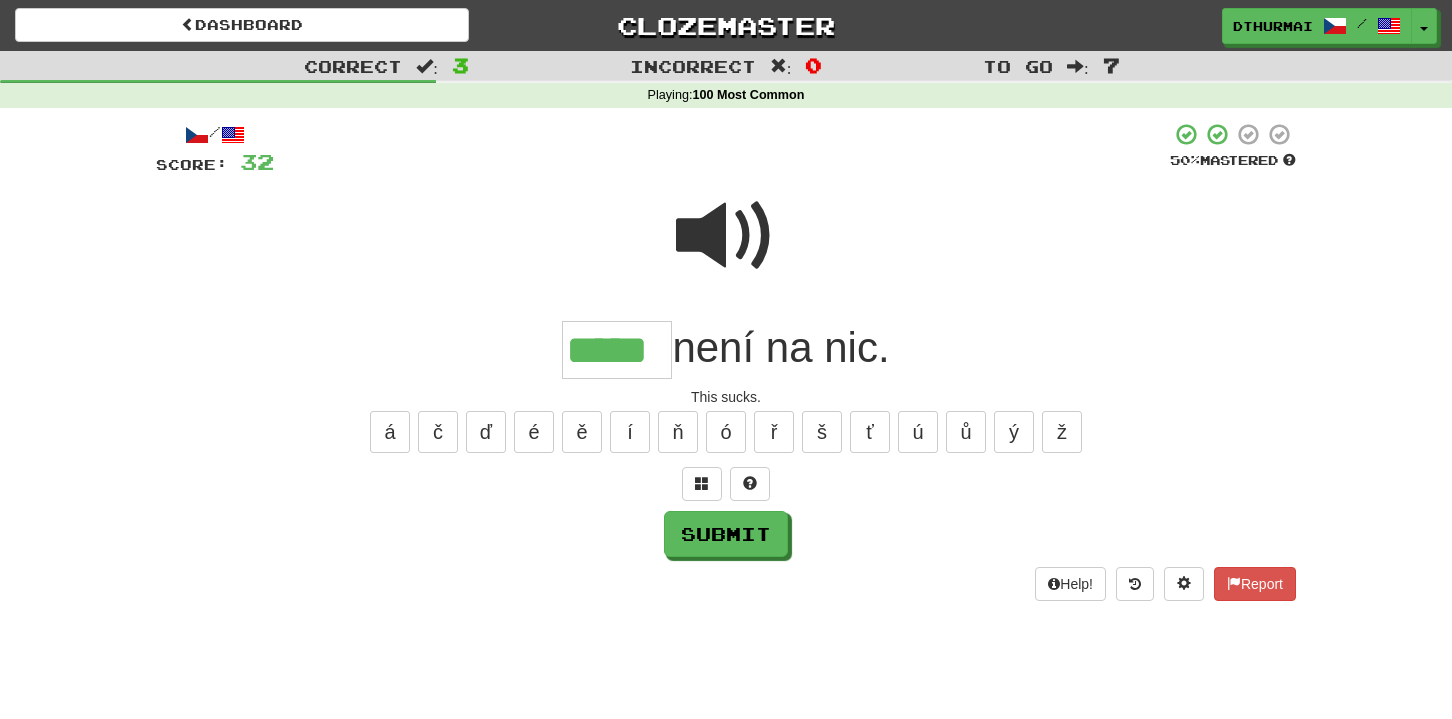 type on "*****" 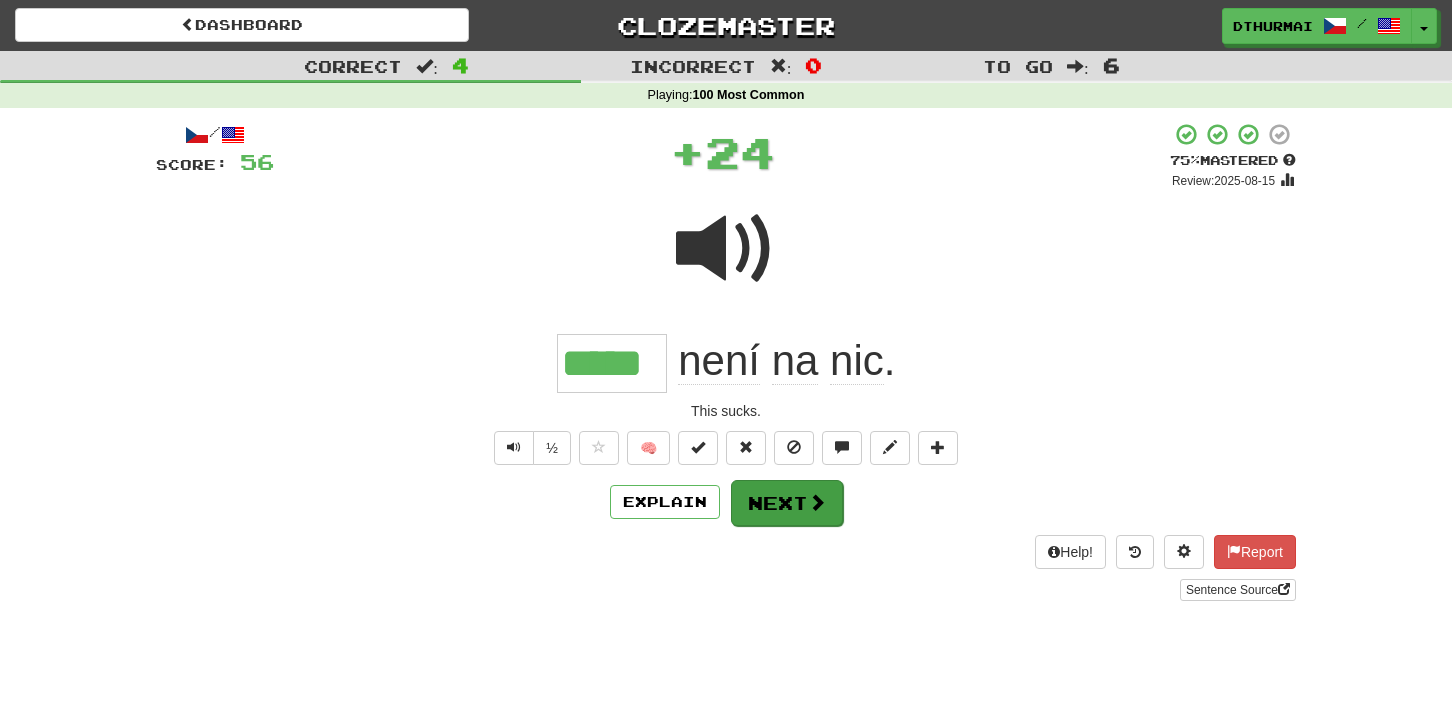 click on "Next" at bounding box center [787, 503] 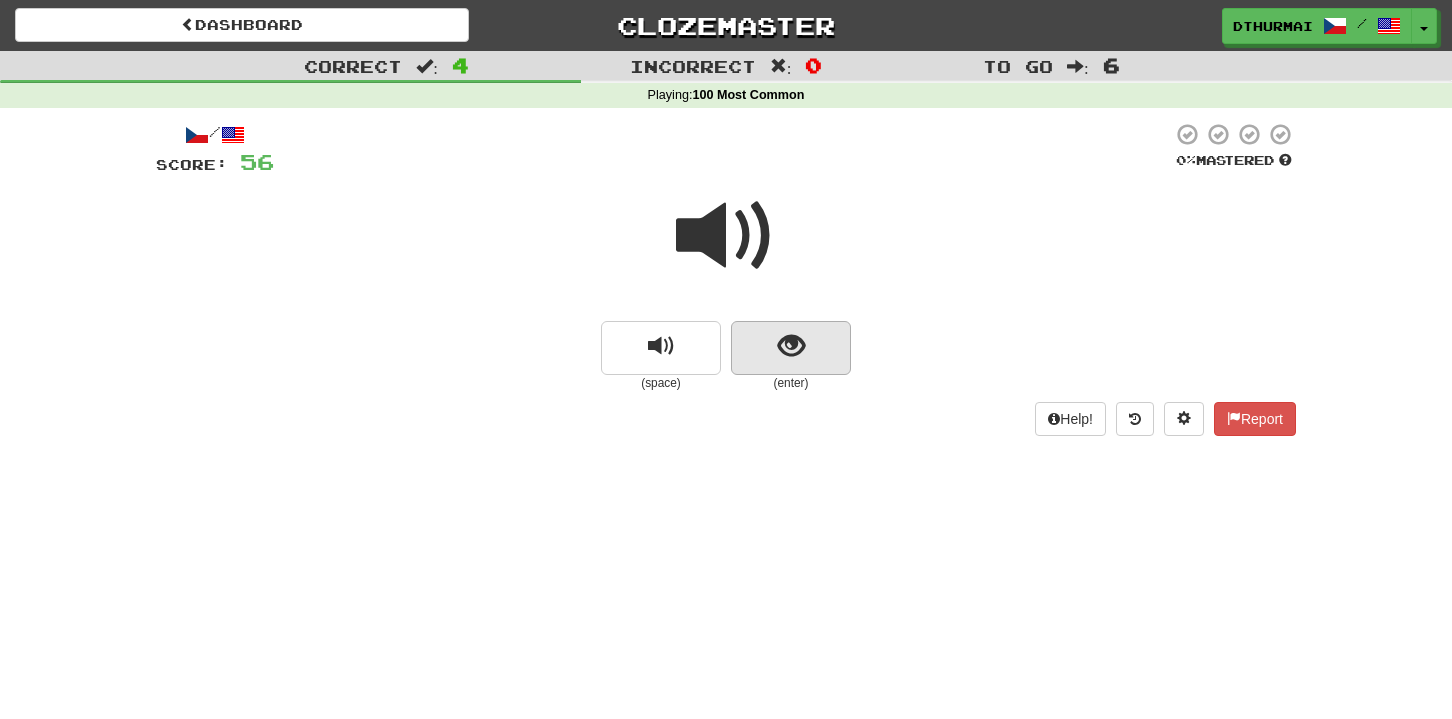 click at bounding box center (791, 348) 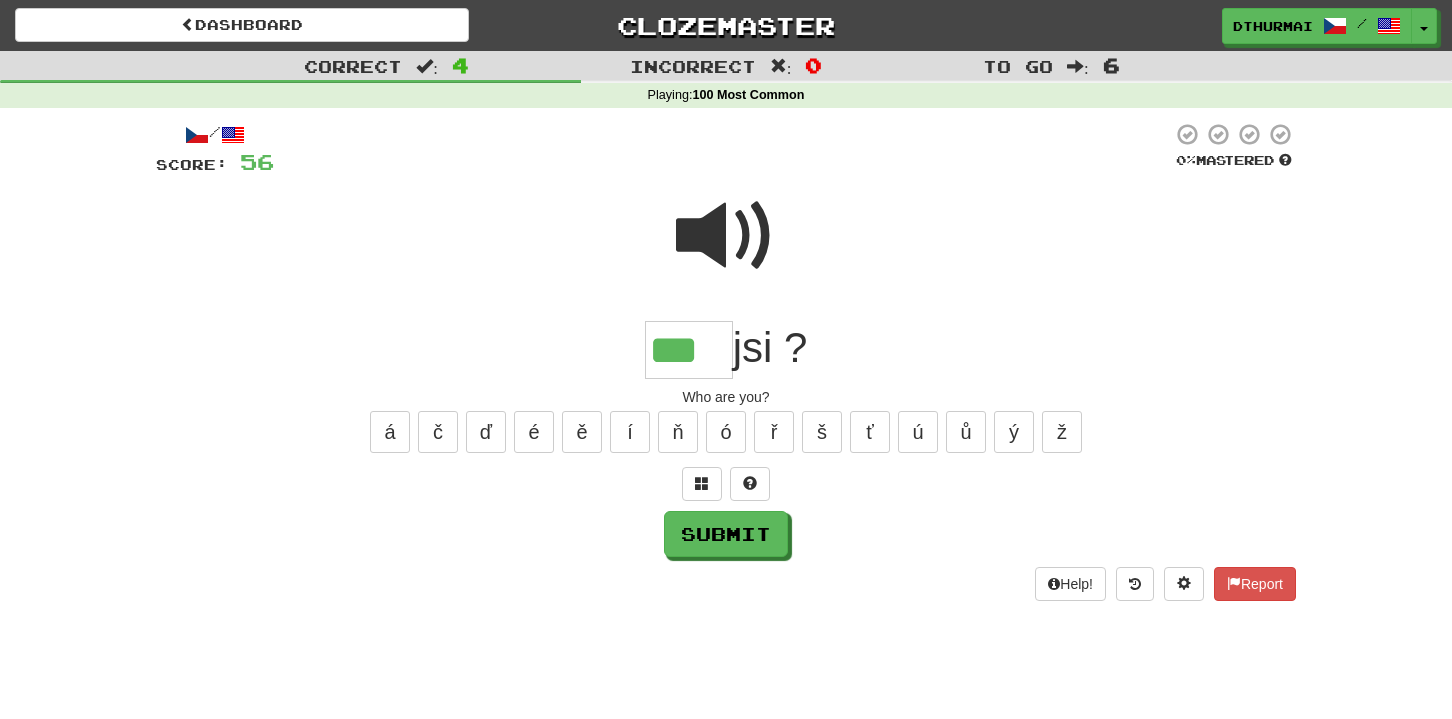type on "***" 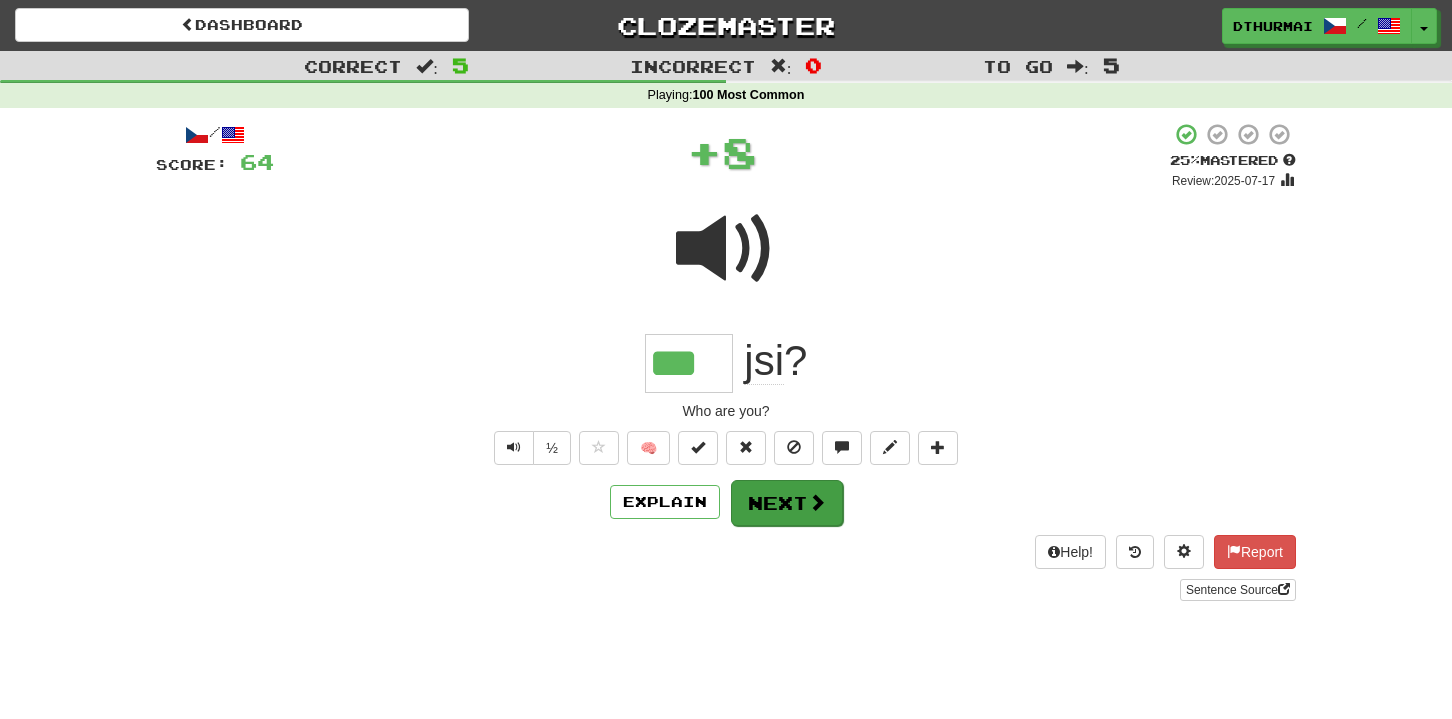 click on "Next" at bounding box center [787, 503] 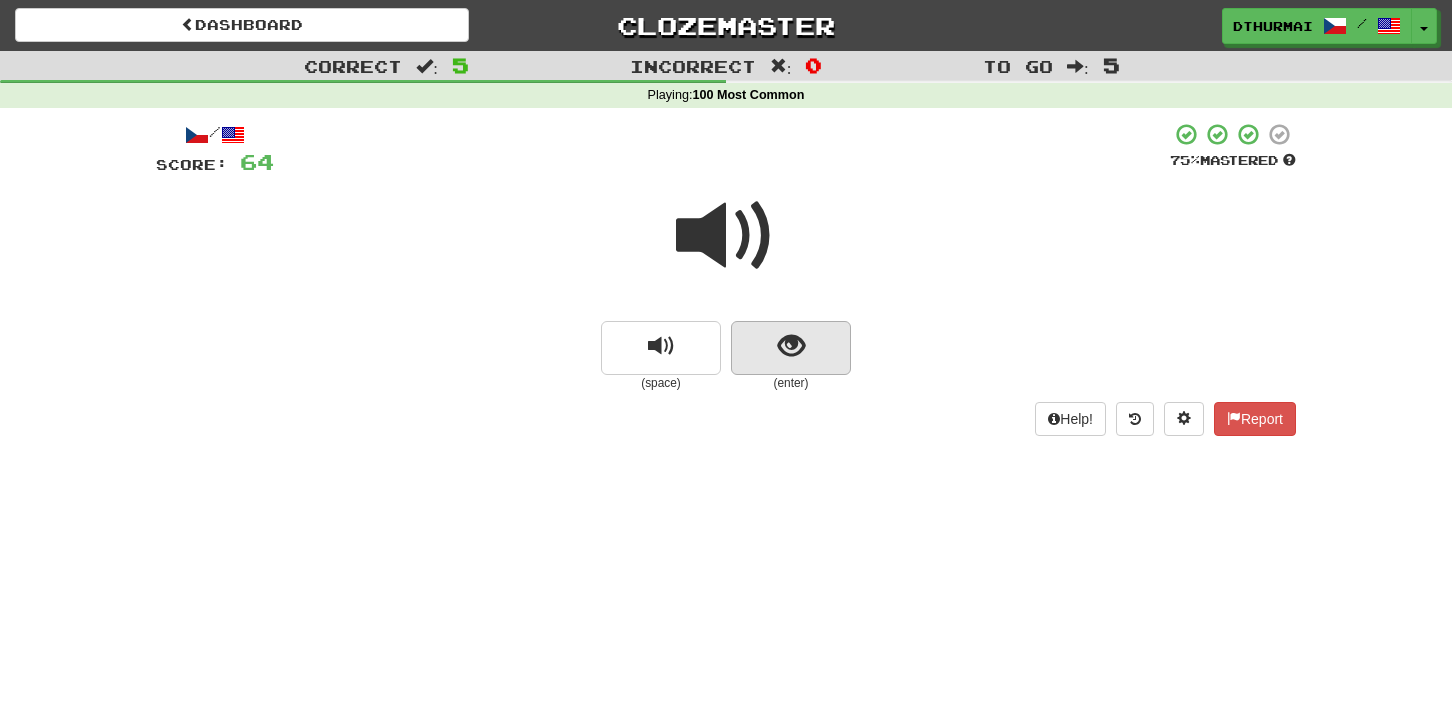 click at bounding box center [791, 346] 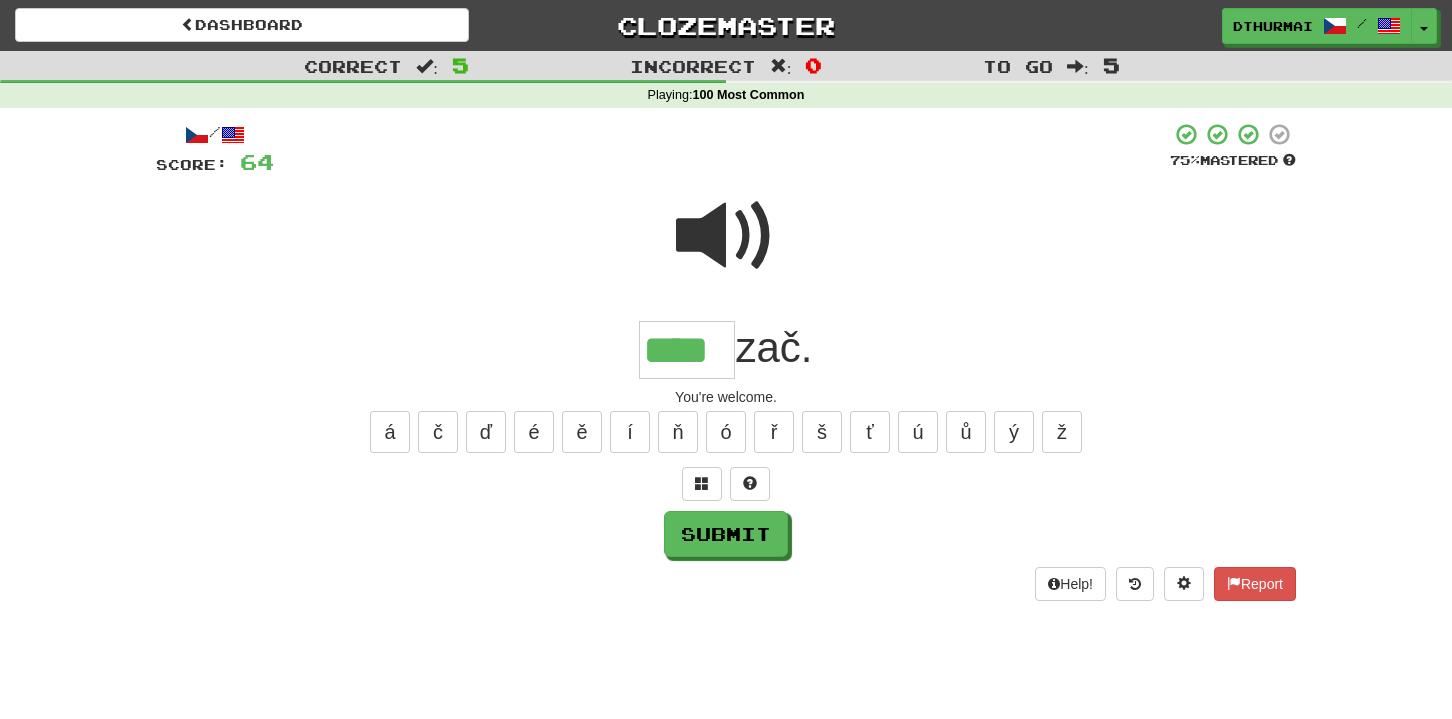 type on "****" 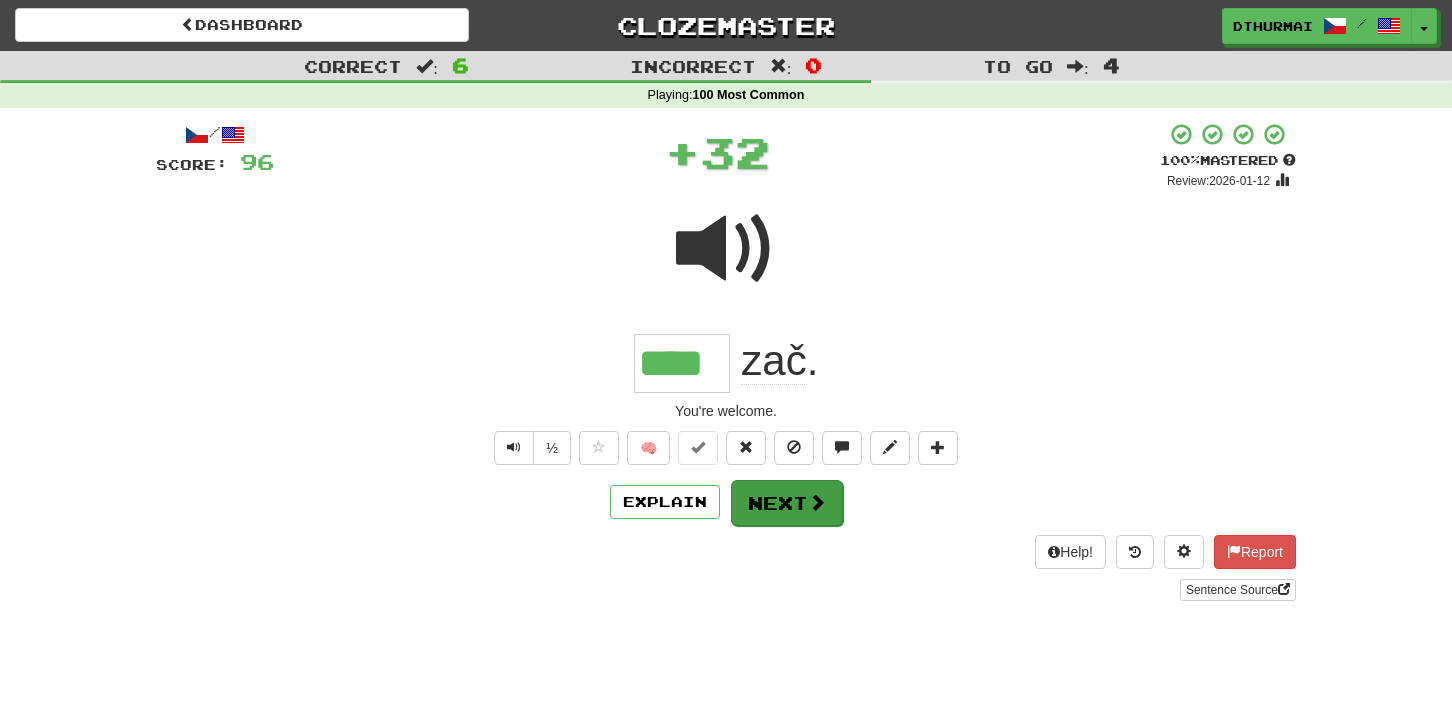 click on "Next" at bounding box center (787, 503) 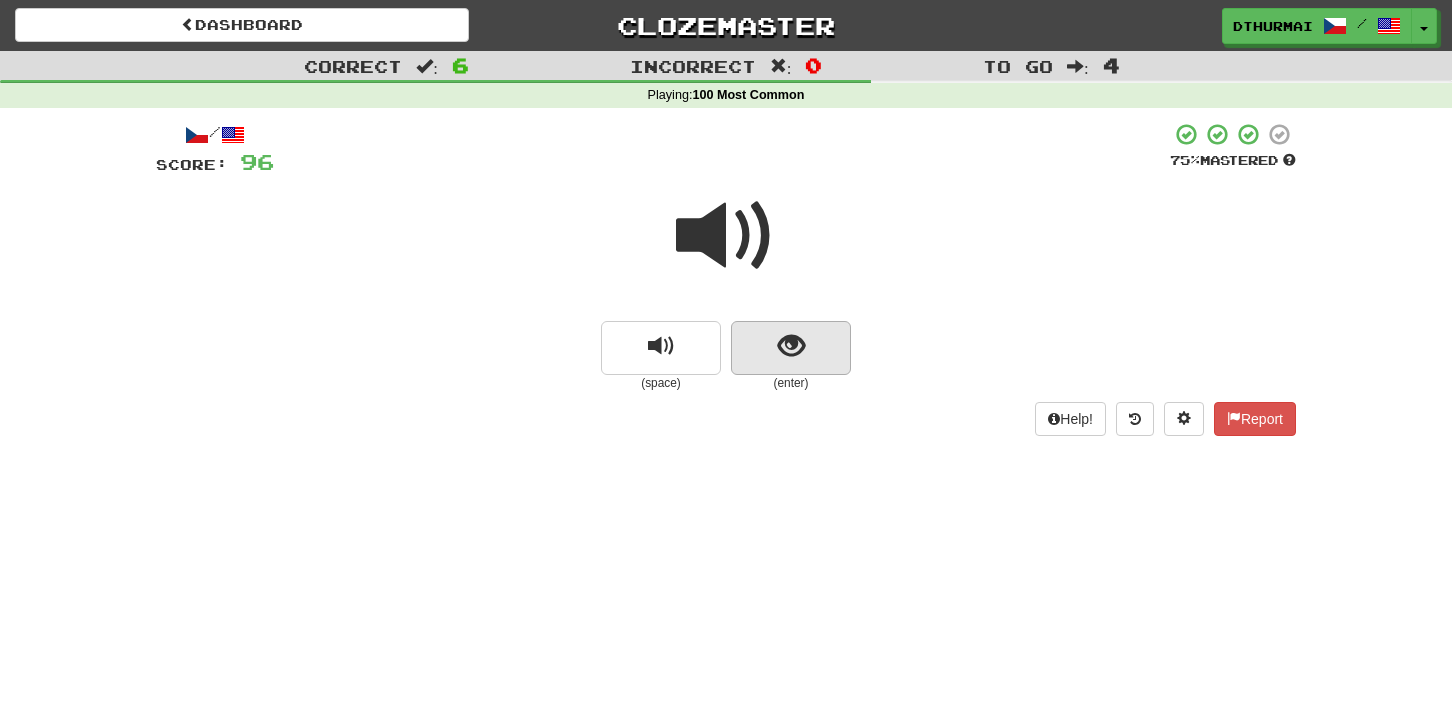 click at bounding box center [791, 346] 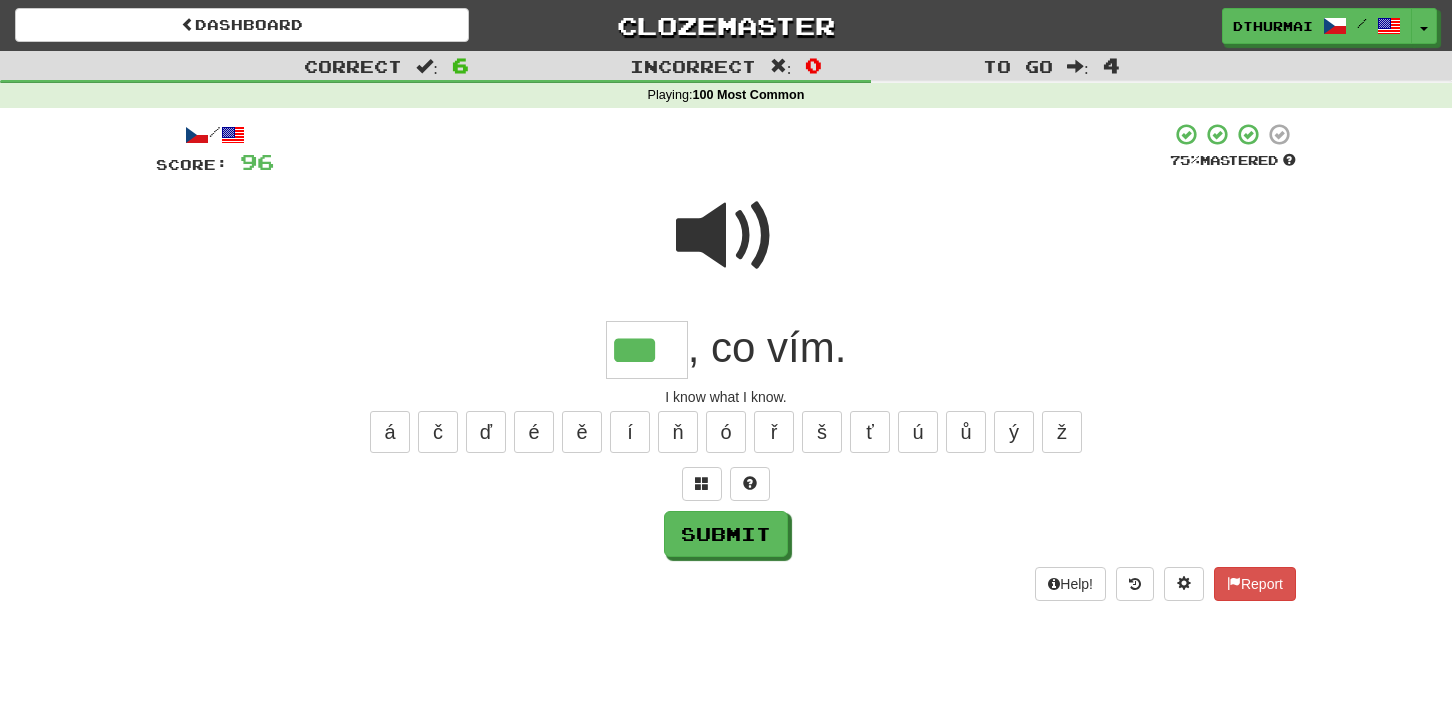 type on "***" 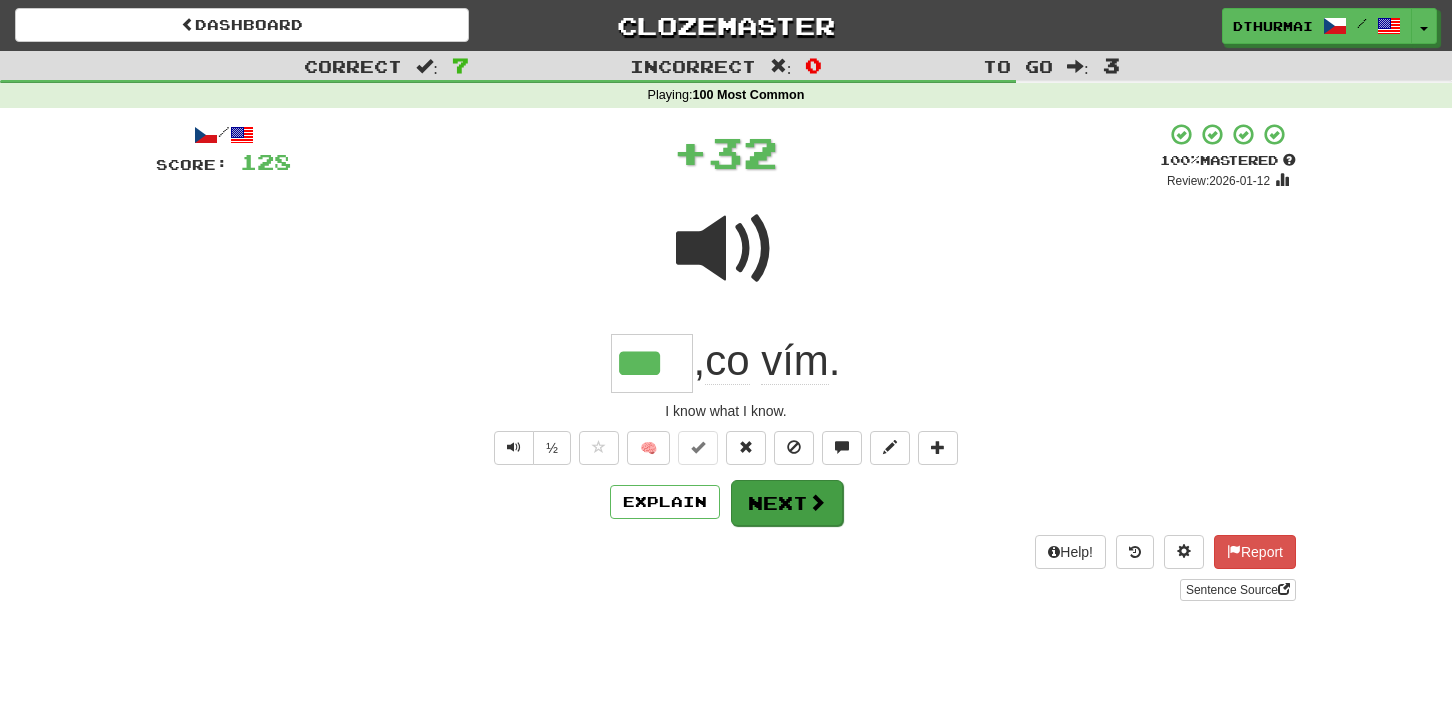 click on "Next" at bounding box center [787, 503] 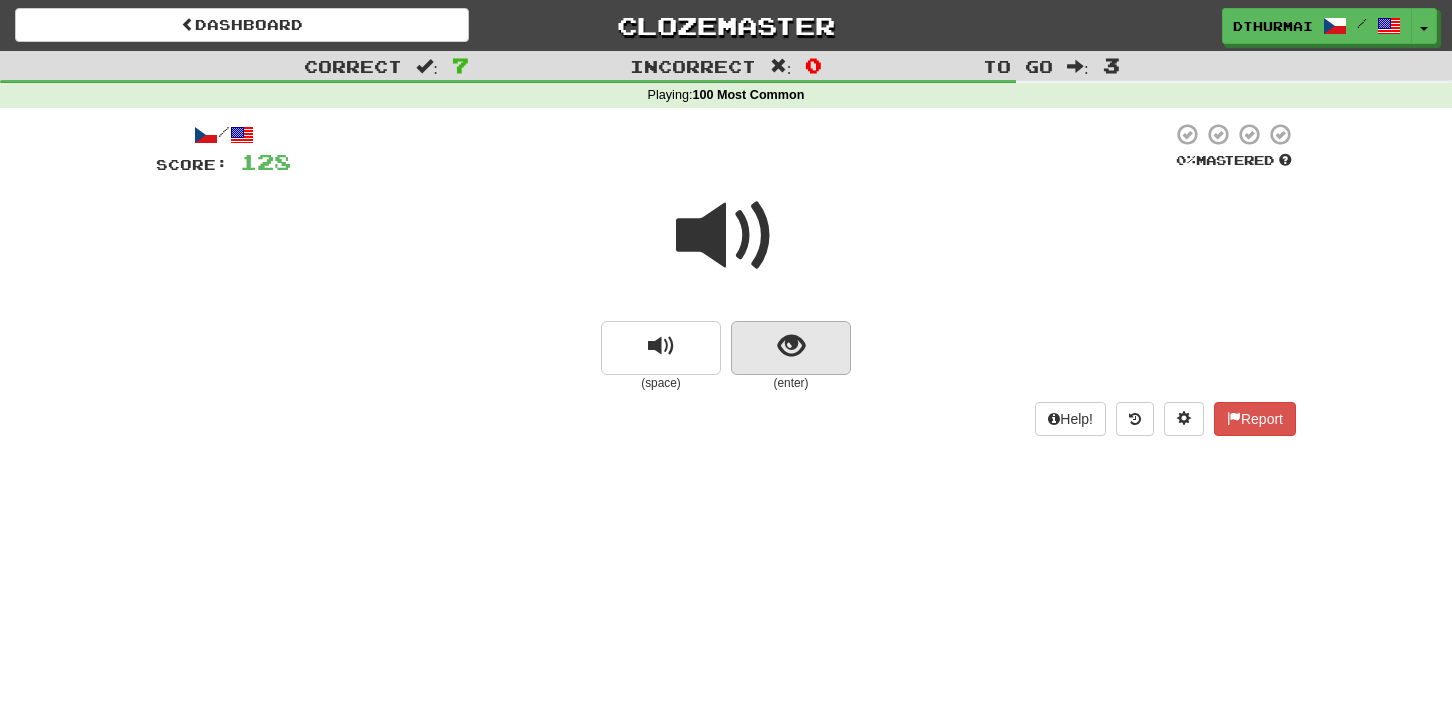 click at bounding box center [791, 346] 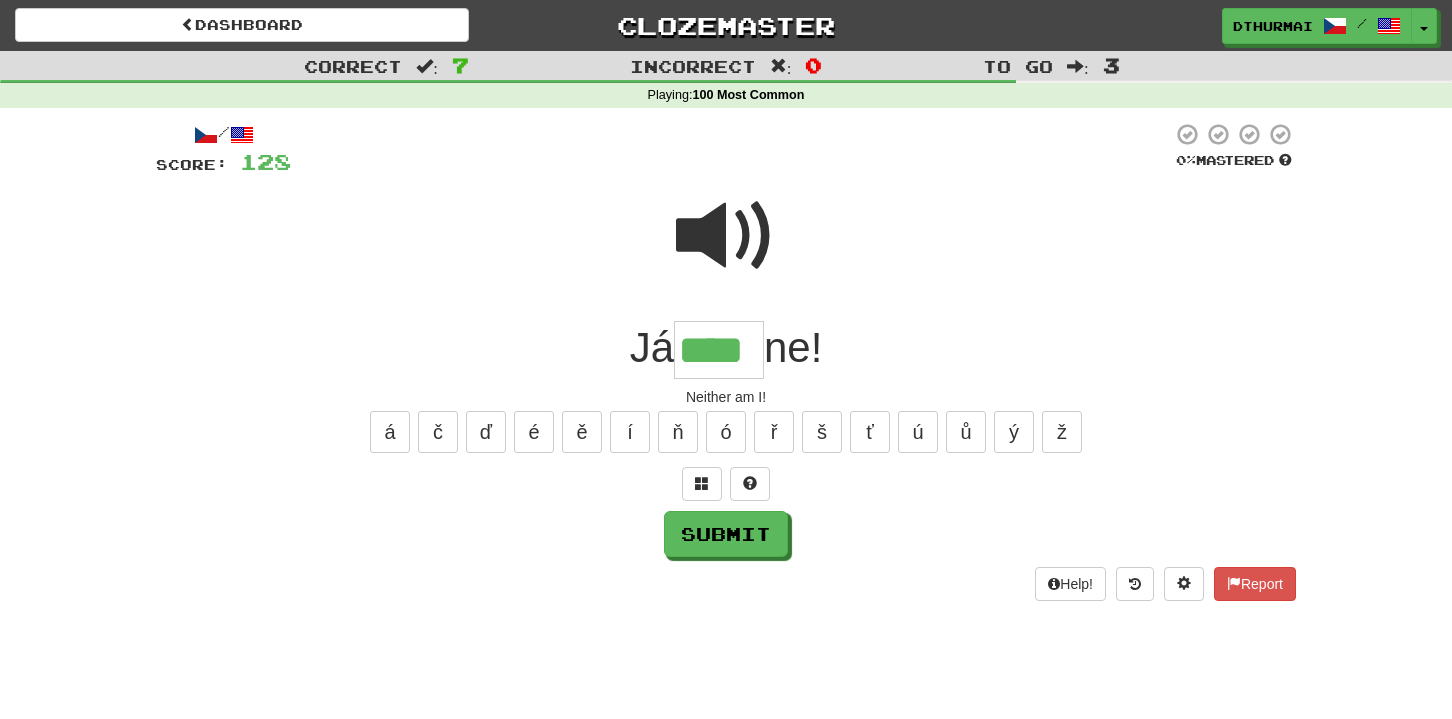 type on "****" 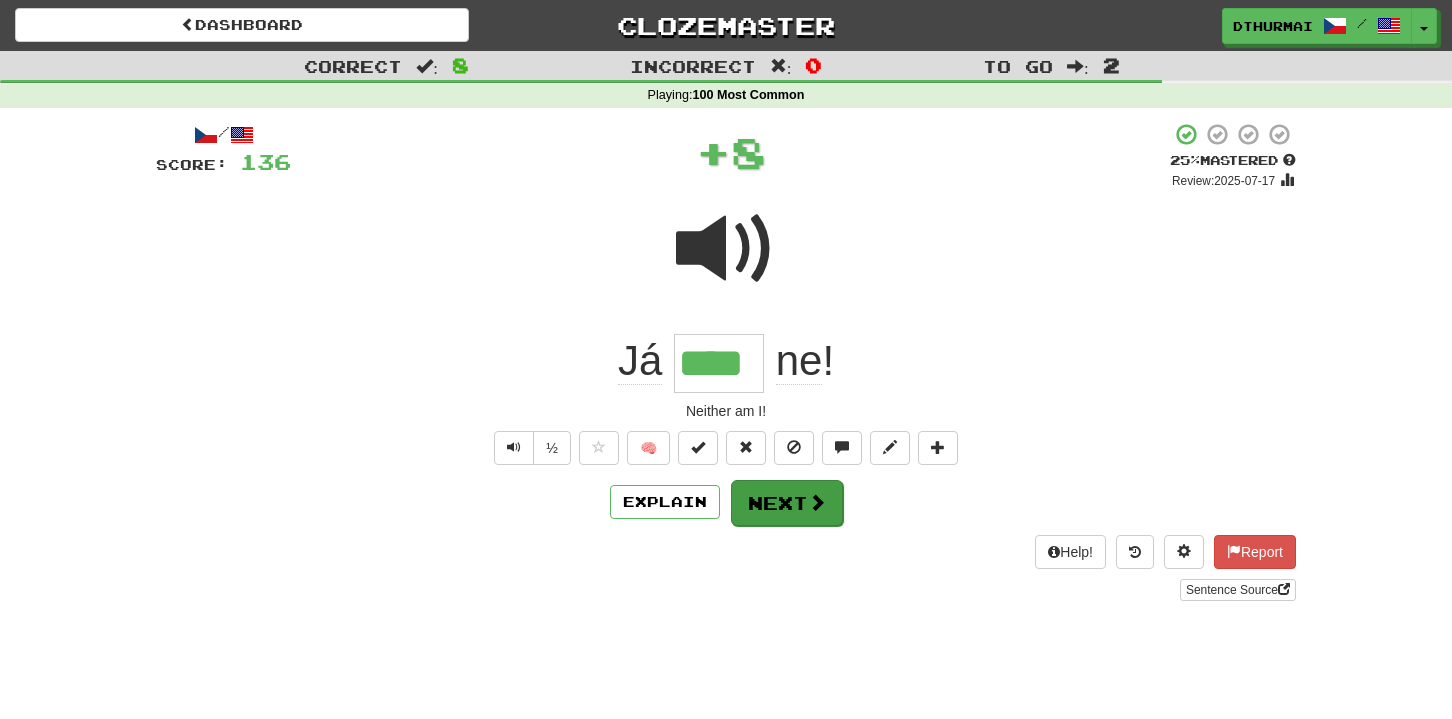 click on "Next" at bounding box center [787, 503] 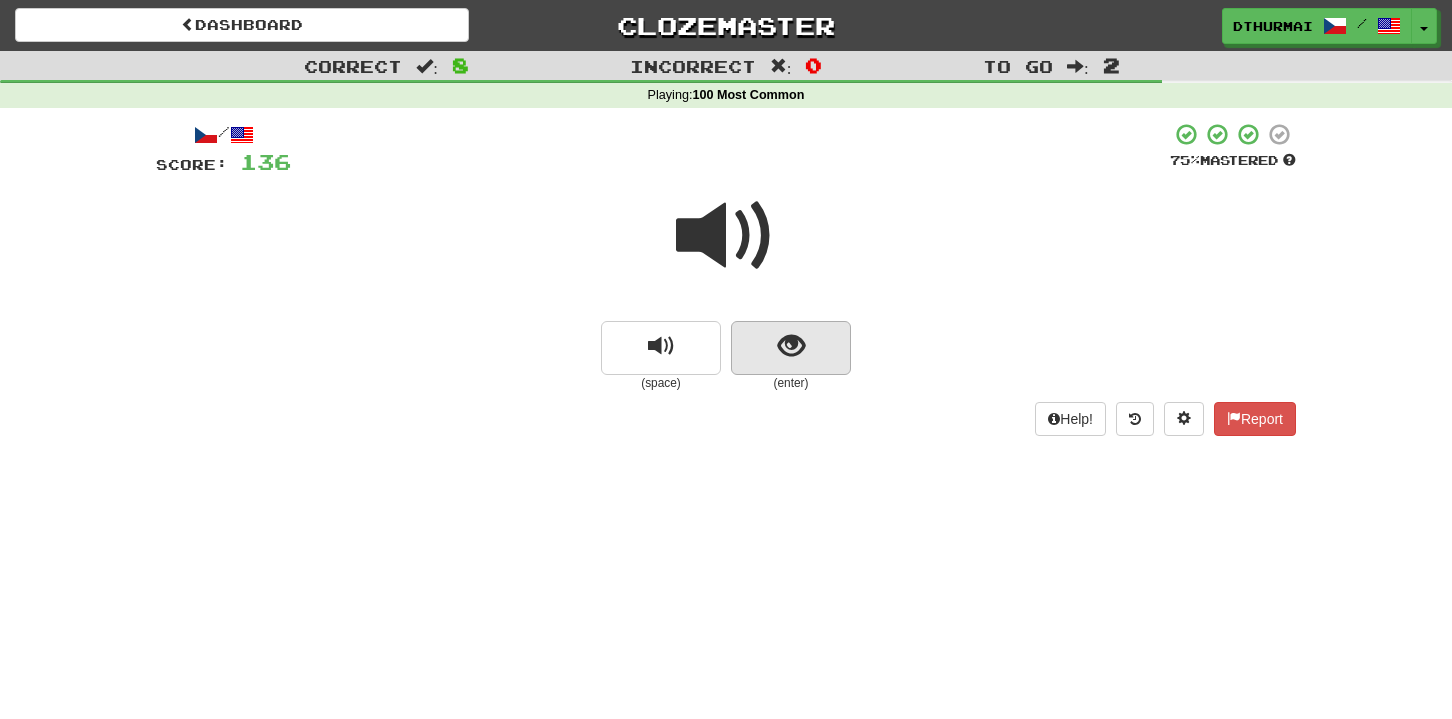click at bounding box center [791, 346] 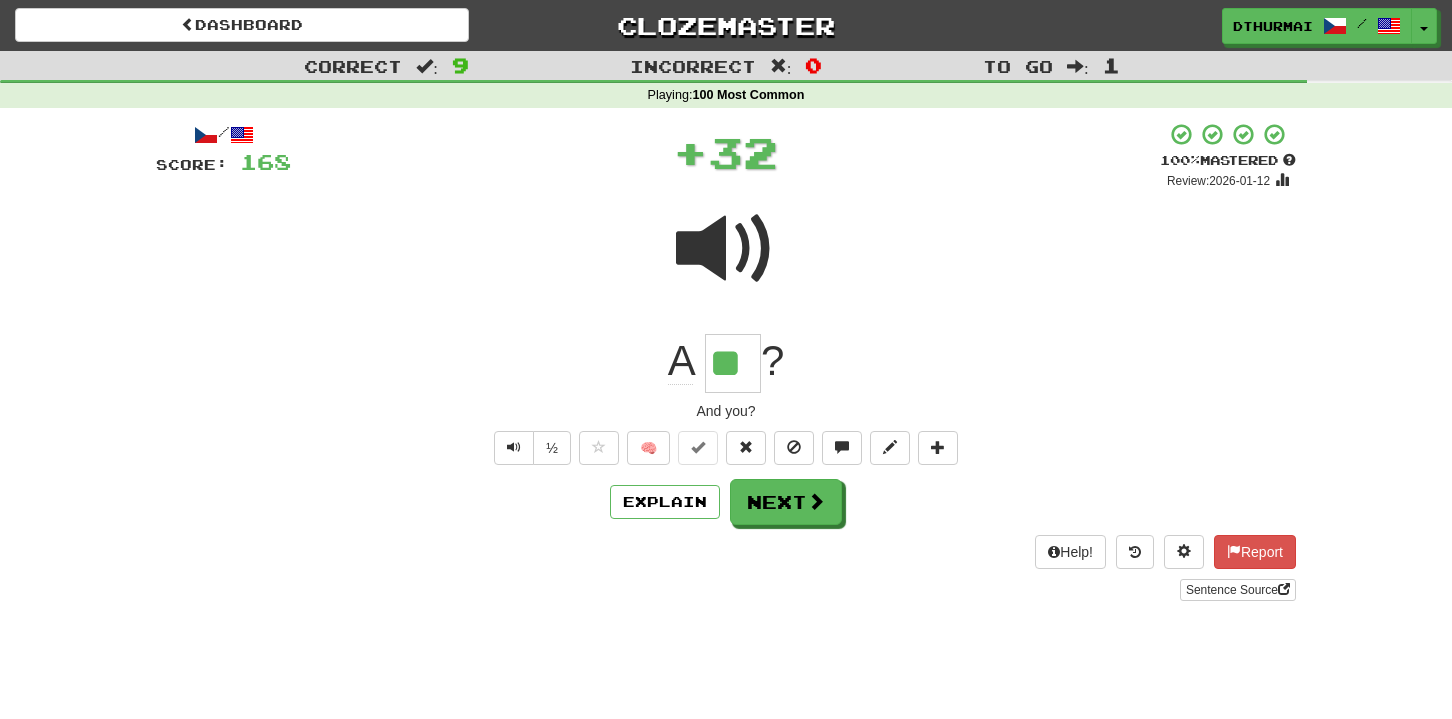 type on "**" 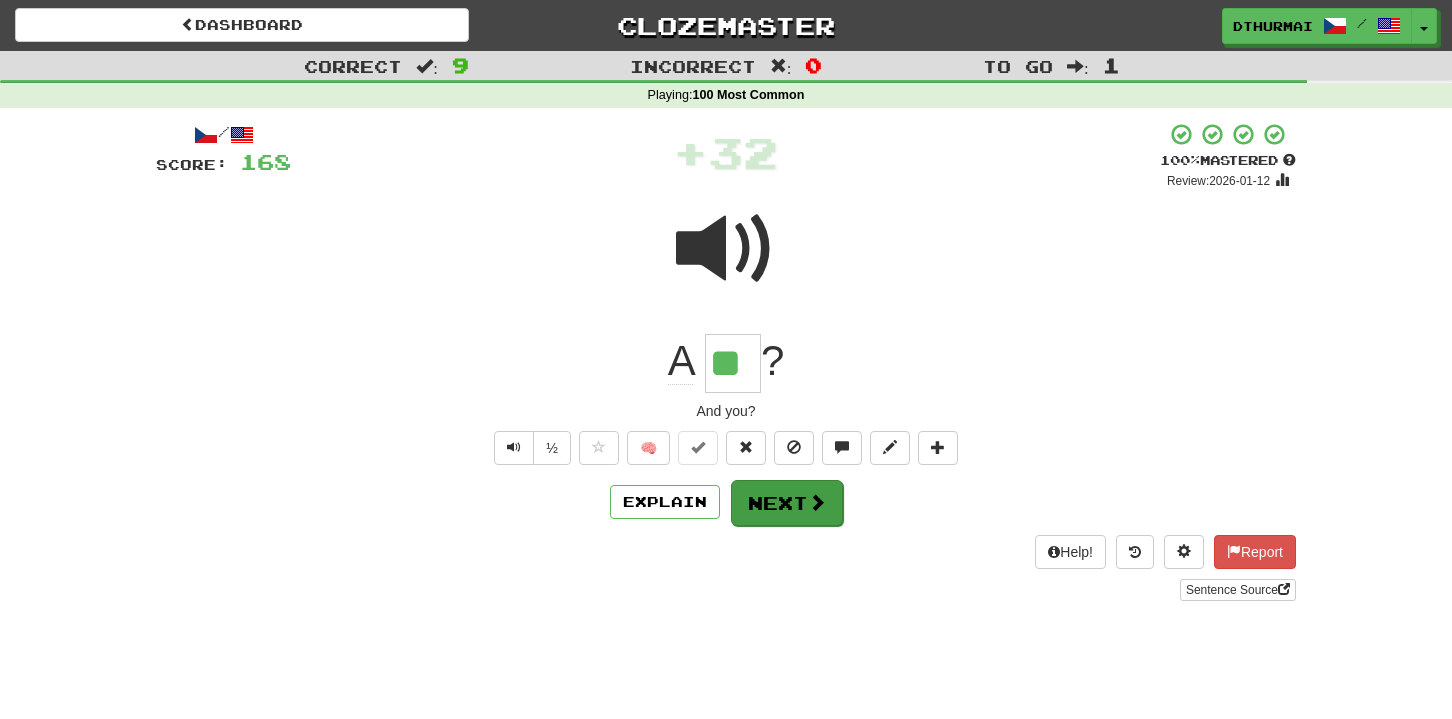 click on "Next" at bounding box center (787, 503) 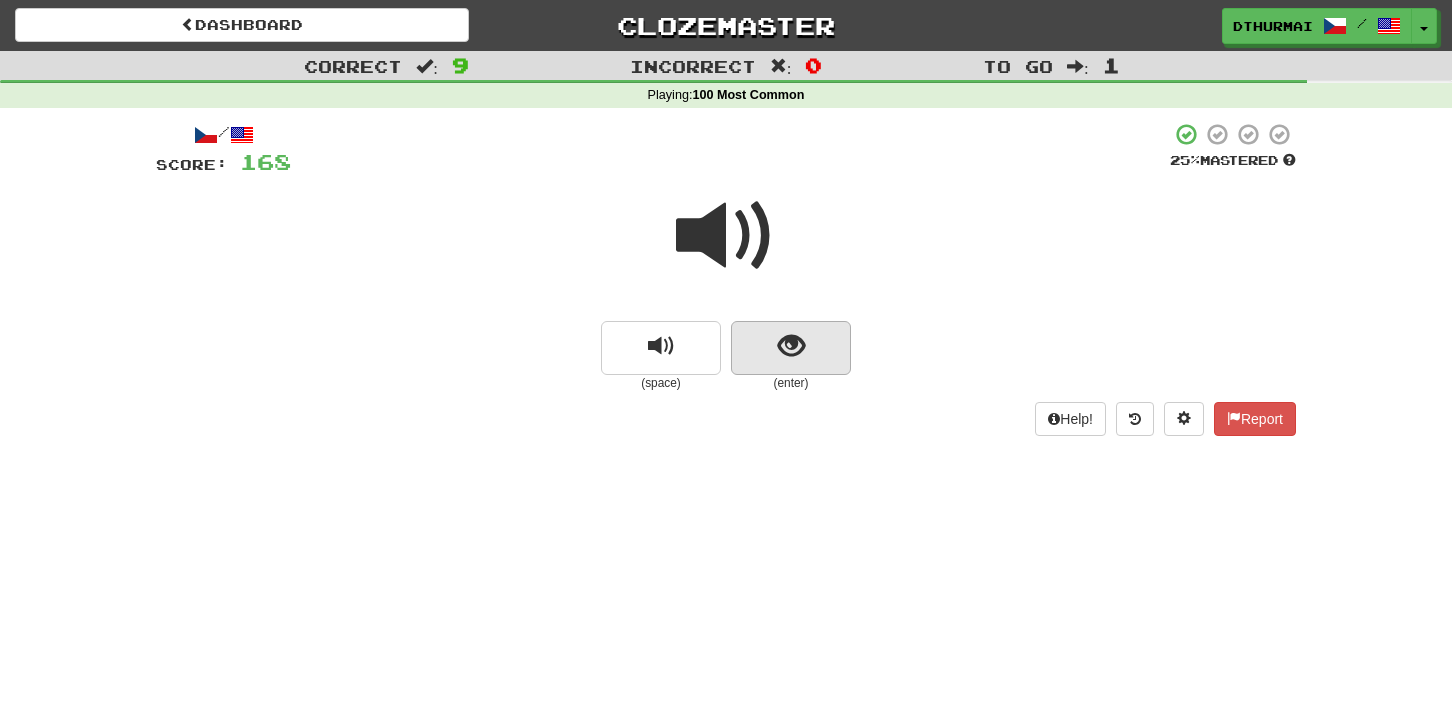 click at bounding box center (791, 346) 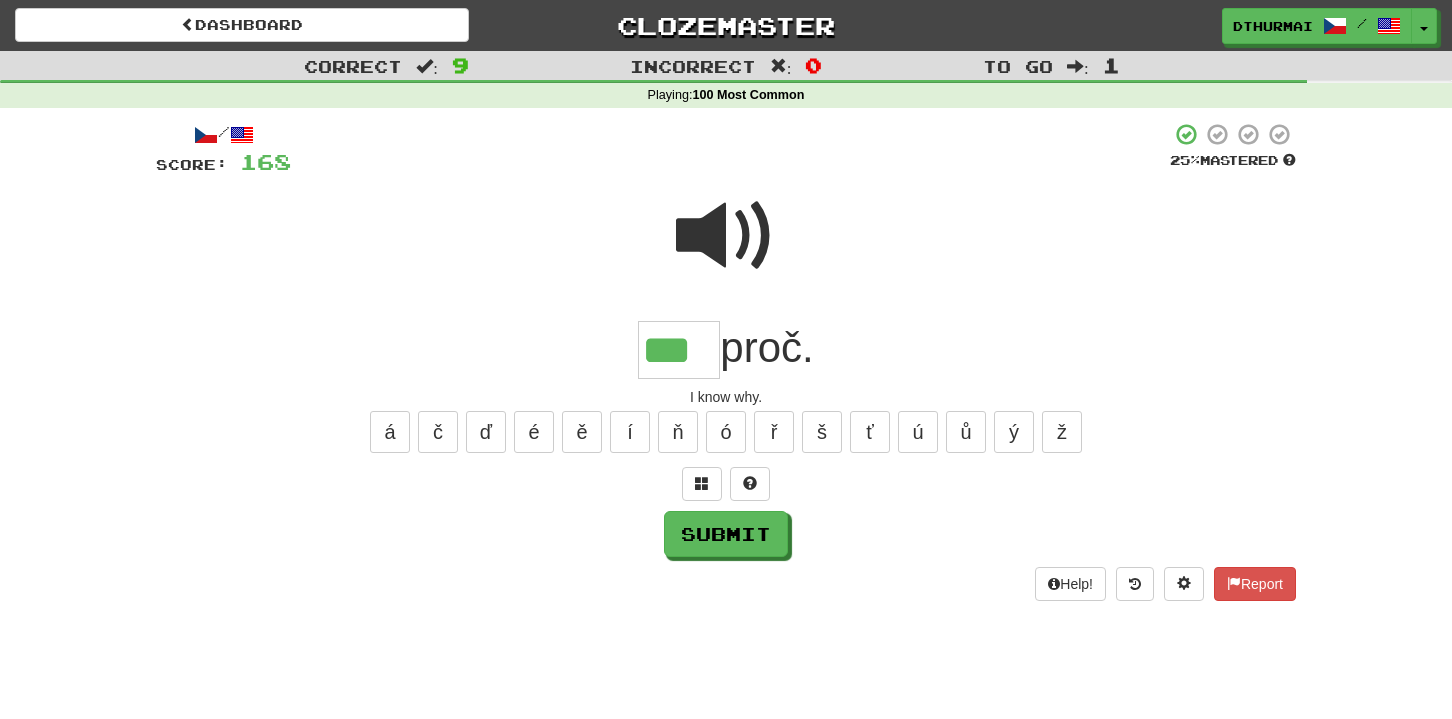 type on "***" 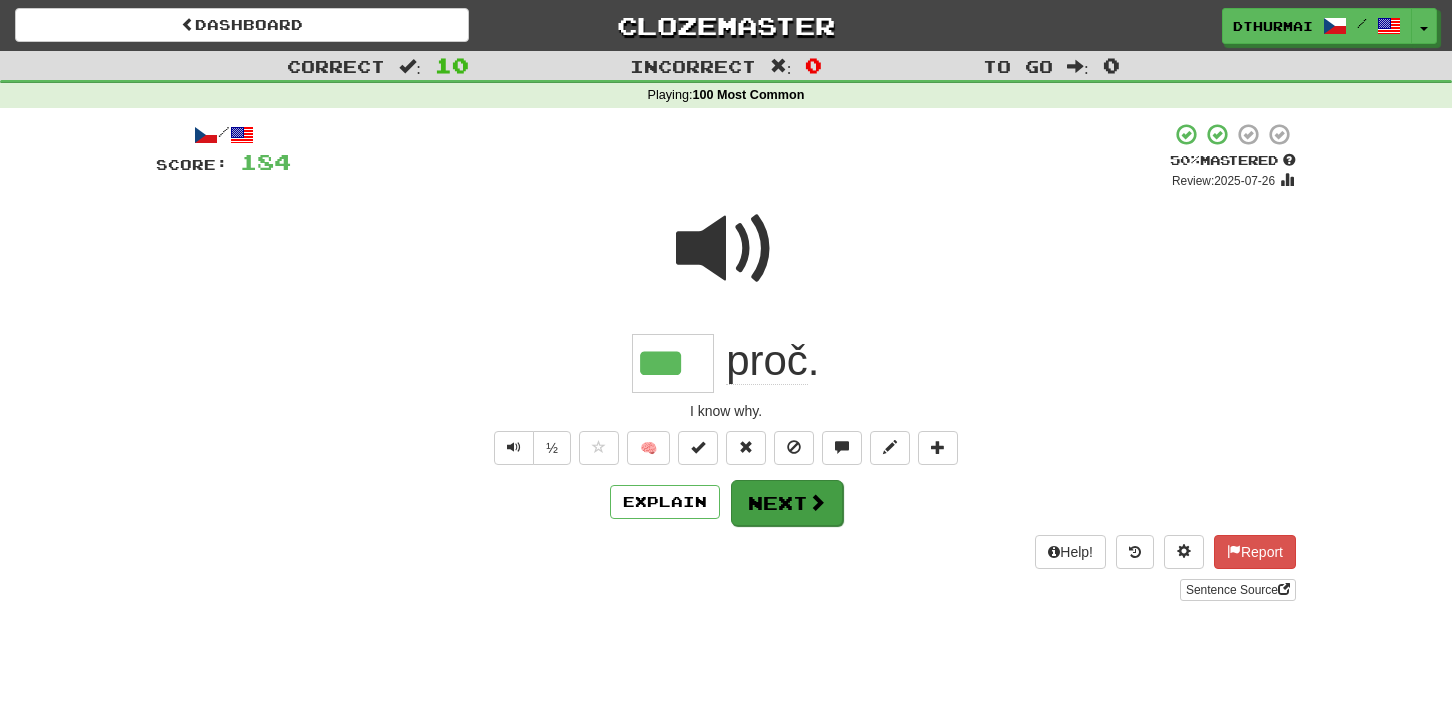 click on "Next" at bounding box center (787, 503) 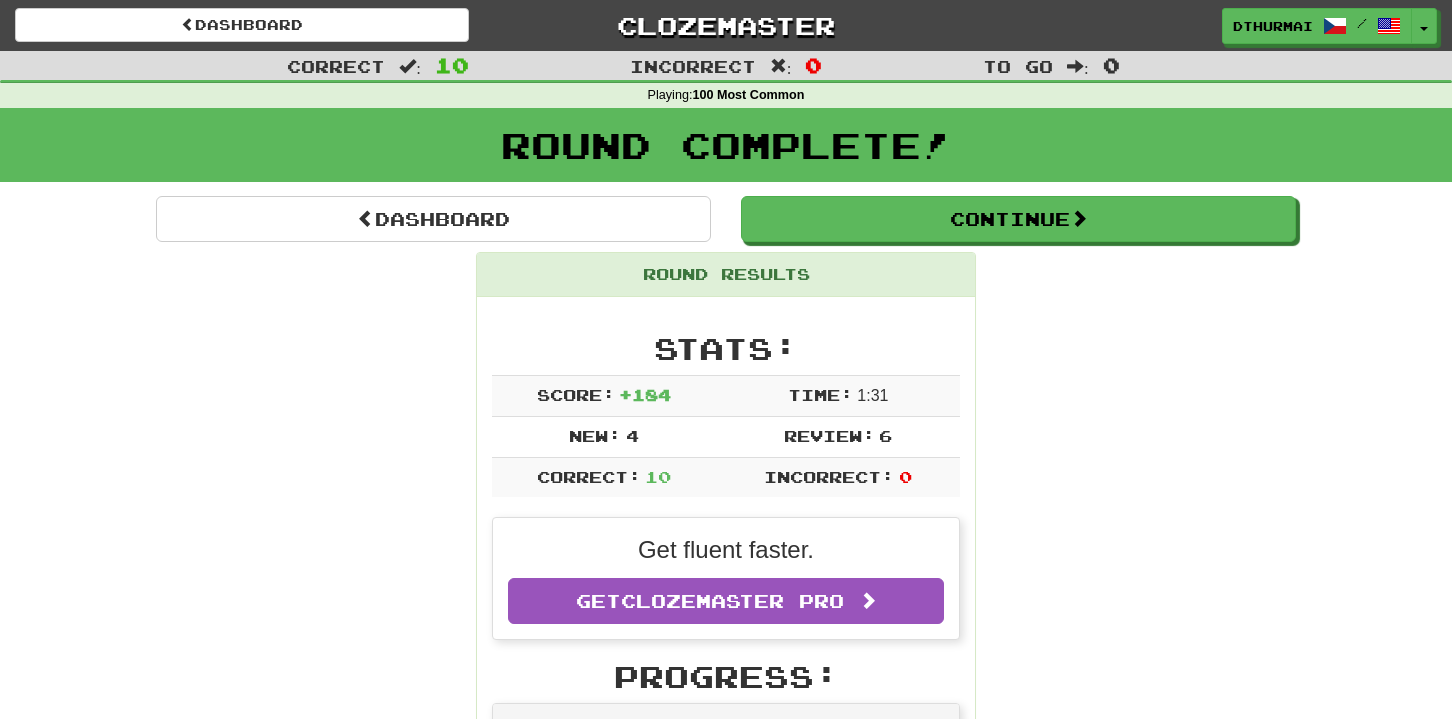 scroll, scrollTop: 0, scrollLeft: 0, axis: both 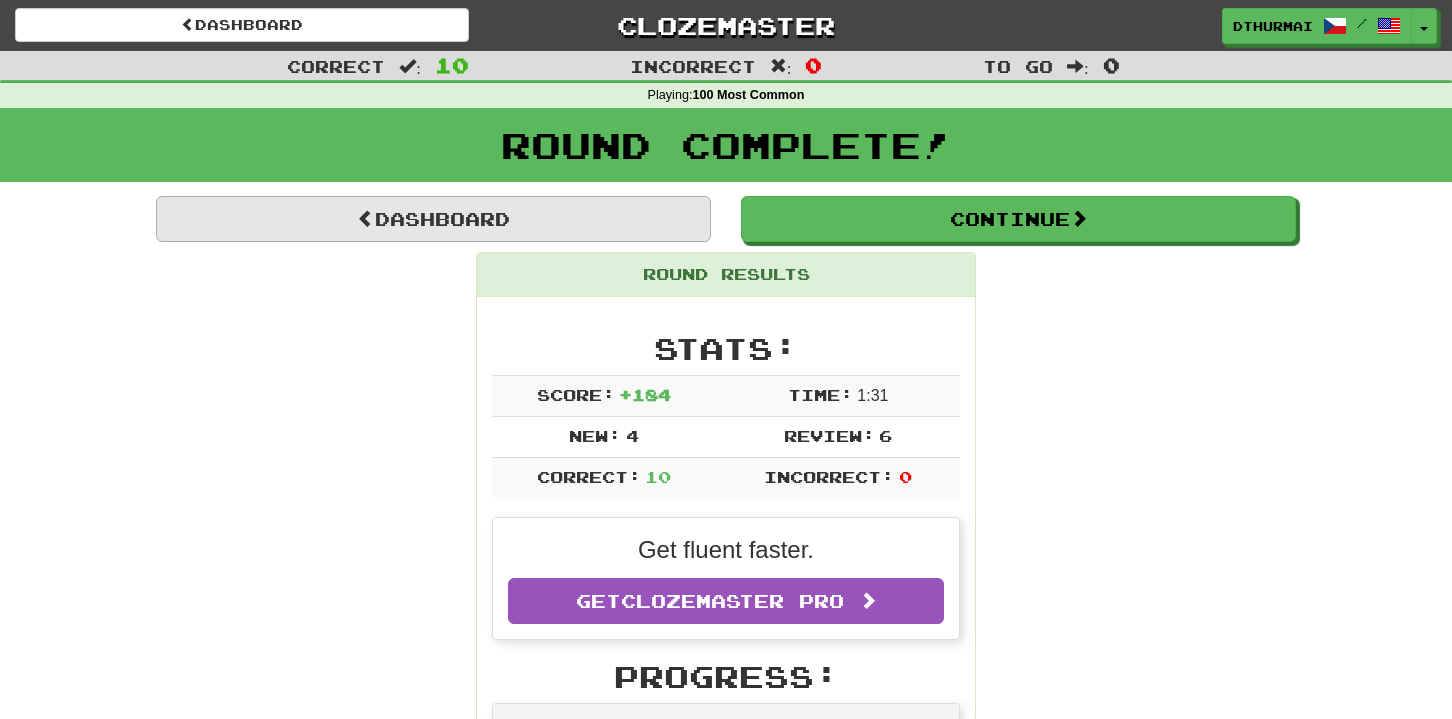 click on "Dashboard" at bounding box center [433, 219] 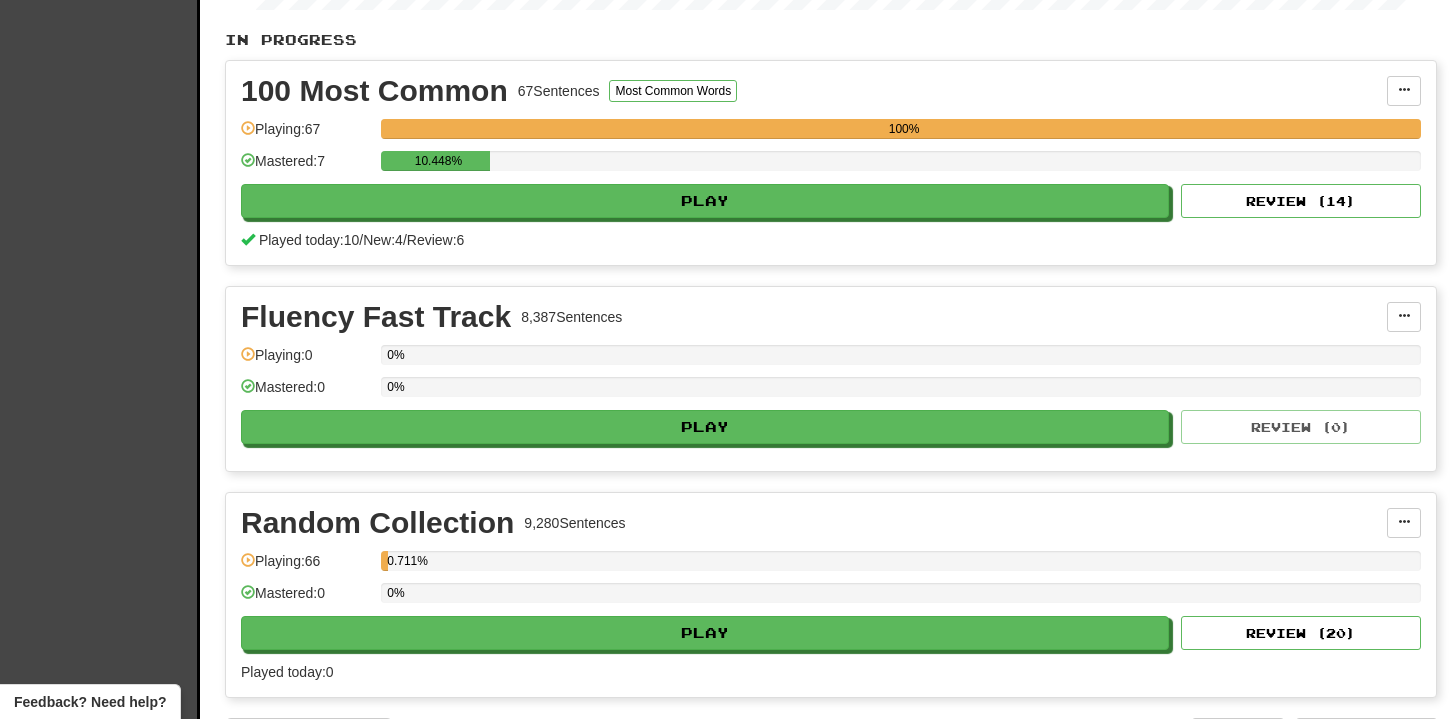 scroll, scrollTop: 421, scrollLeft: 0, axis: vertical 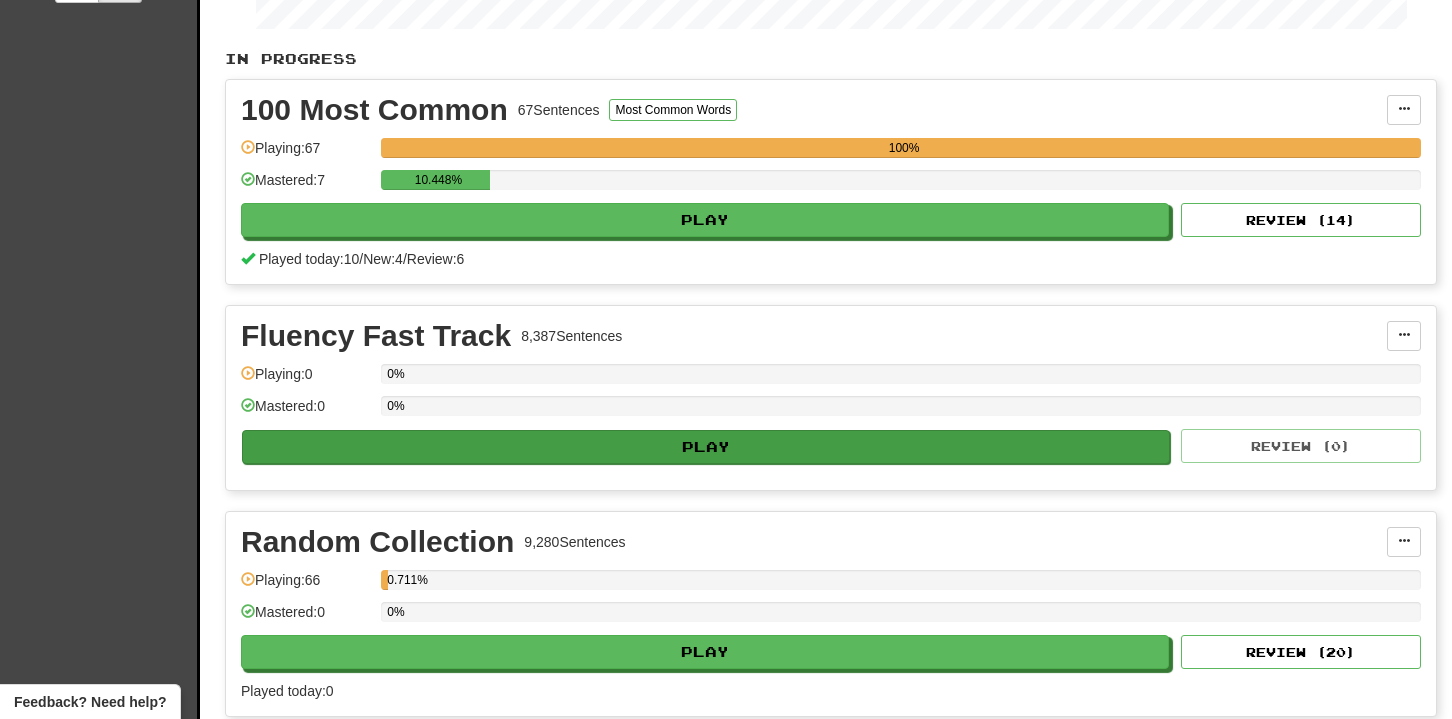 click on "Play" at bounding box center (706, 447) 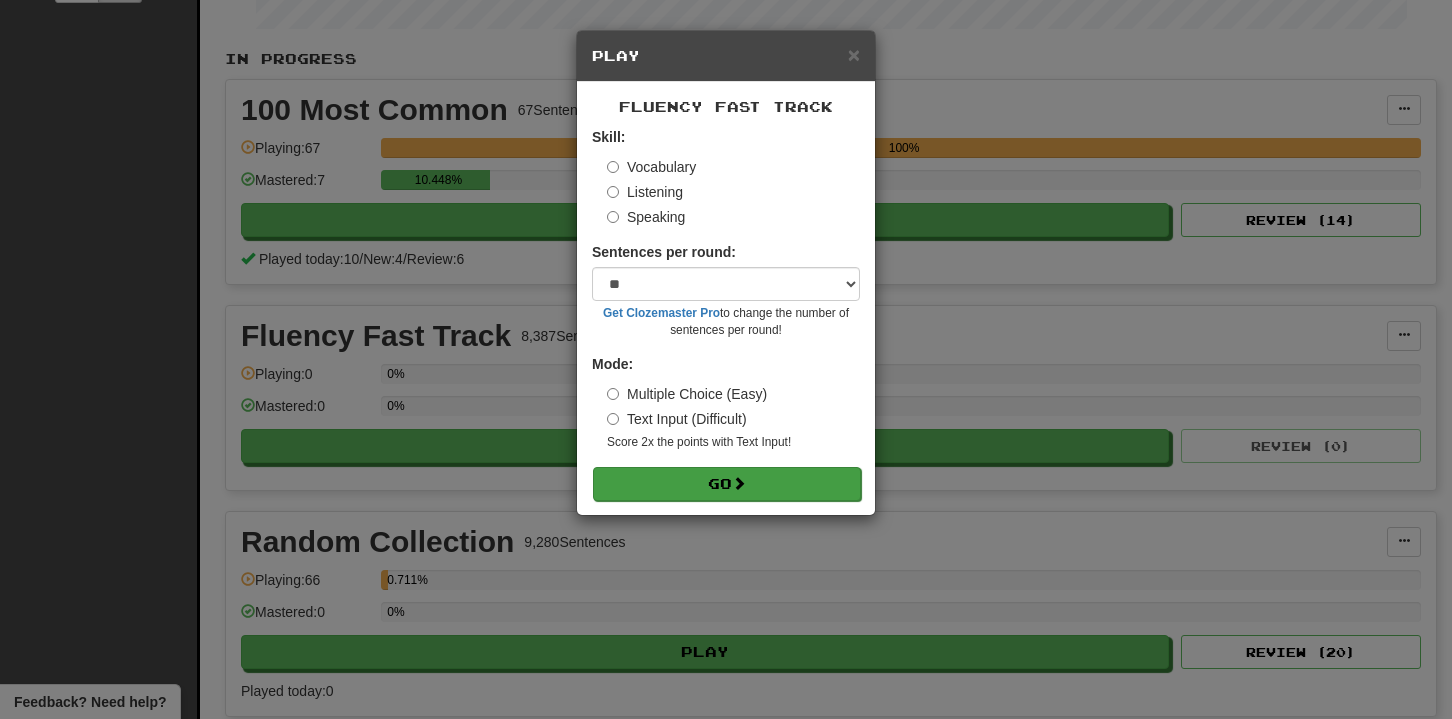 click on "Go" at bounding box center (727, 484) 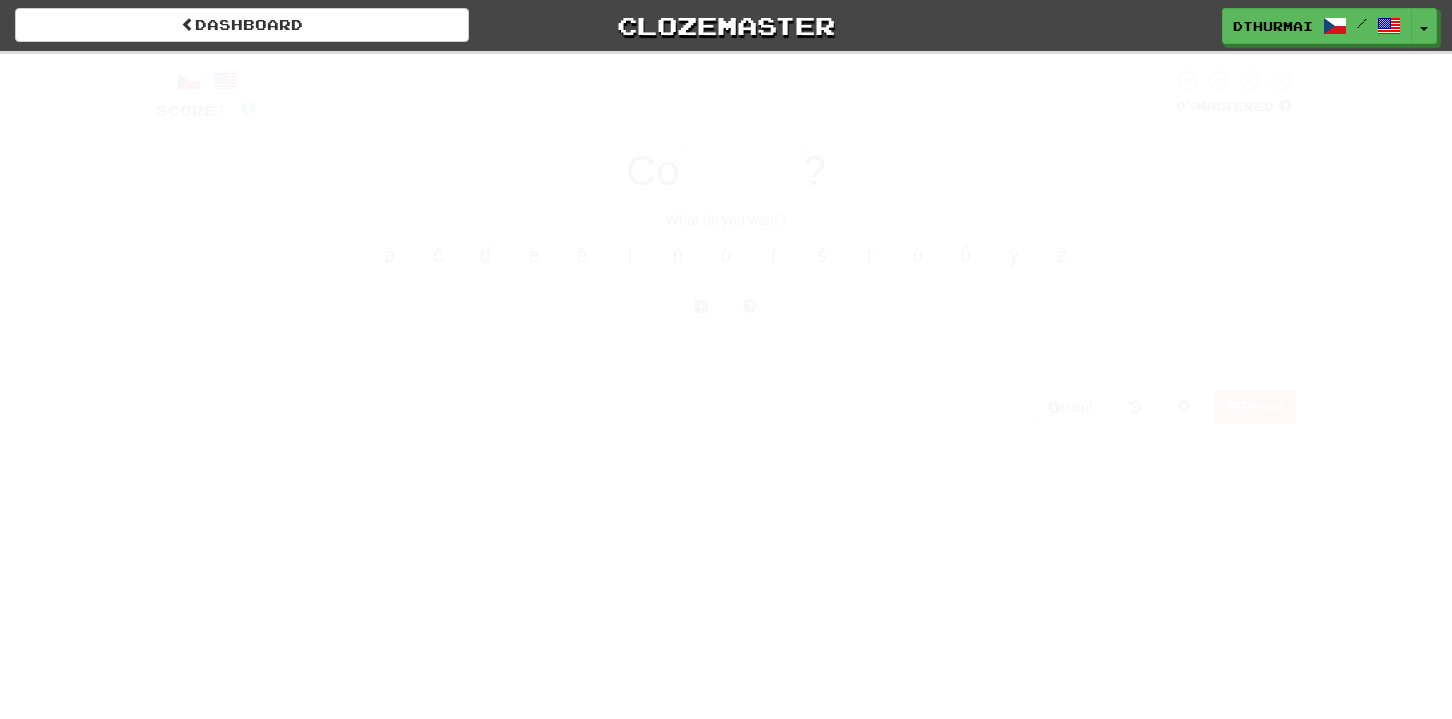scroll, scrollTop: 0, scrollLeft: 0, axis: both 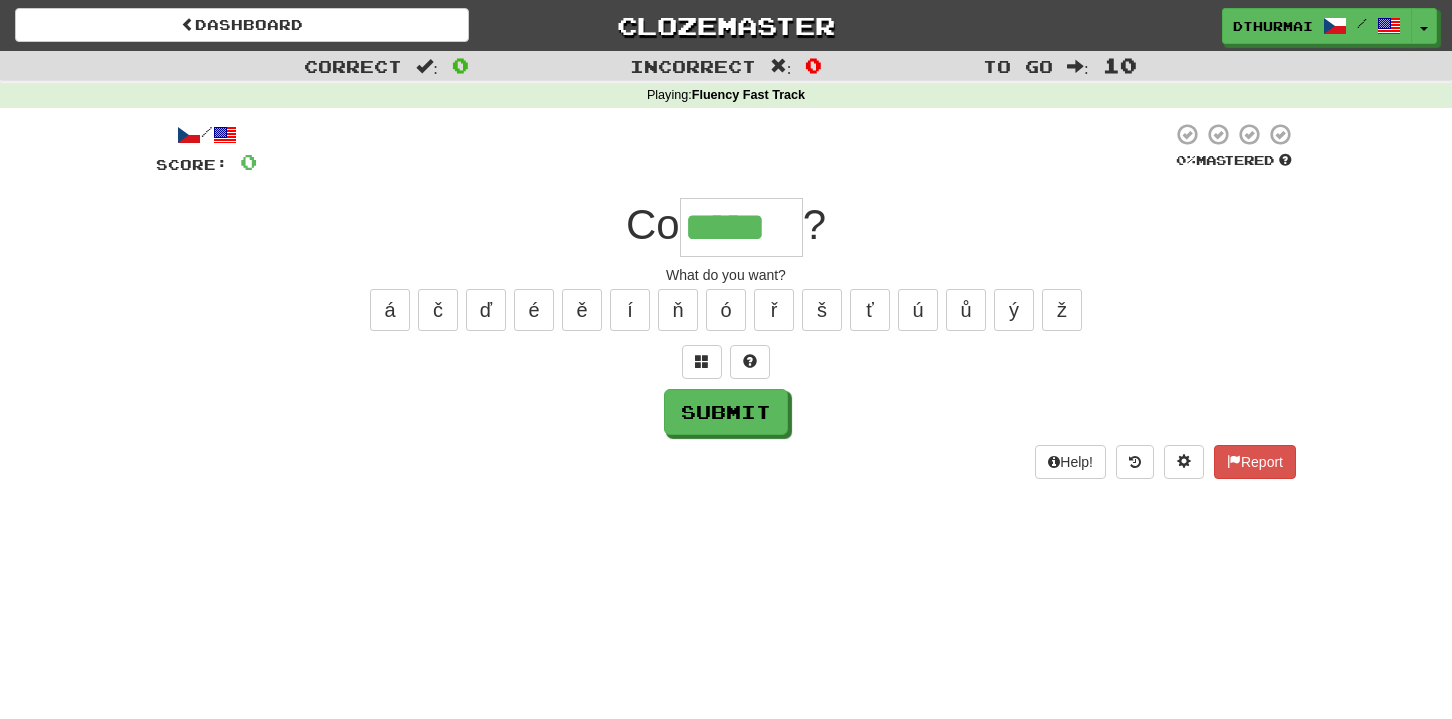 type on "*****" 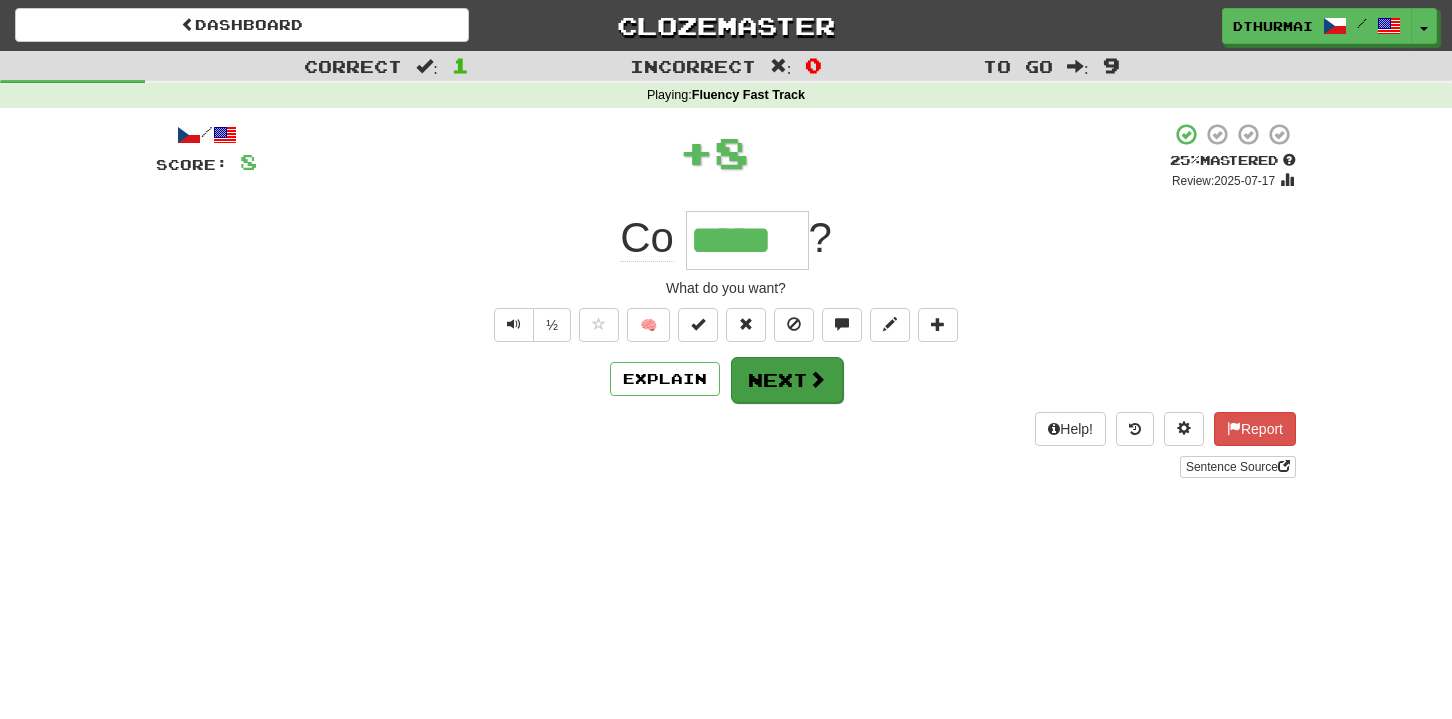 click on "Next" at bounding box center [787, 380] 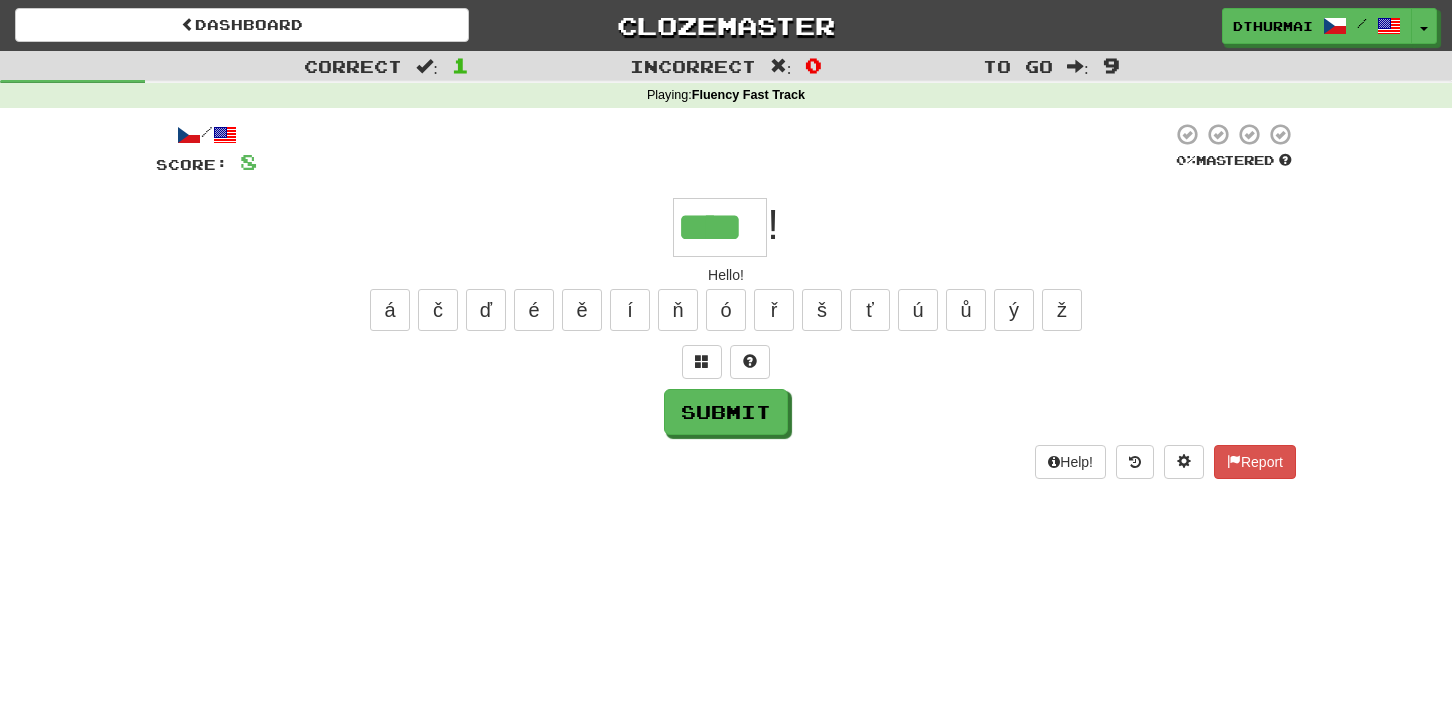 type on "****" 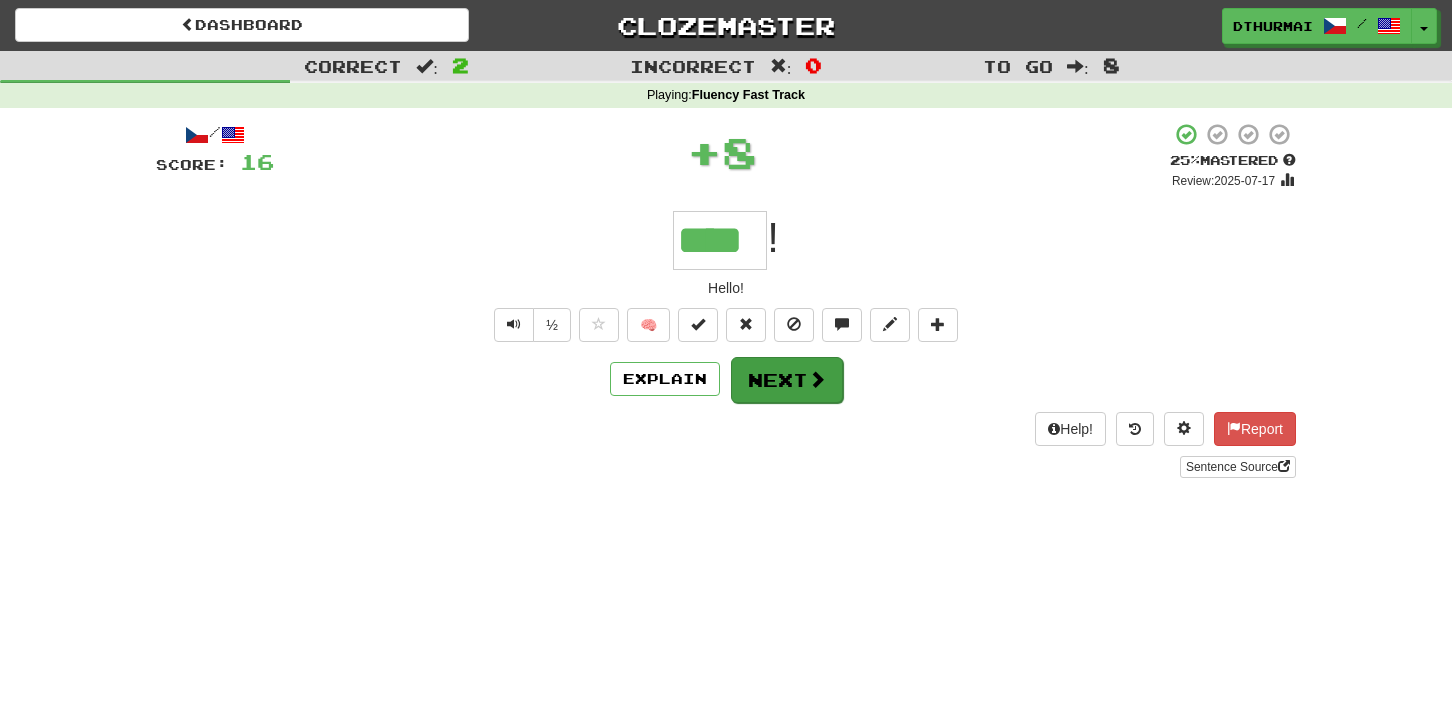 click on "Next" at bounding box center [787, 380] 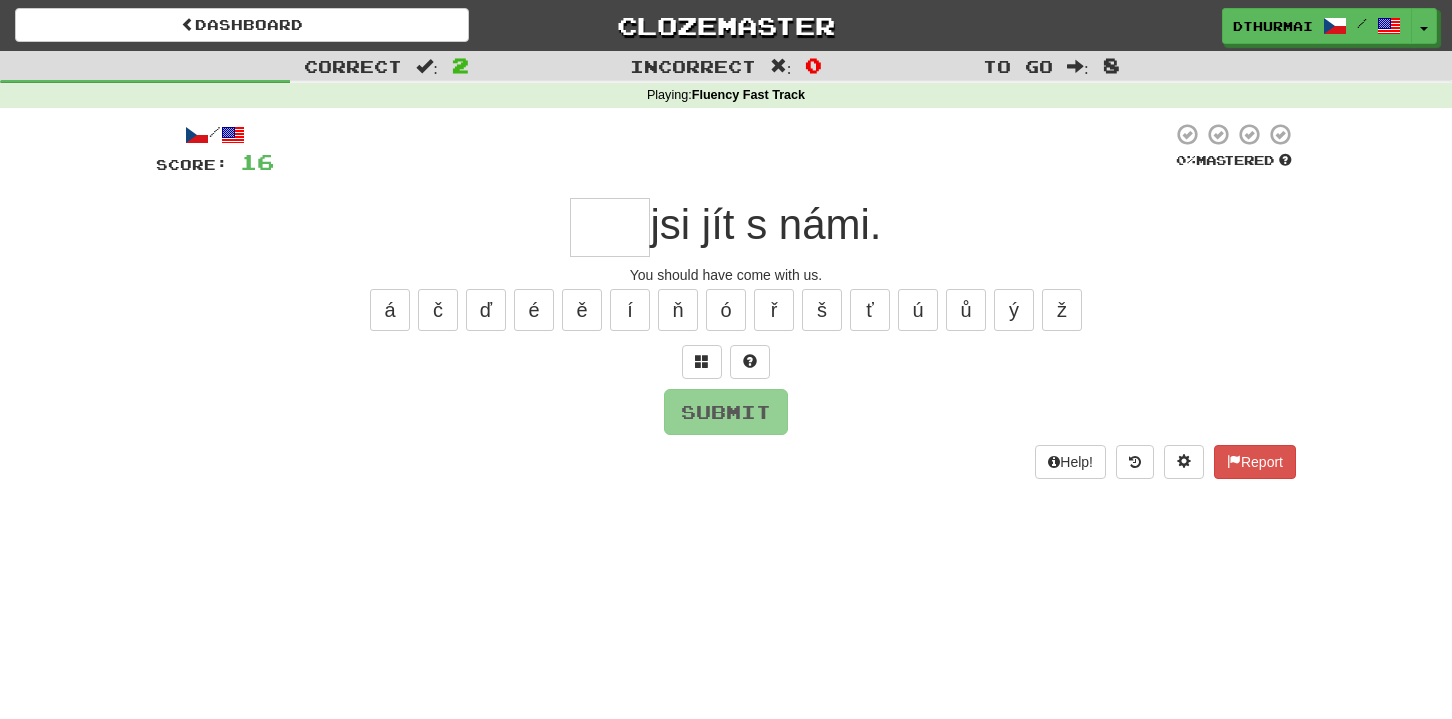 type on "*" 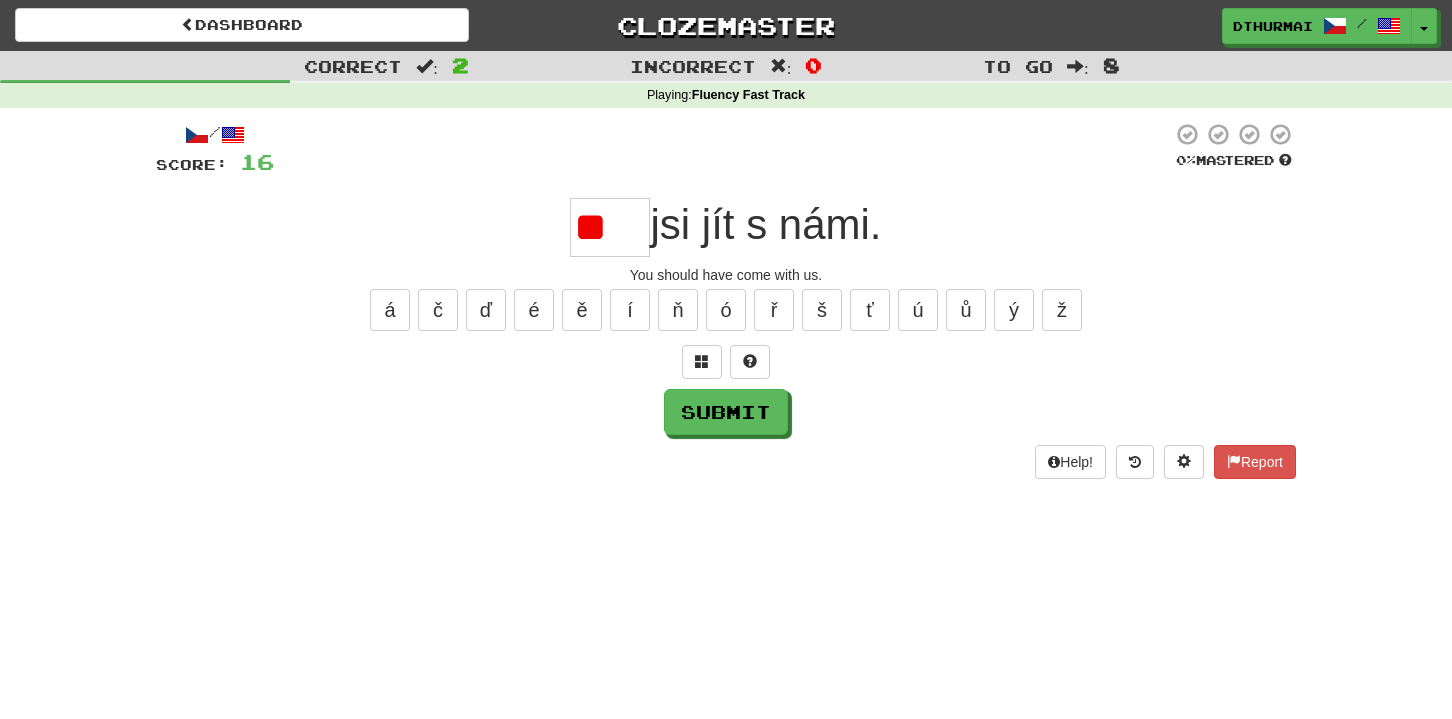 type on "*" 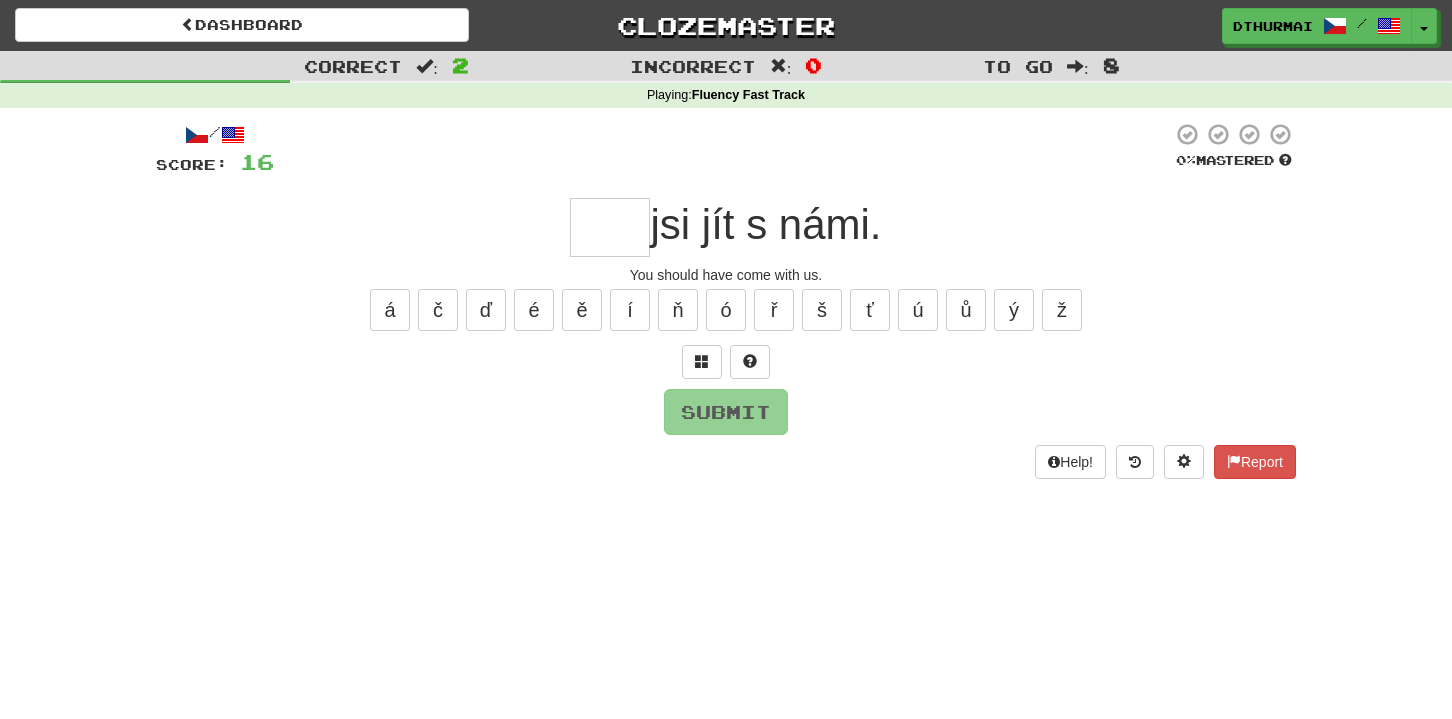 type on "*" 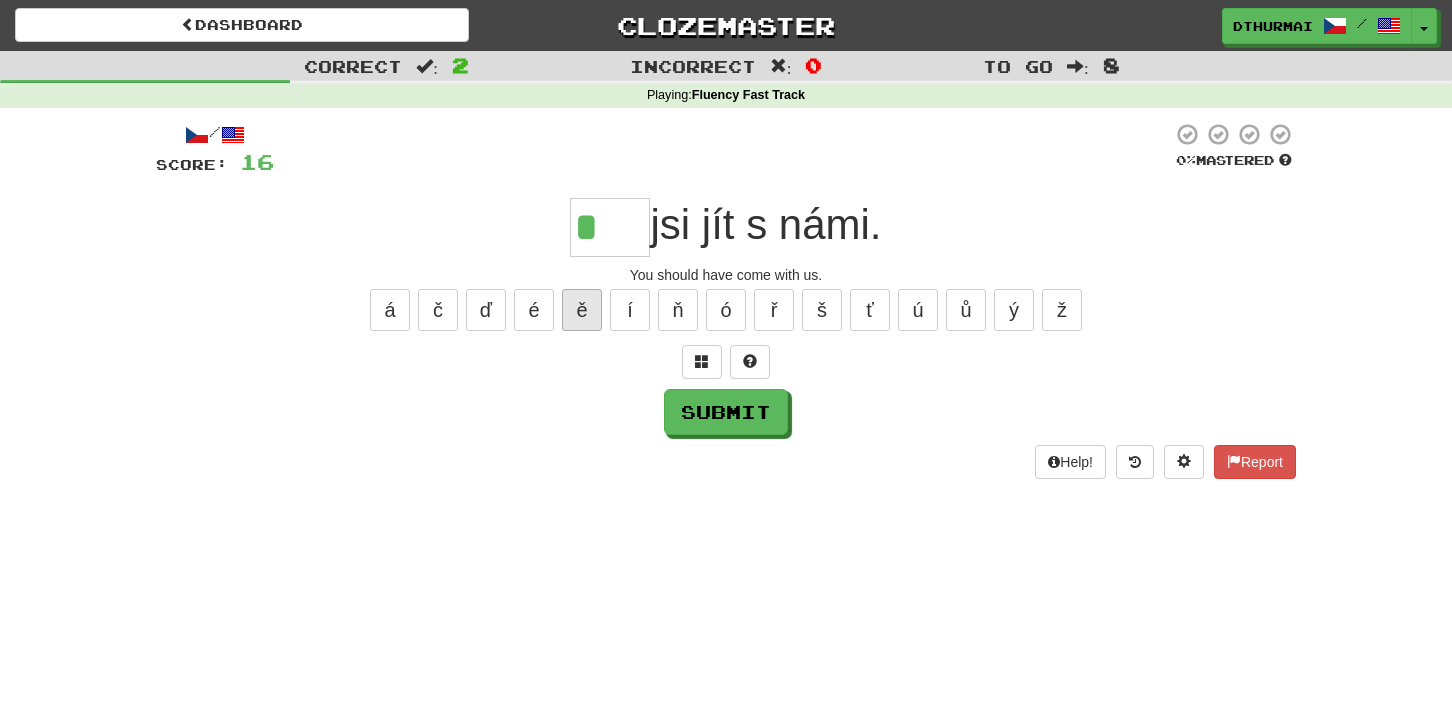 click on "ě" at bounding box center (582, 310) 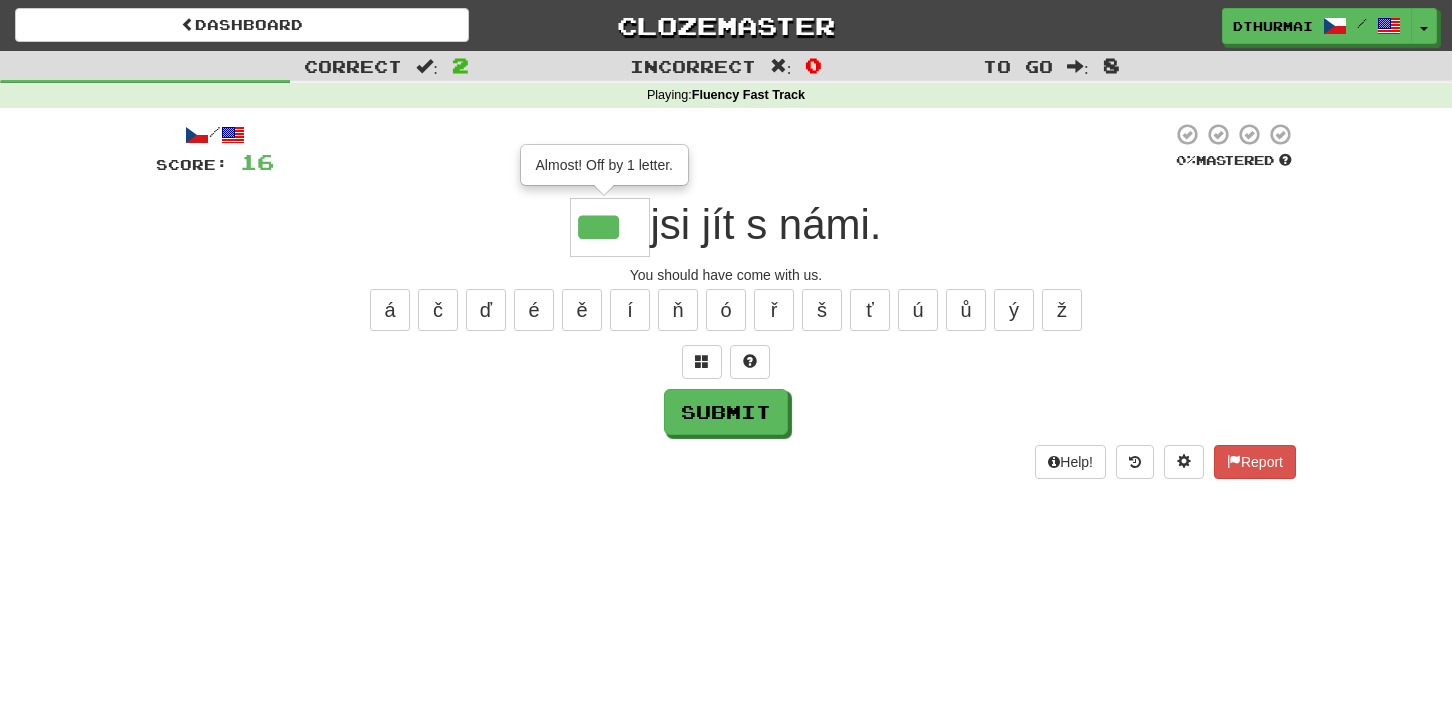 type on "***" 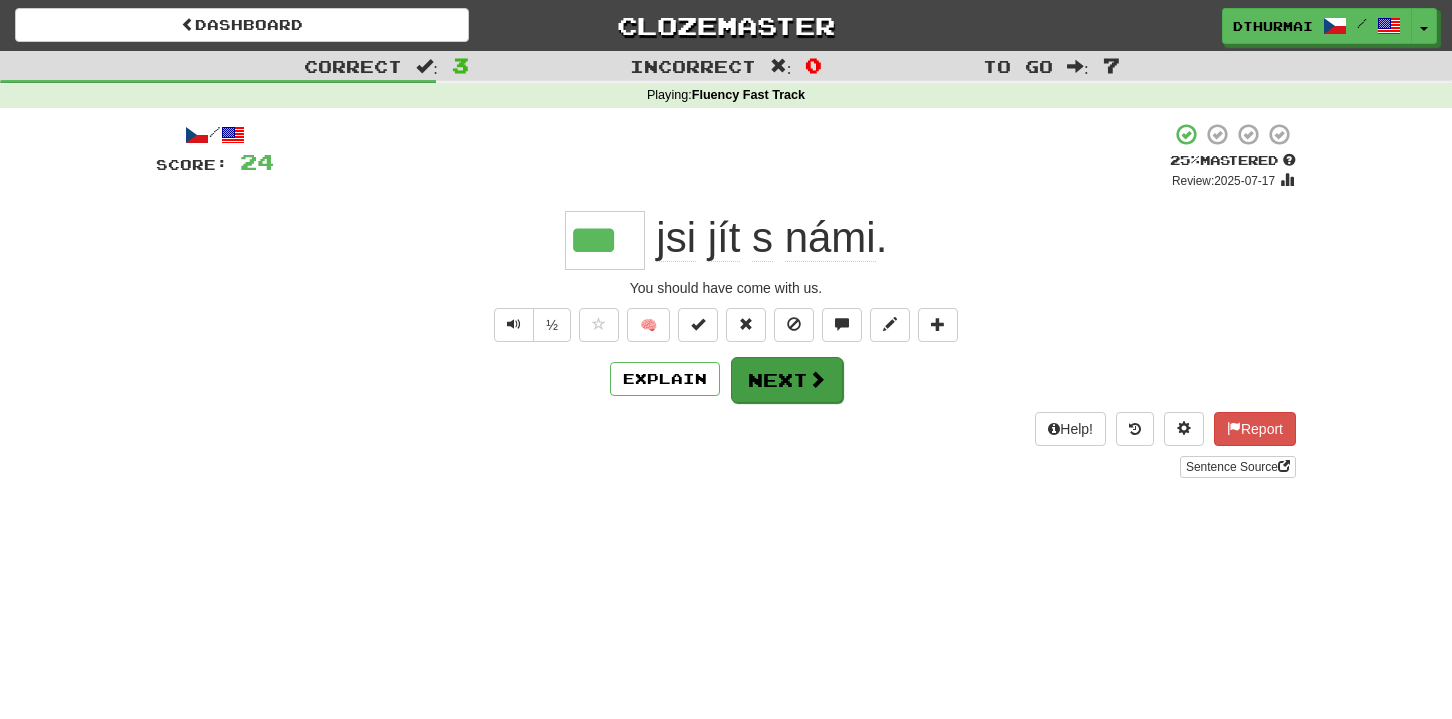 click on "Next" at bounding box center [787, 380] 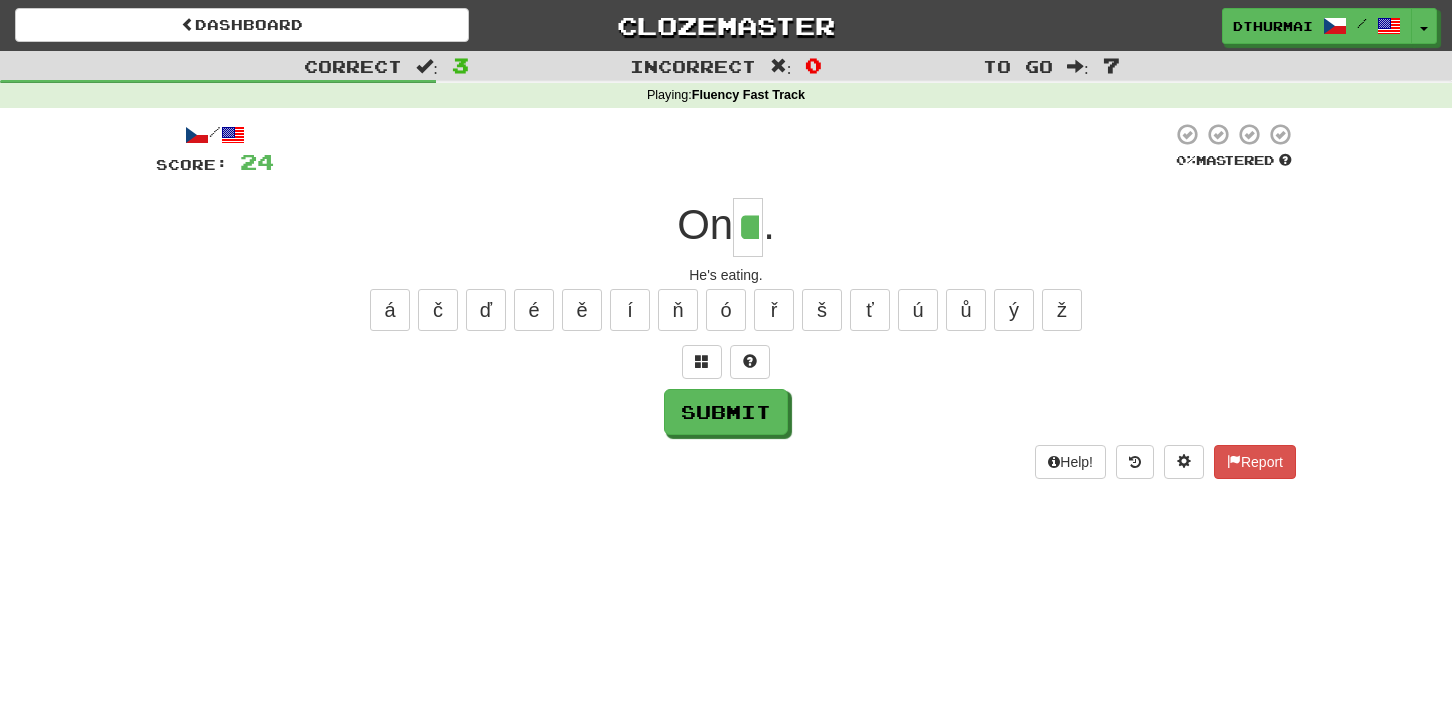 type on "**" 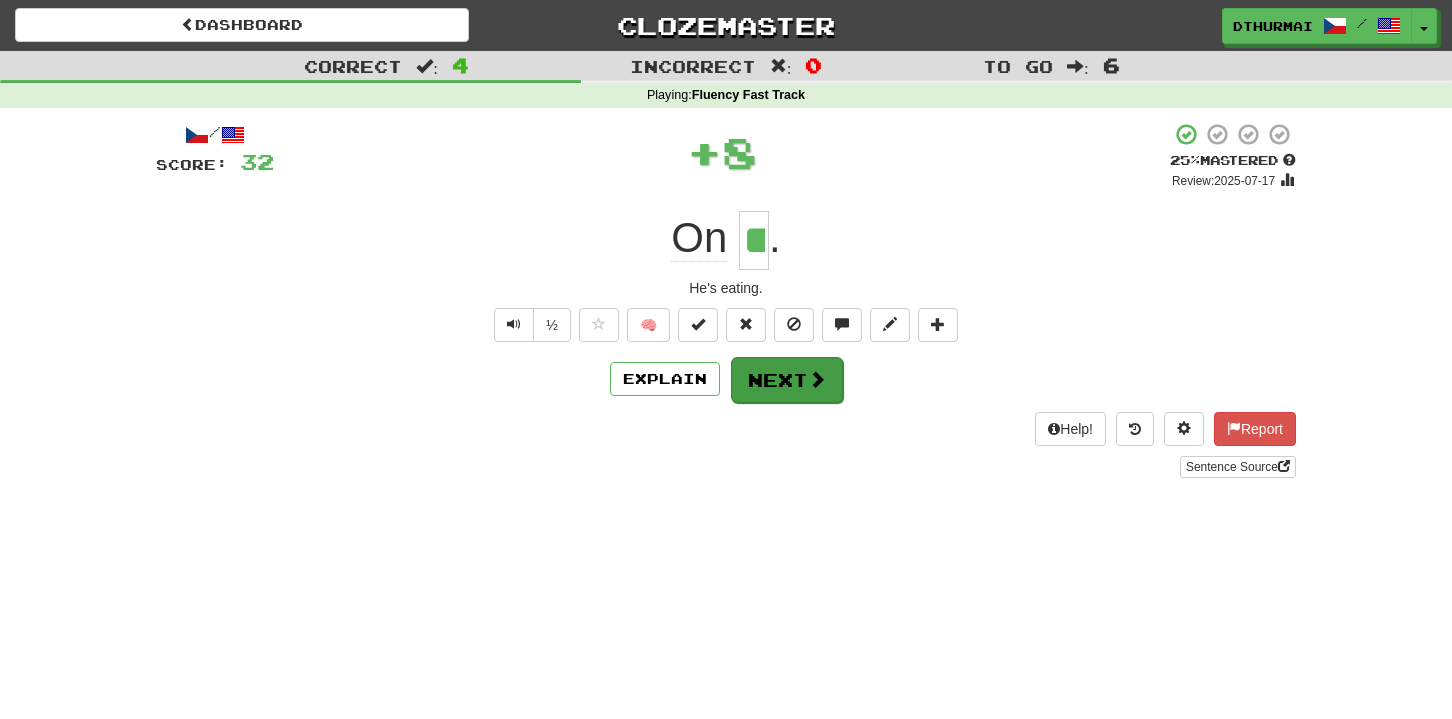 click on "Next" at bounding box center (787, 380) 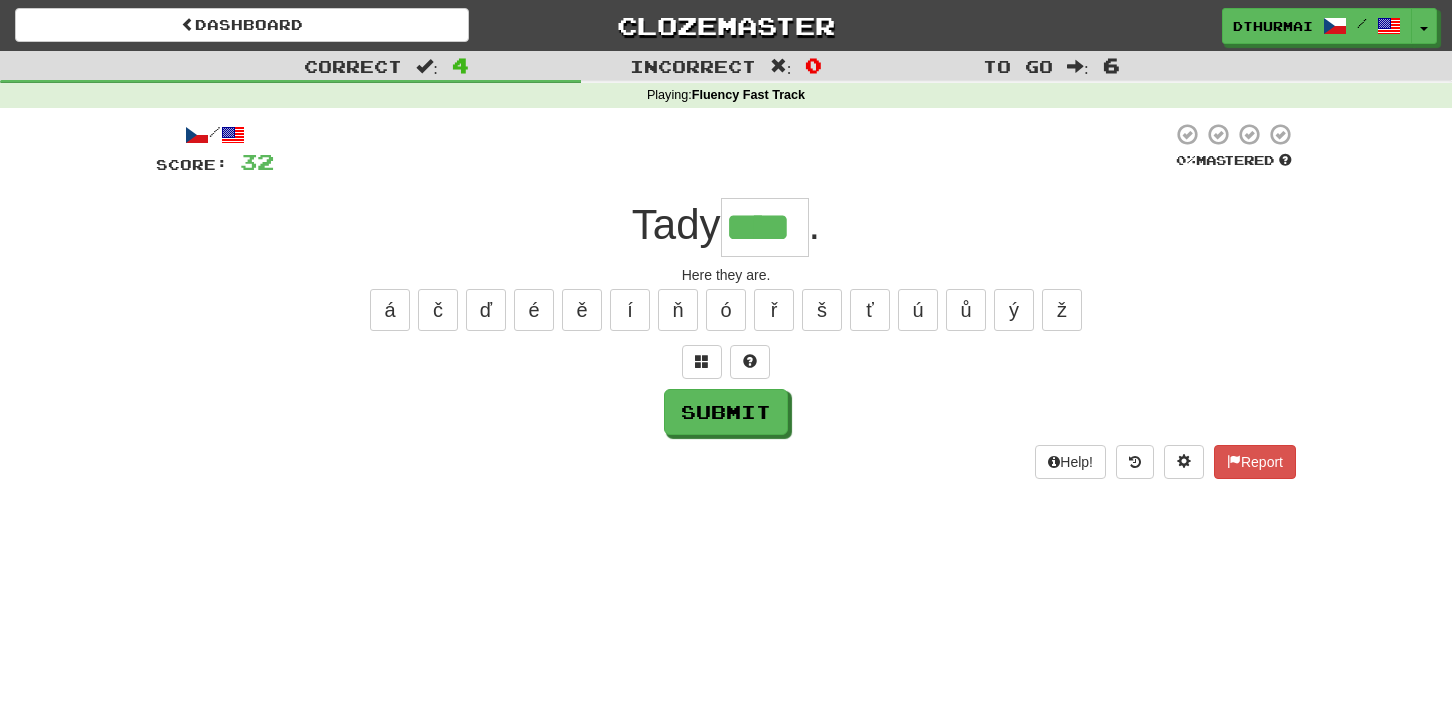 type on "****" 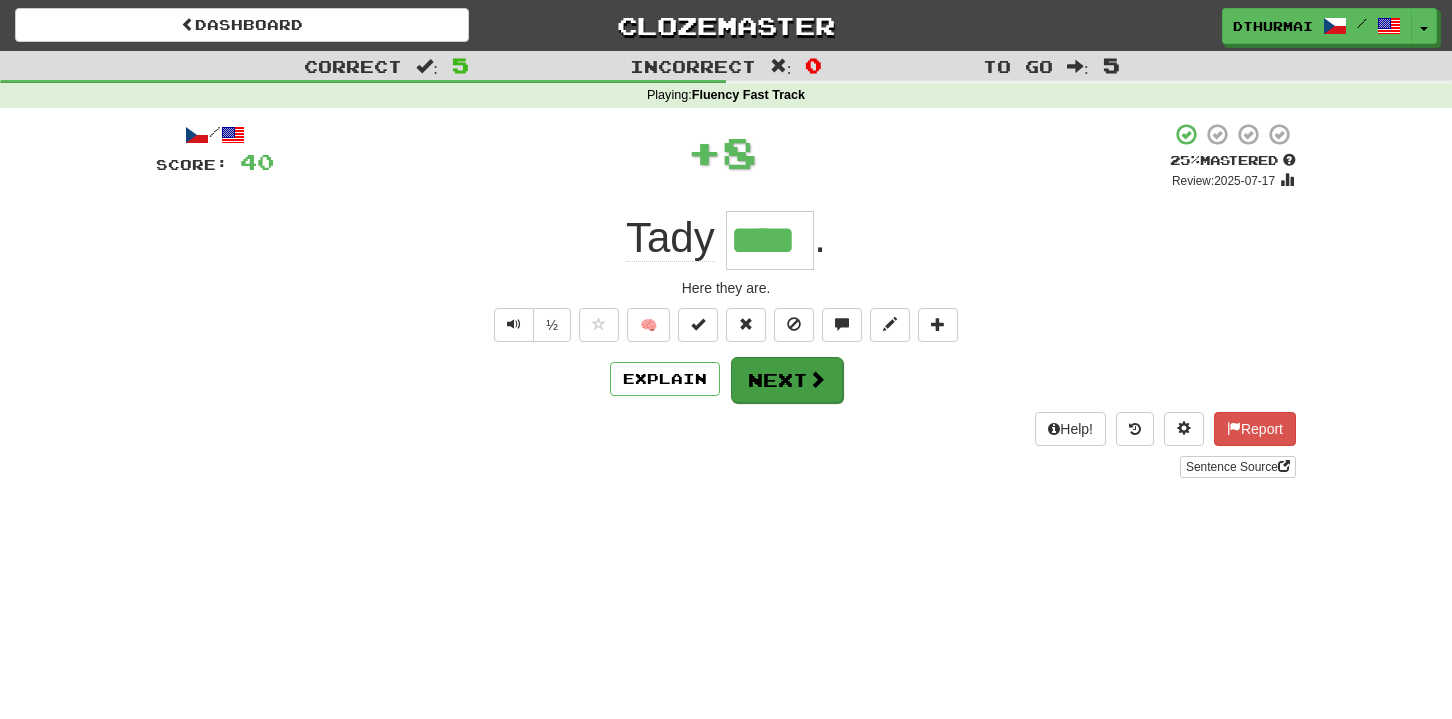 click on "Next" at bounding box center [787, 380] 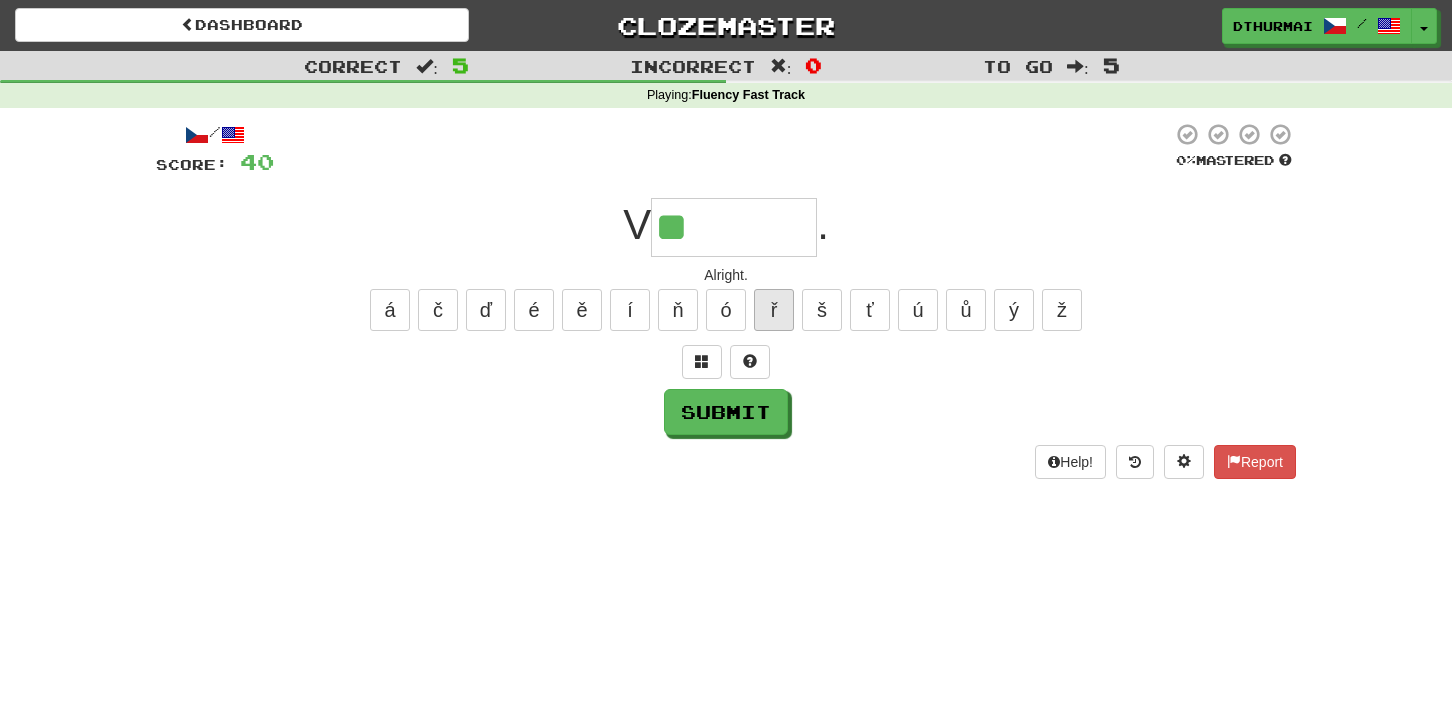 click on "ř" at bounding box center (774, 310) 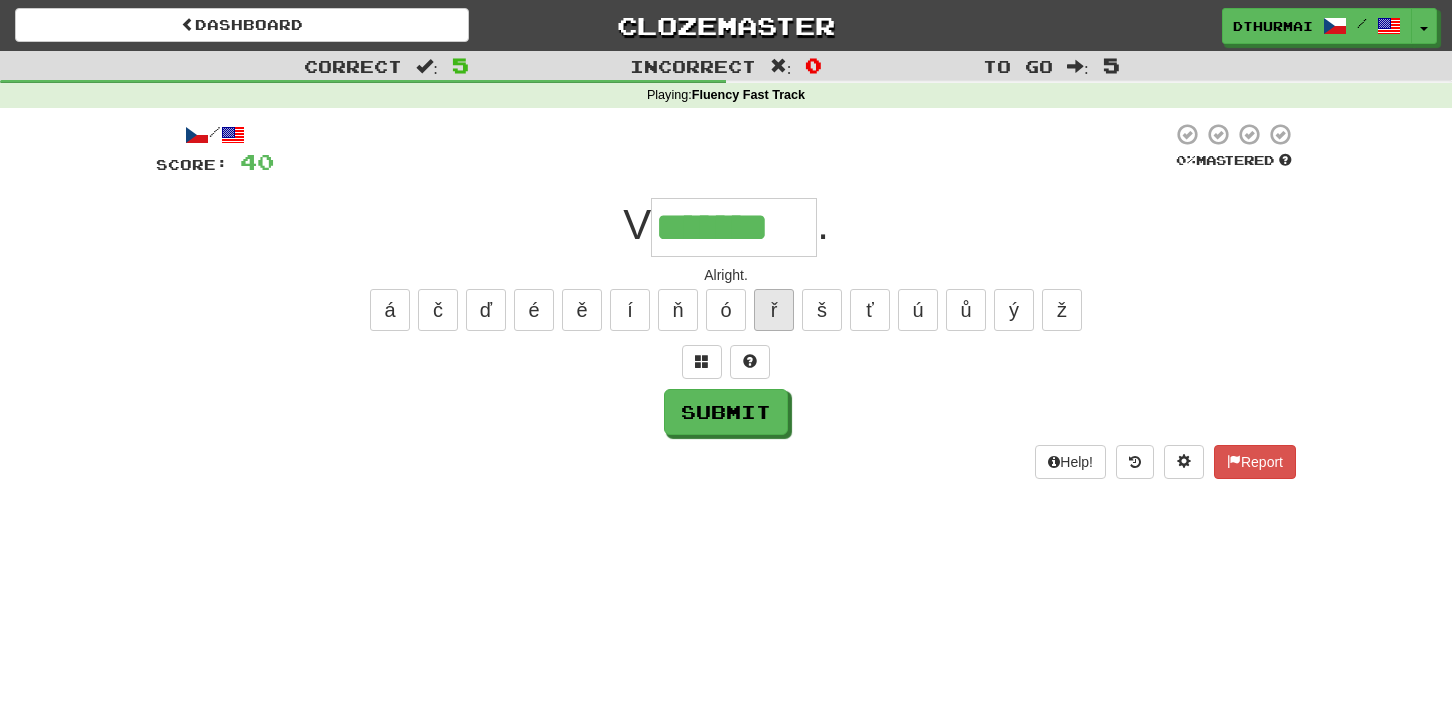 type on "*******" 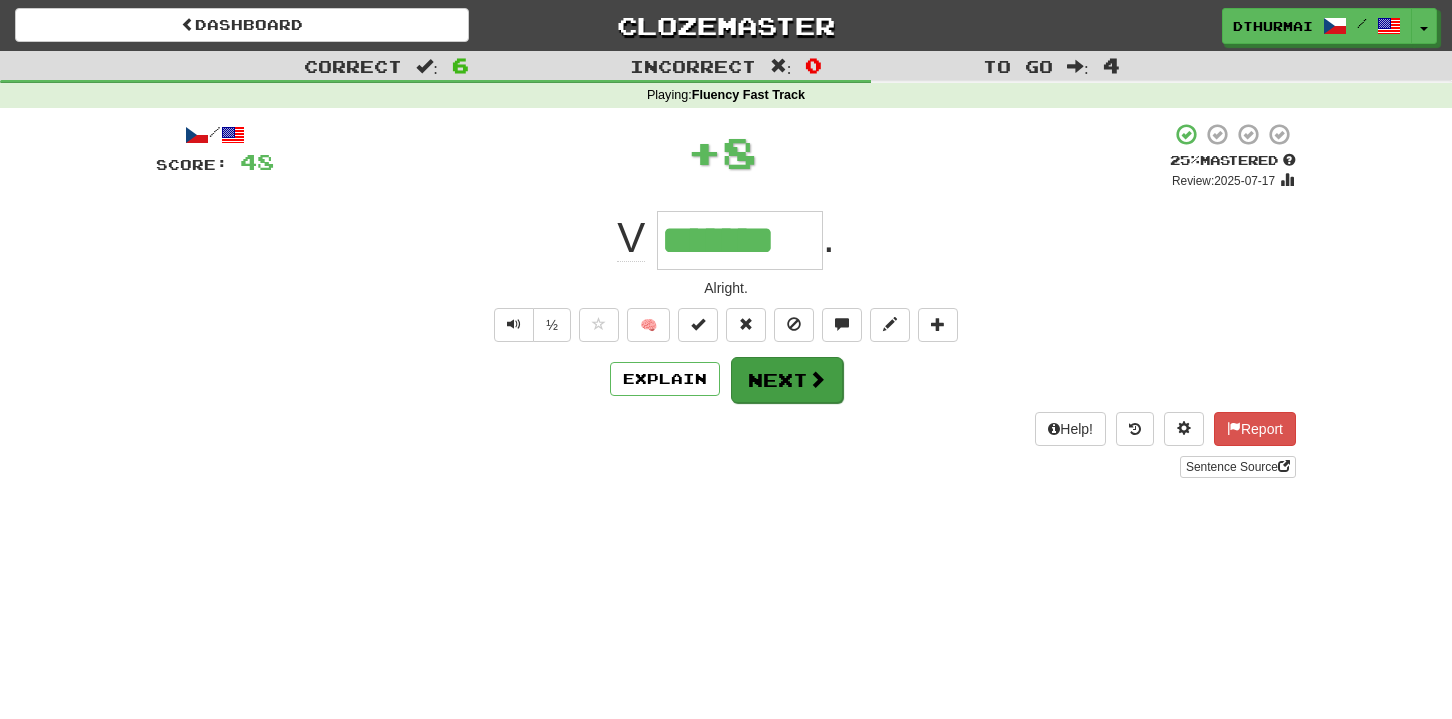click on "Next" at bounding box center (787, 380) 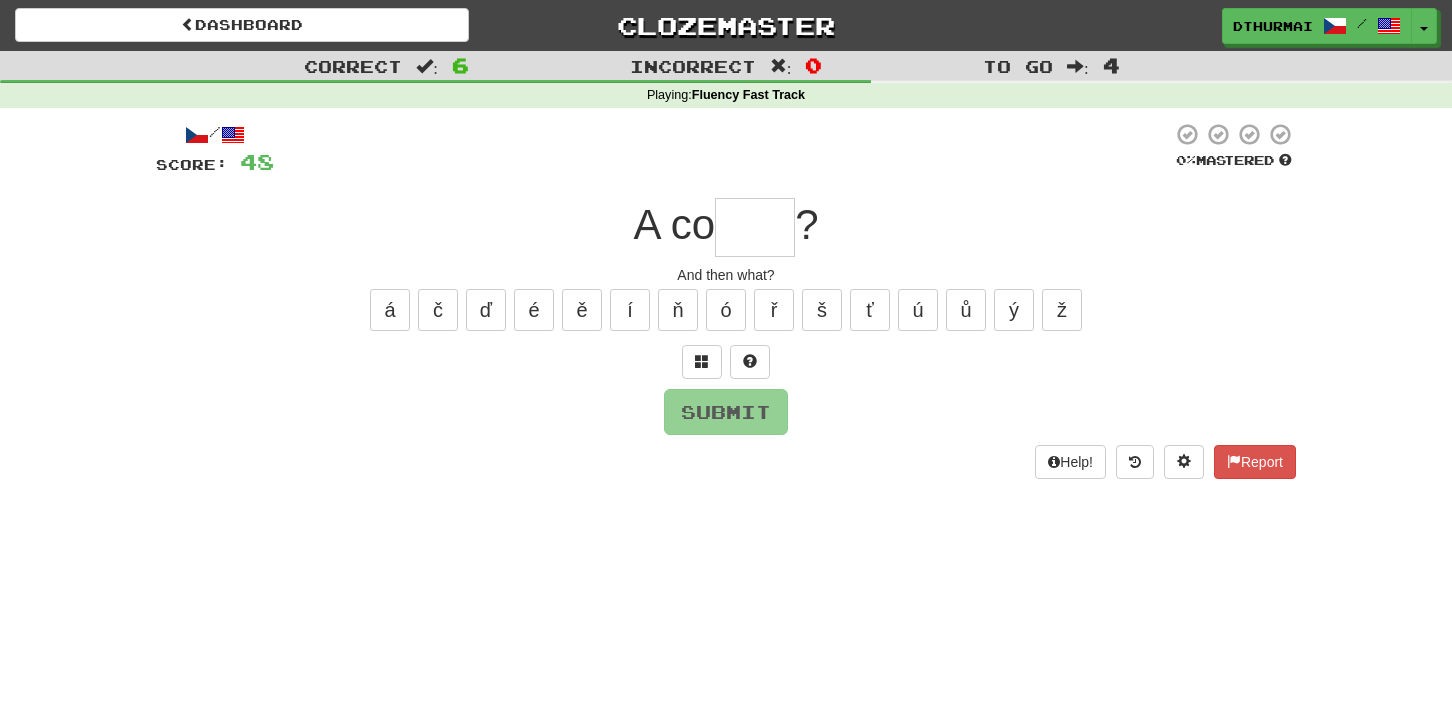 type on "*" 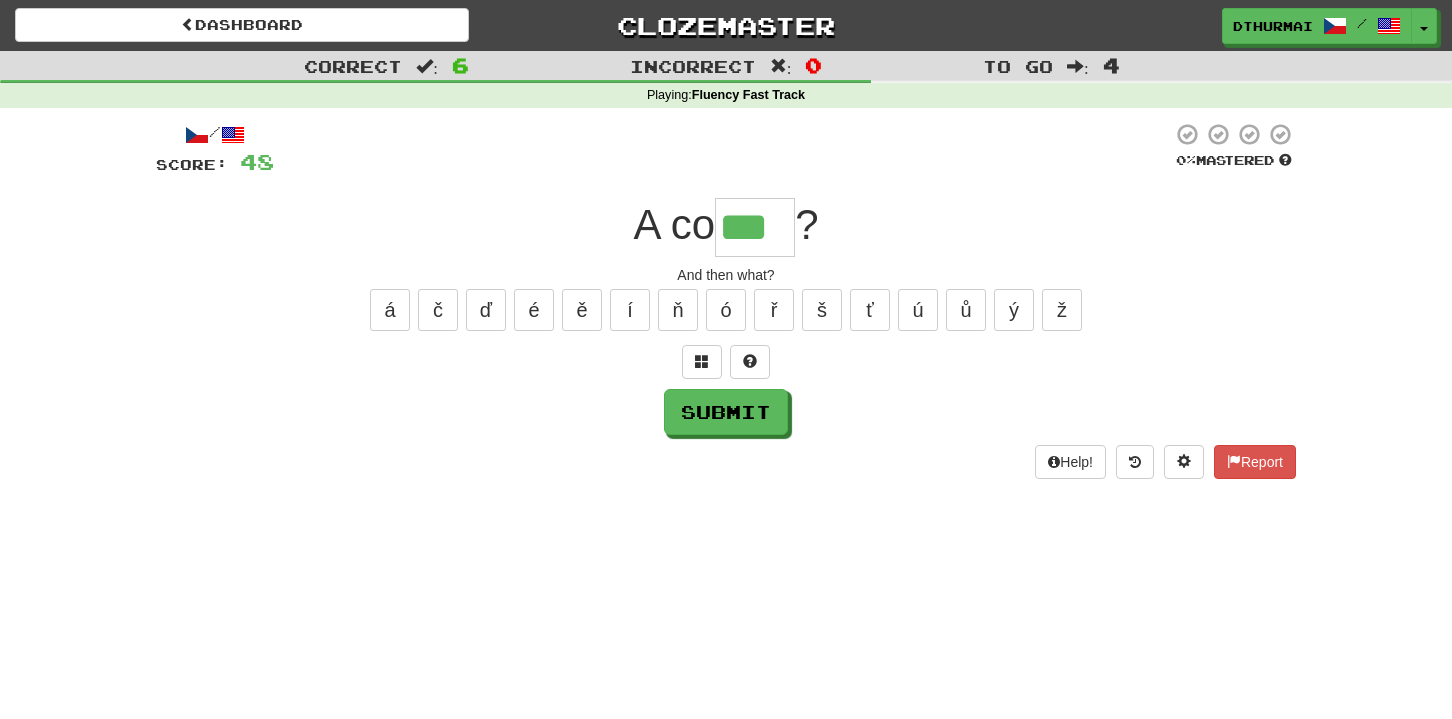 type on "***" 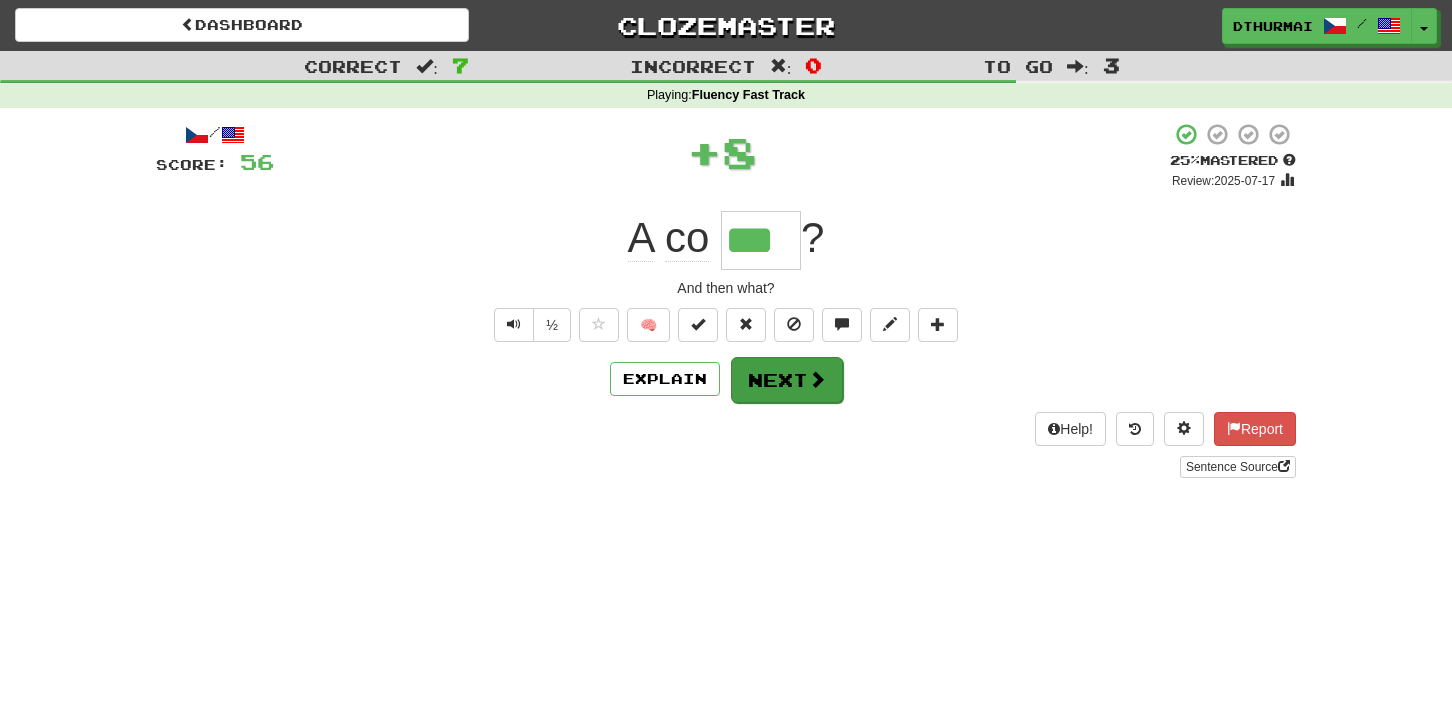 click on "Next" at bounding box center [787, 380] 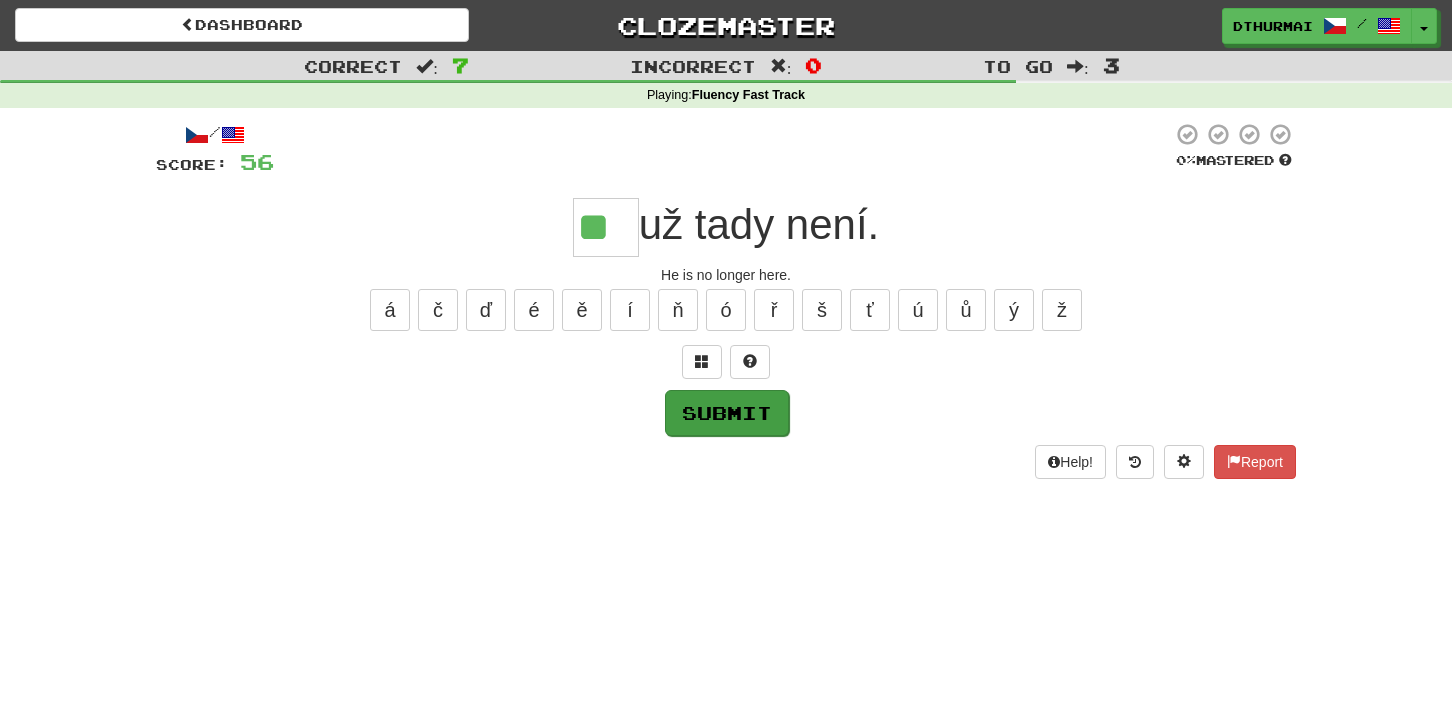 type on "**" 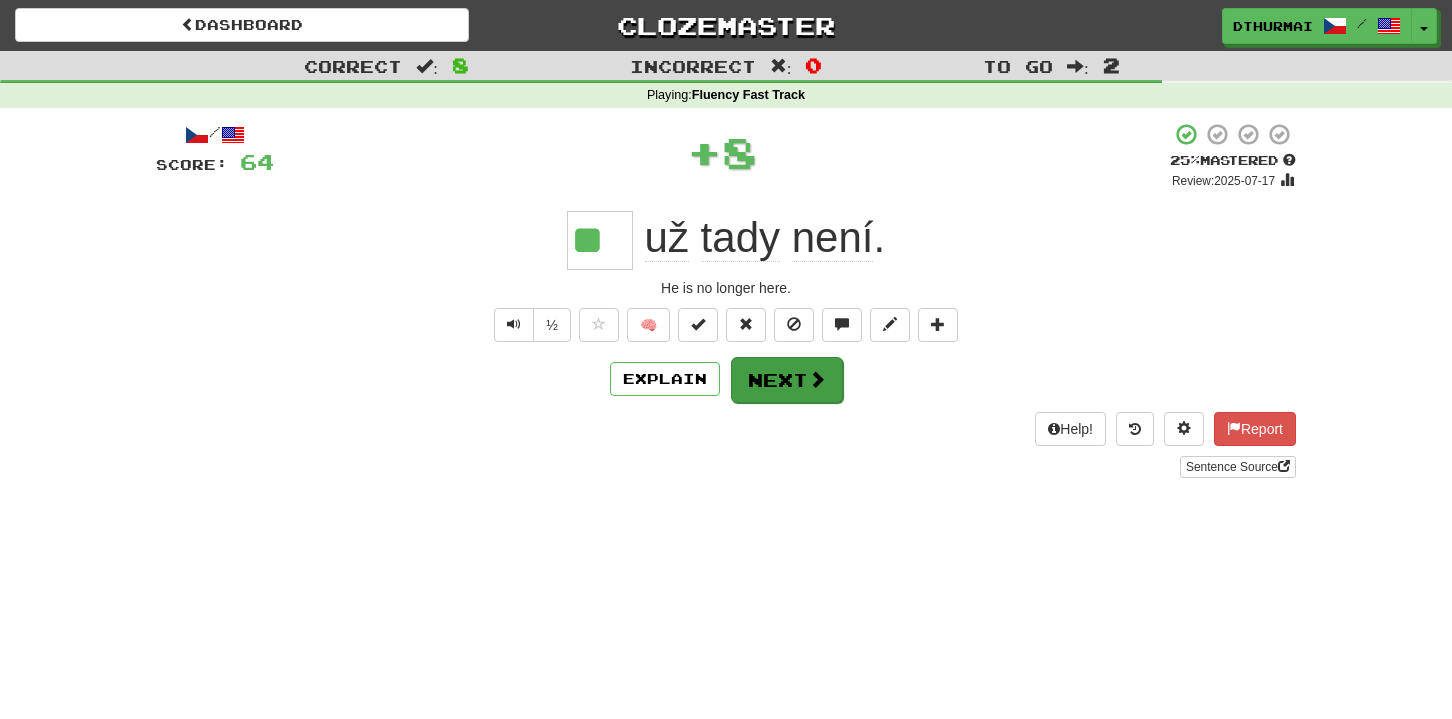click on "Next" at bounding box center (787, 380) 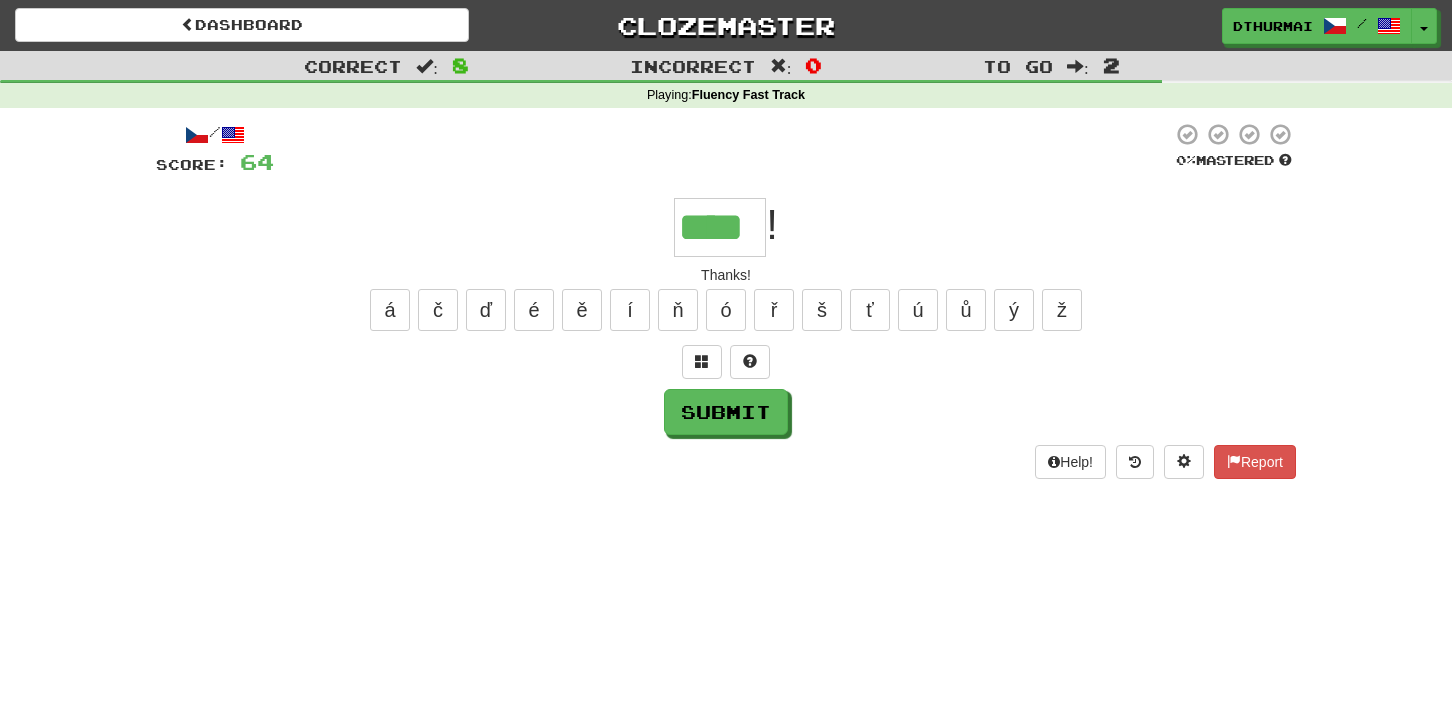 type on "****" 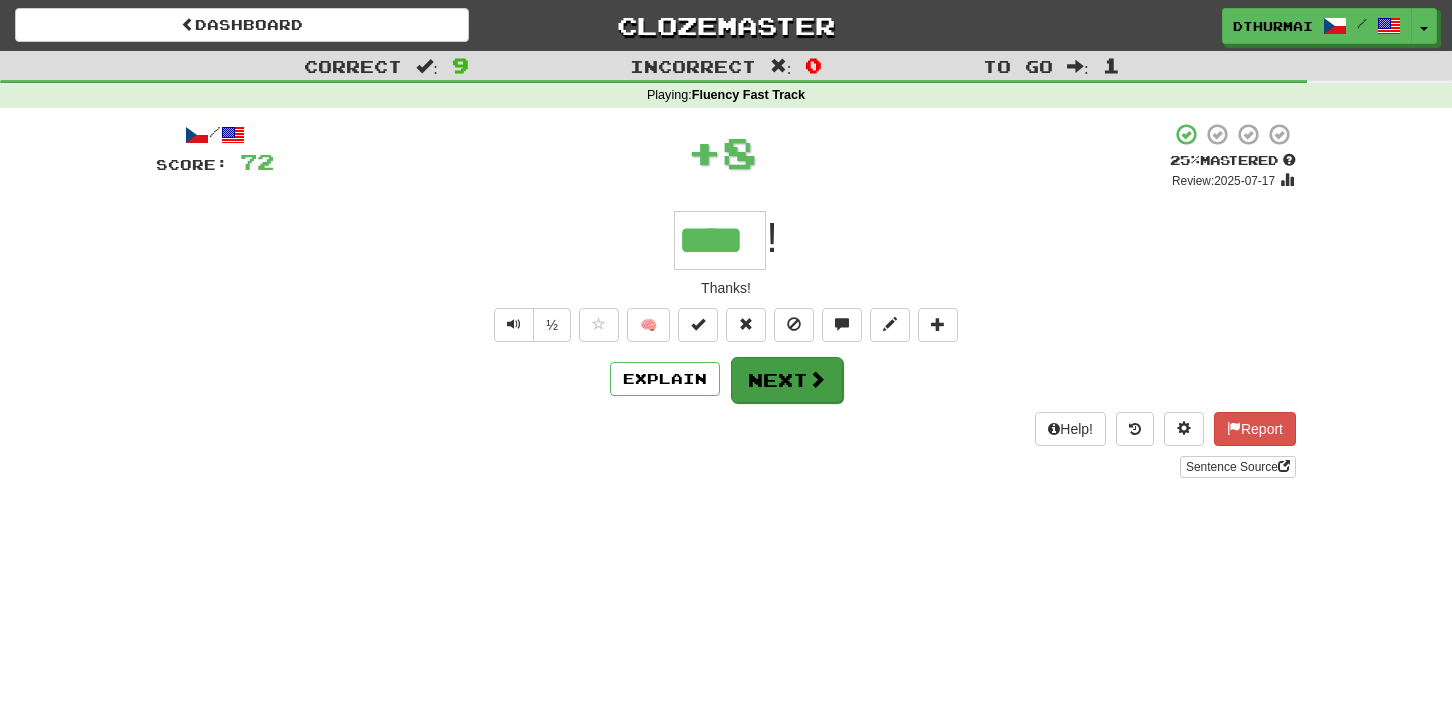 click on "Next" at bounding box center (787, 380) 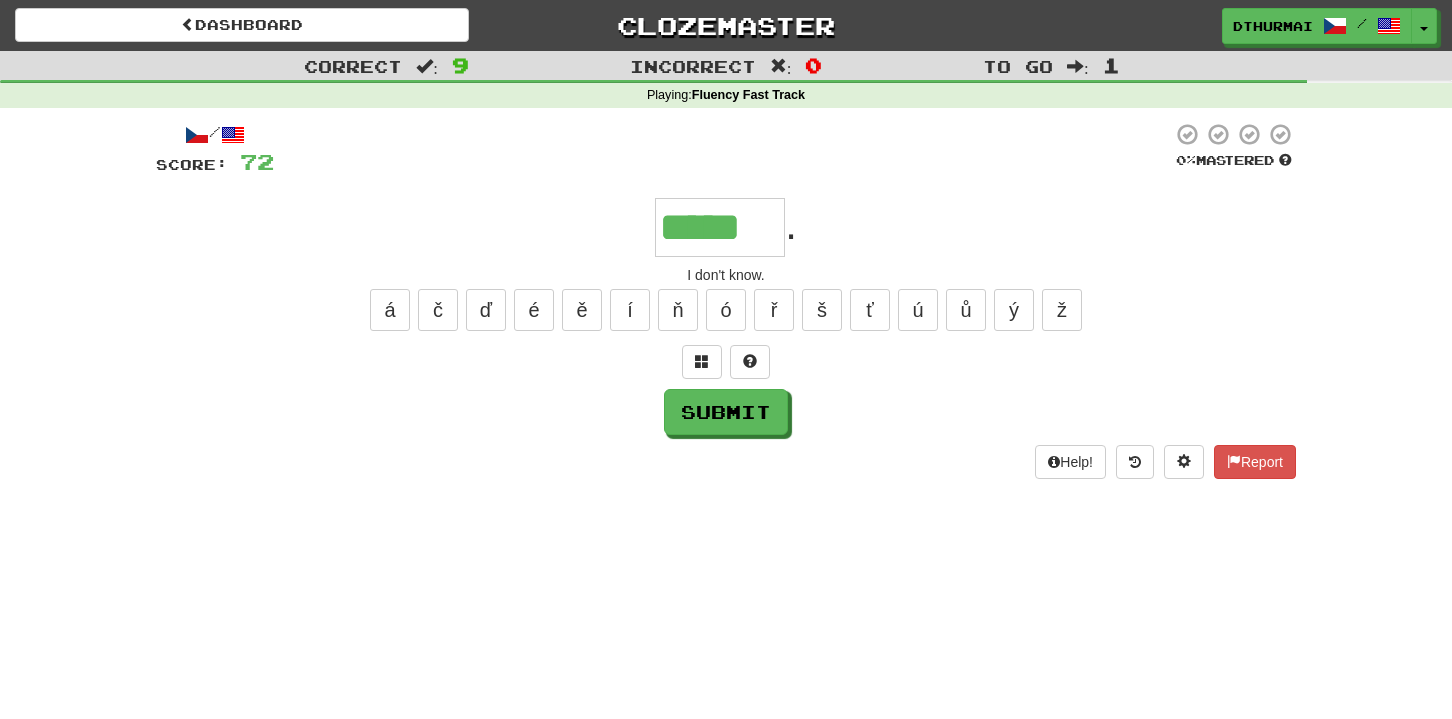 type on "*****" 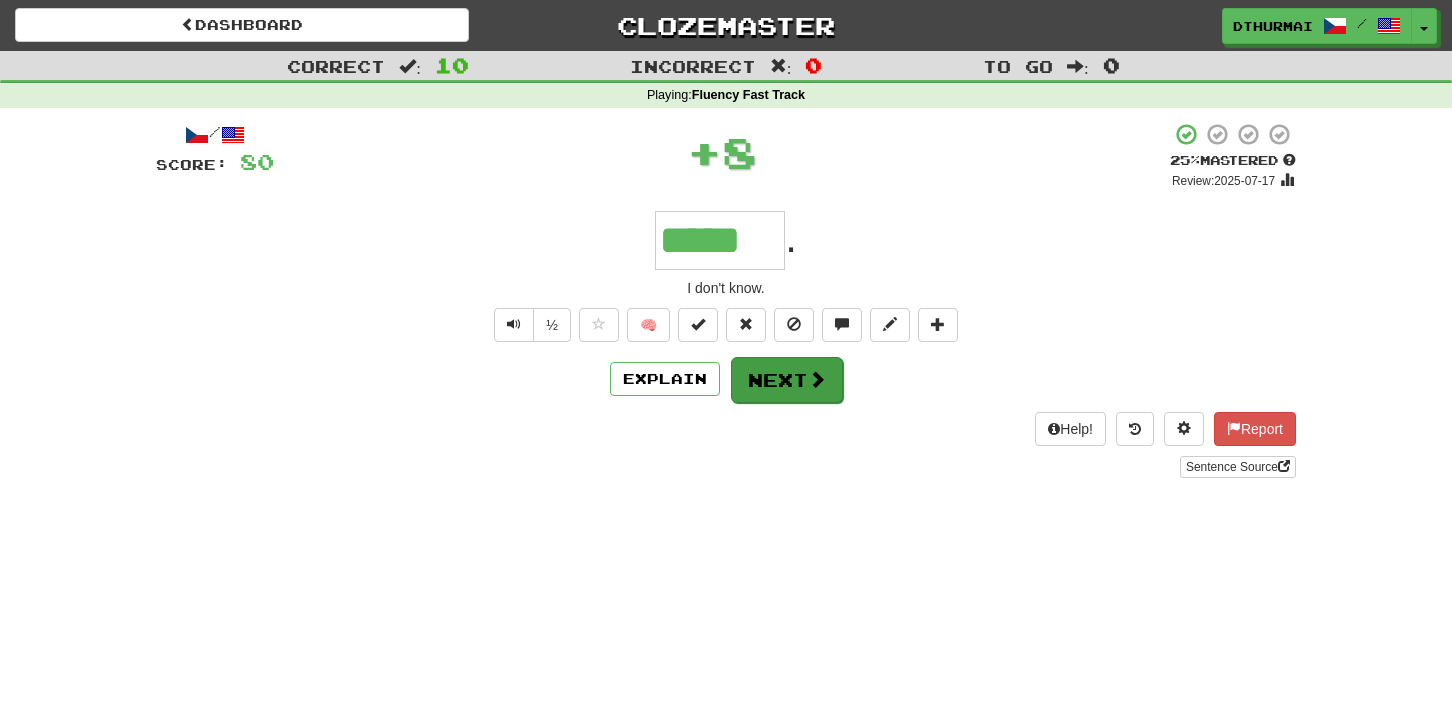 click on "Next" at bounding box center (787, 380) 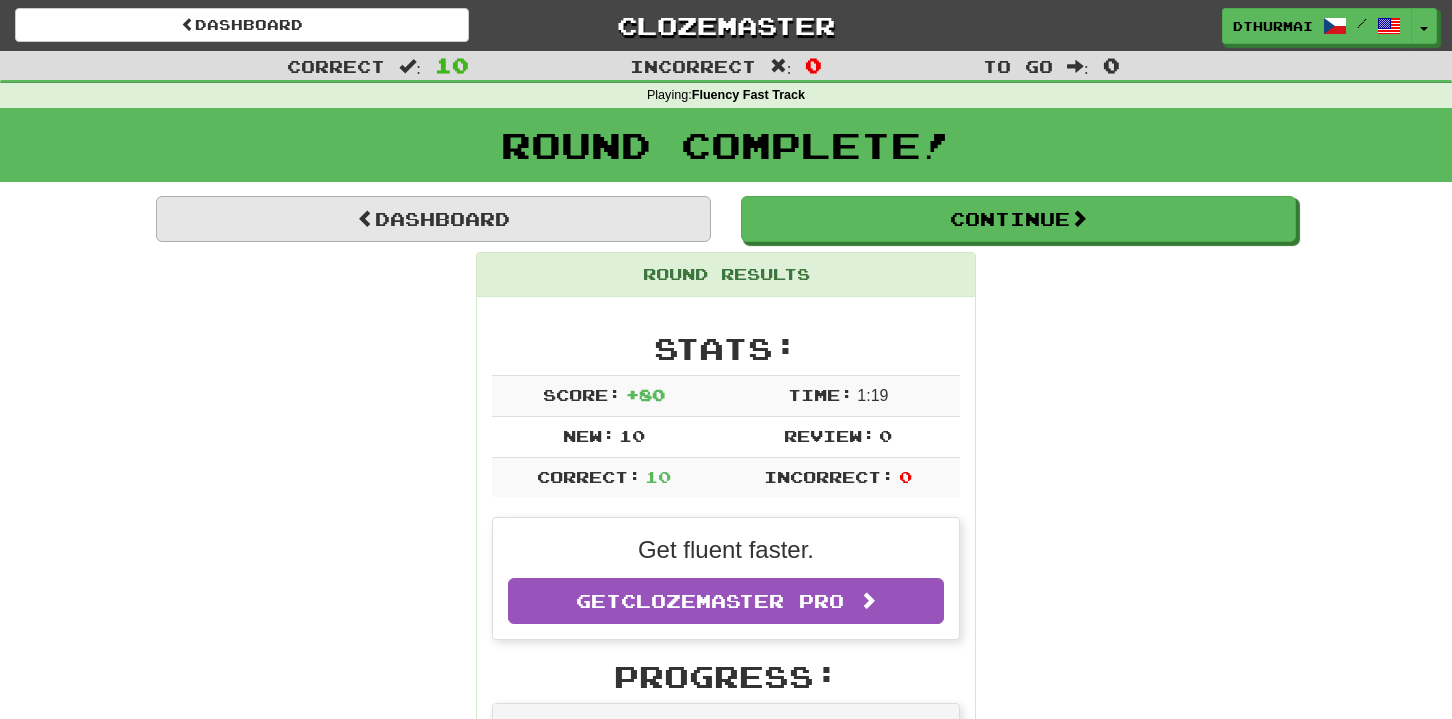 click on "Dashboard" at bounding box center [433, 219] 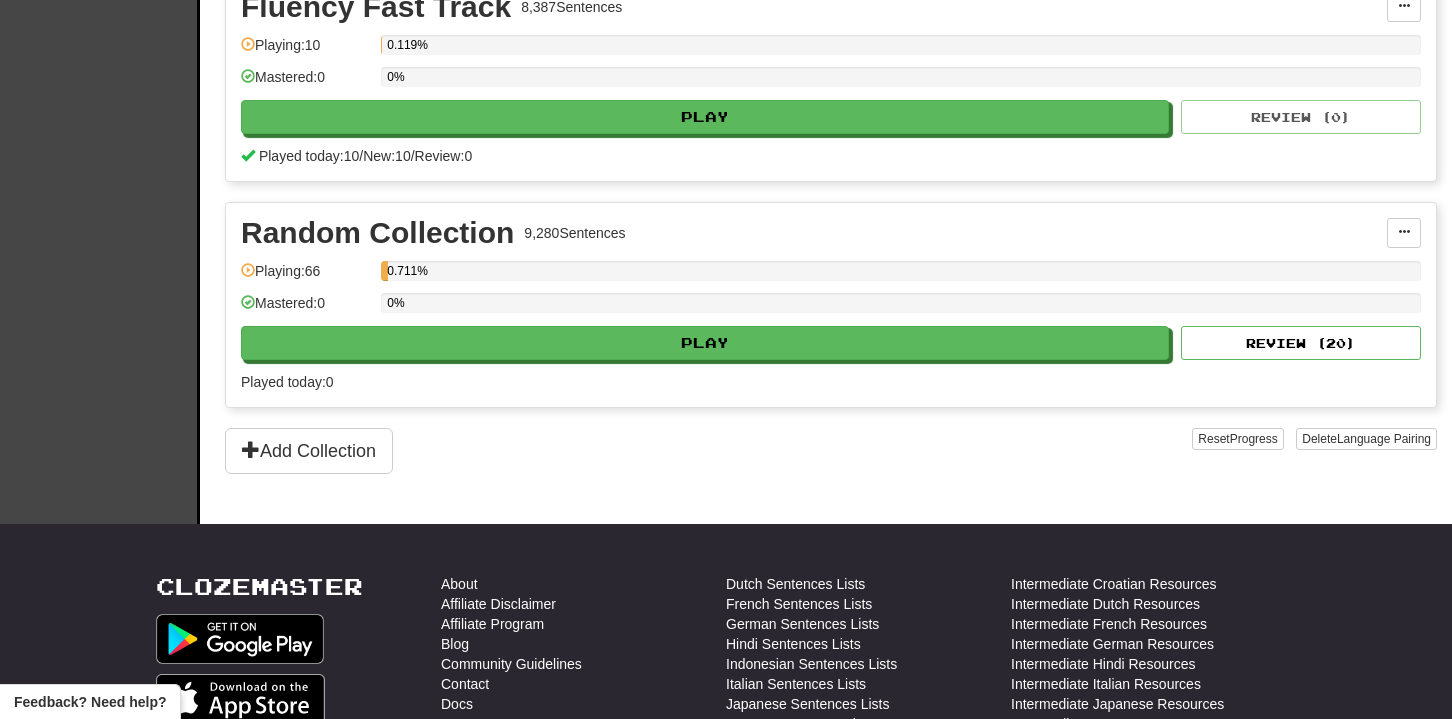 scroll, scrollTop: 751, scrollLeft: 0, axis: vertical 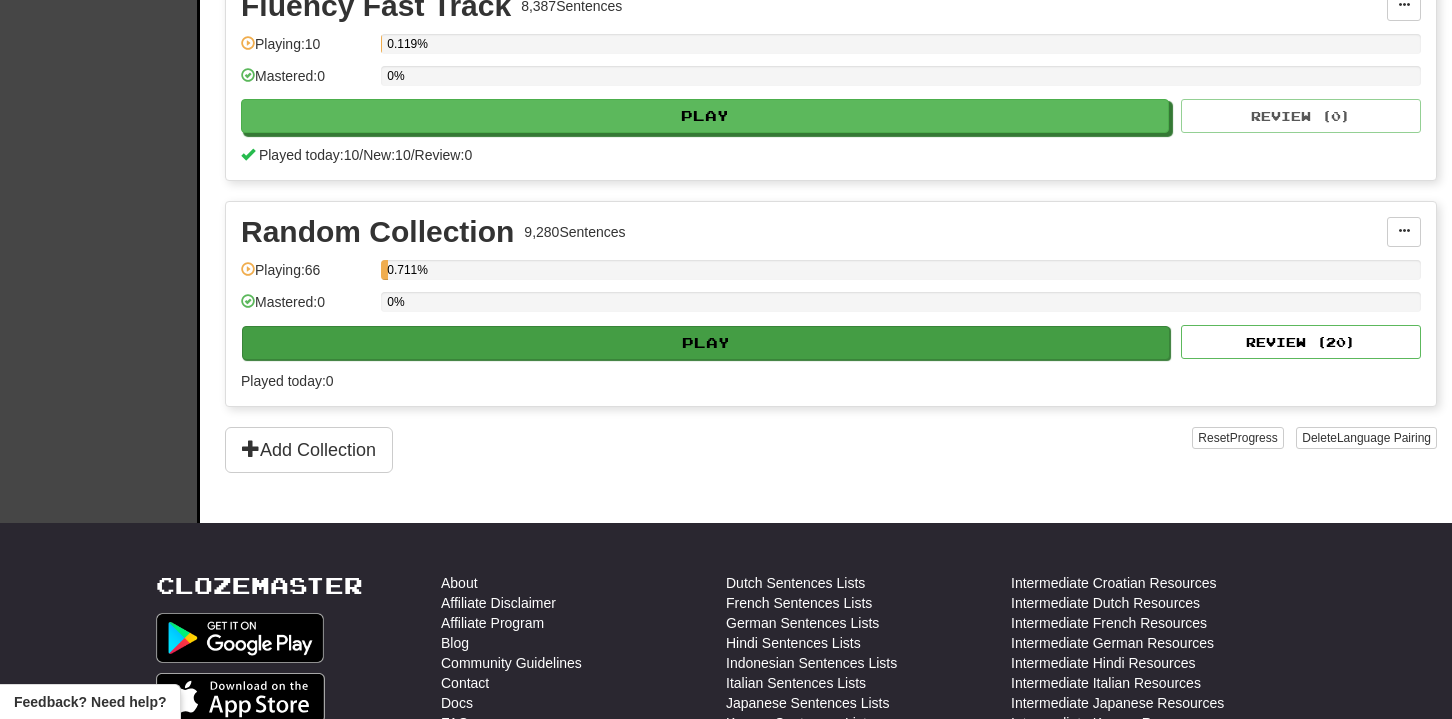 click on "Play" at bounding box center (706, 343) 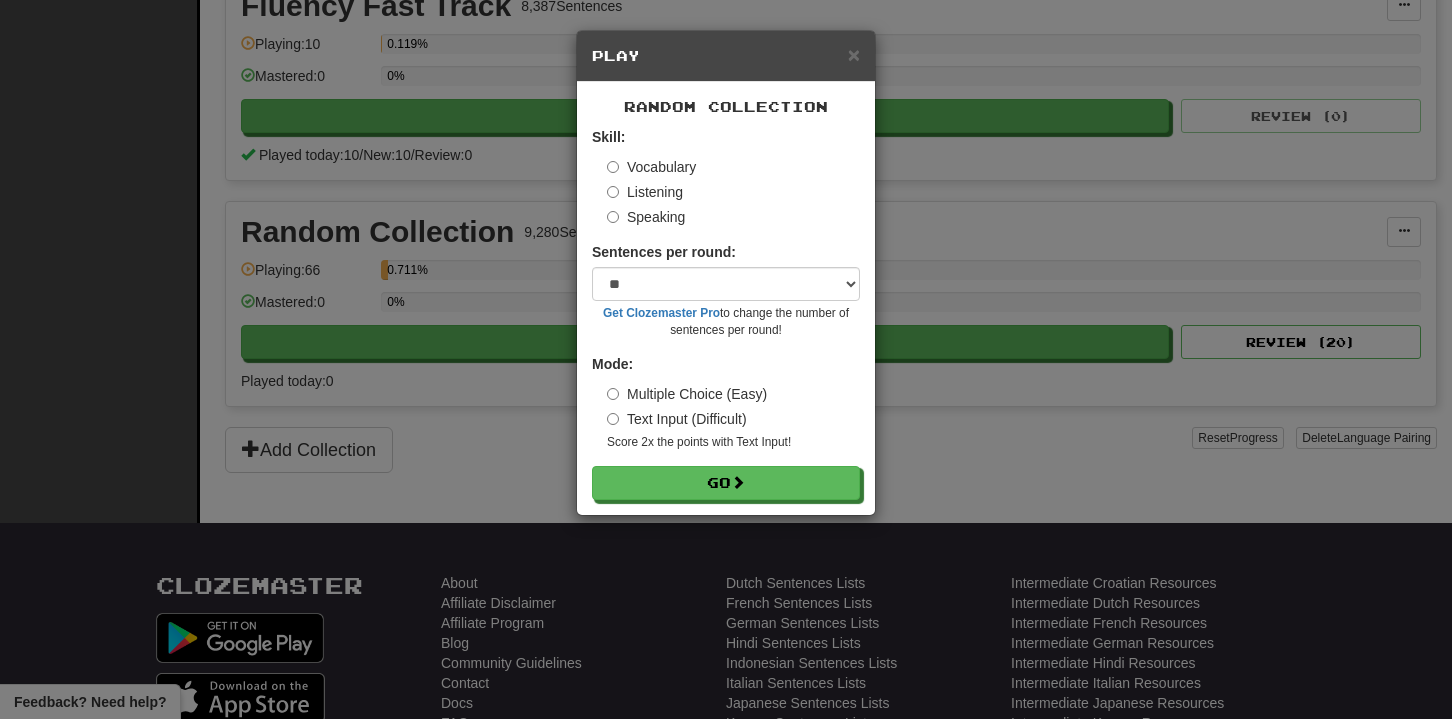 click on "Skill: Vocabulary Listening Speaking" at bounding box center (726, 177) 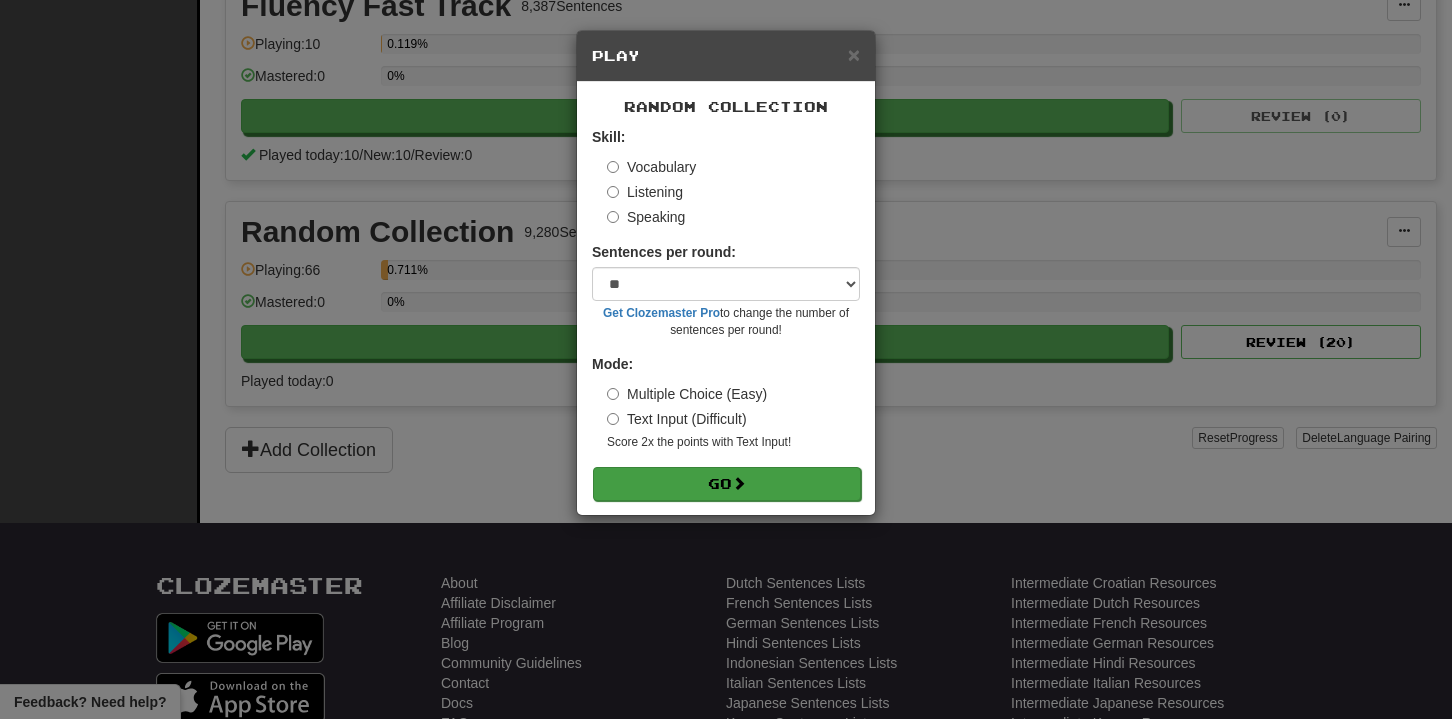 click on "Go" at bounding box center [727, 484] 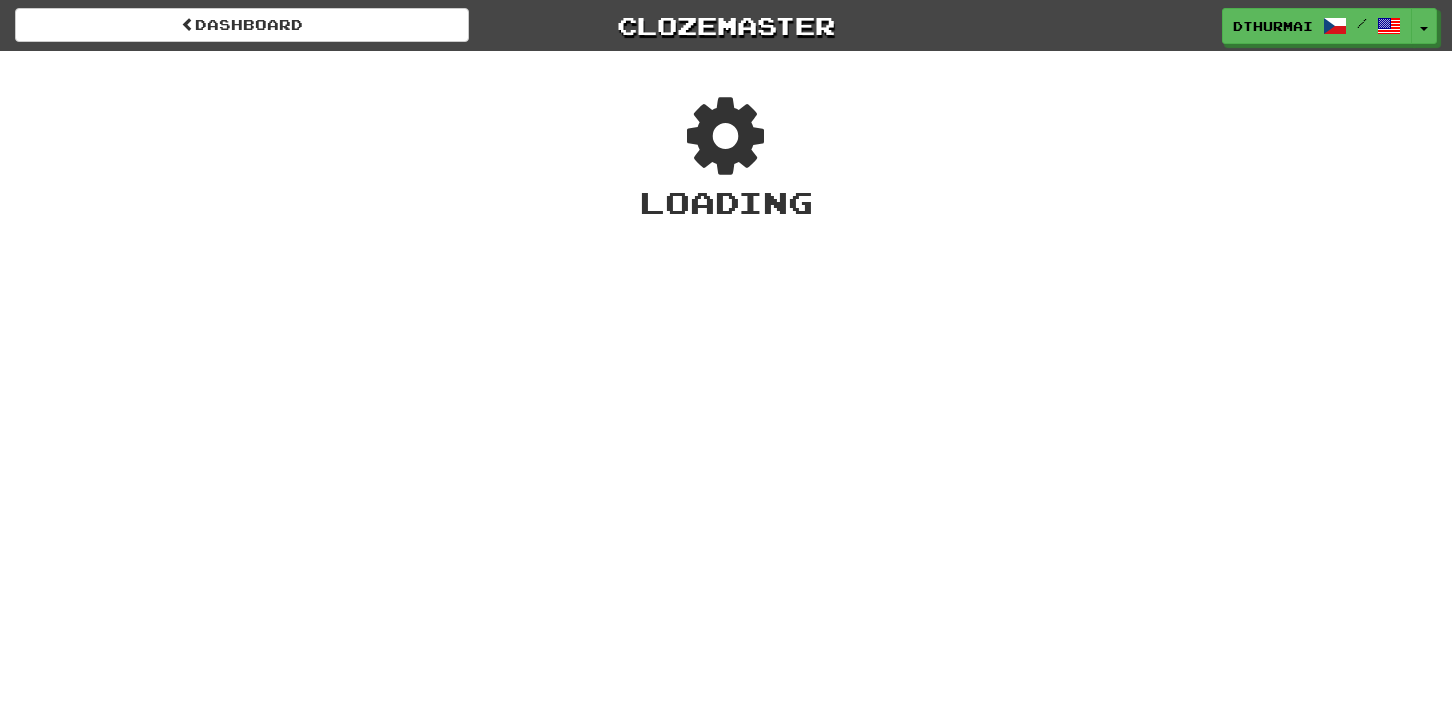 scroll, scrollTop: 0, scrollLeft: 0, axis: both 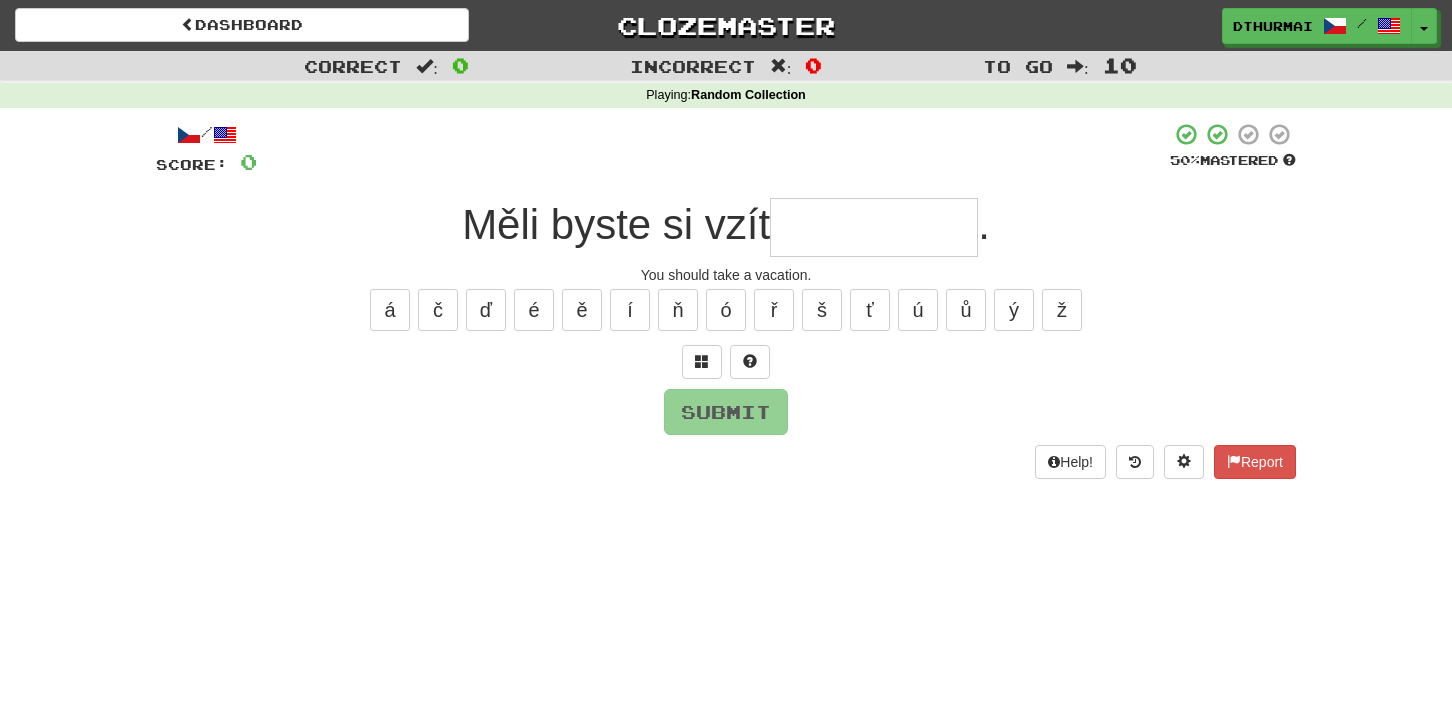 type on "*" 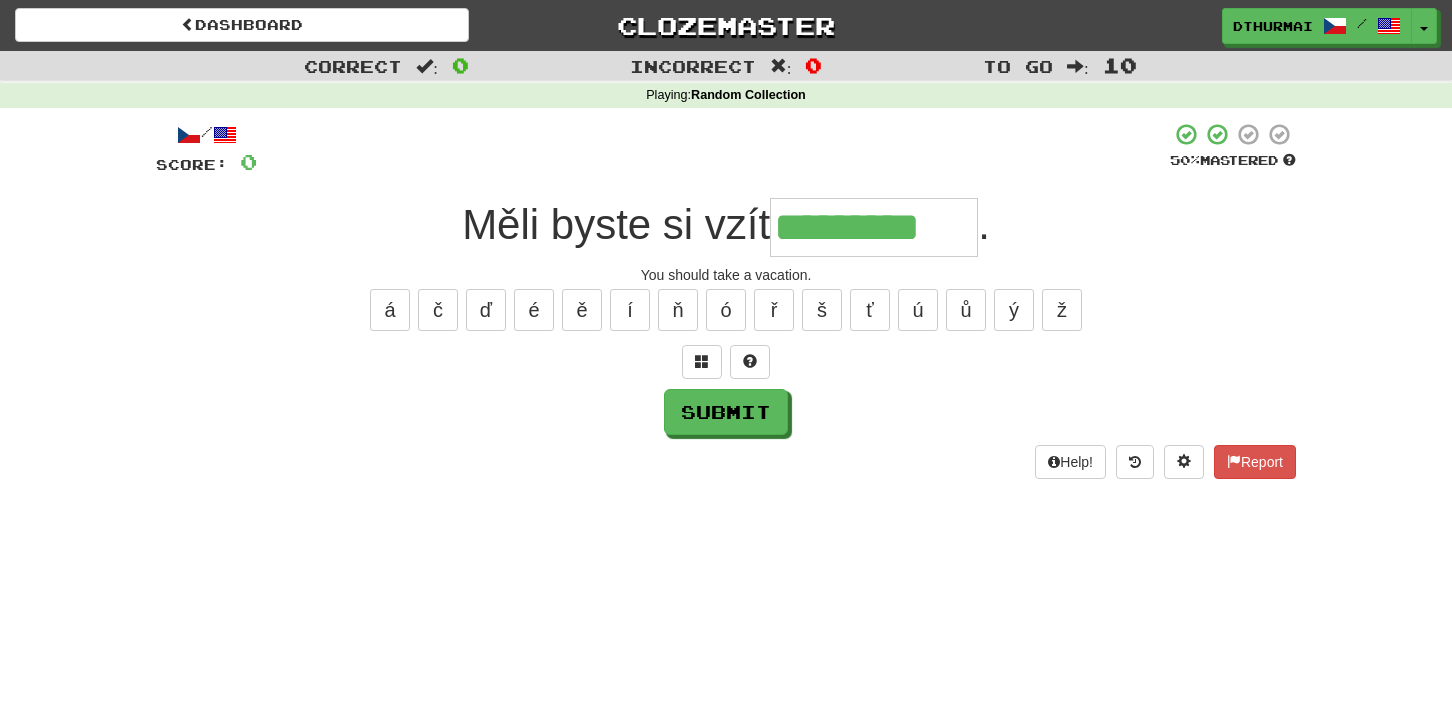 type on "*********" 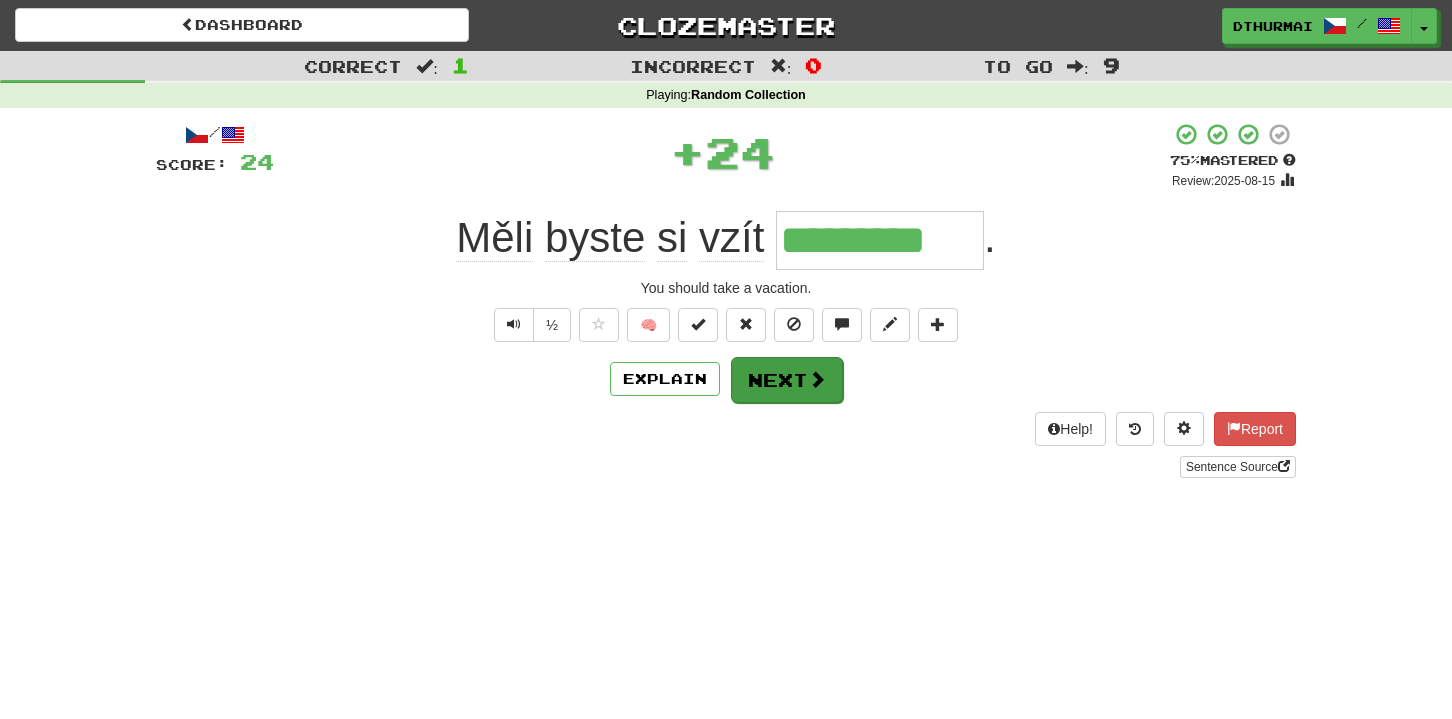 click on "Next" at bounding box center (787, 380) 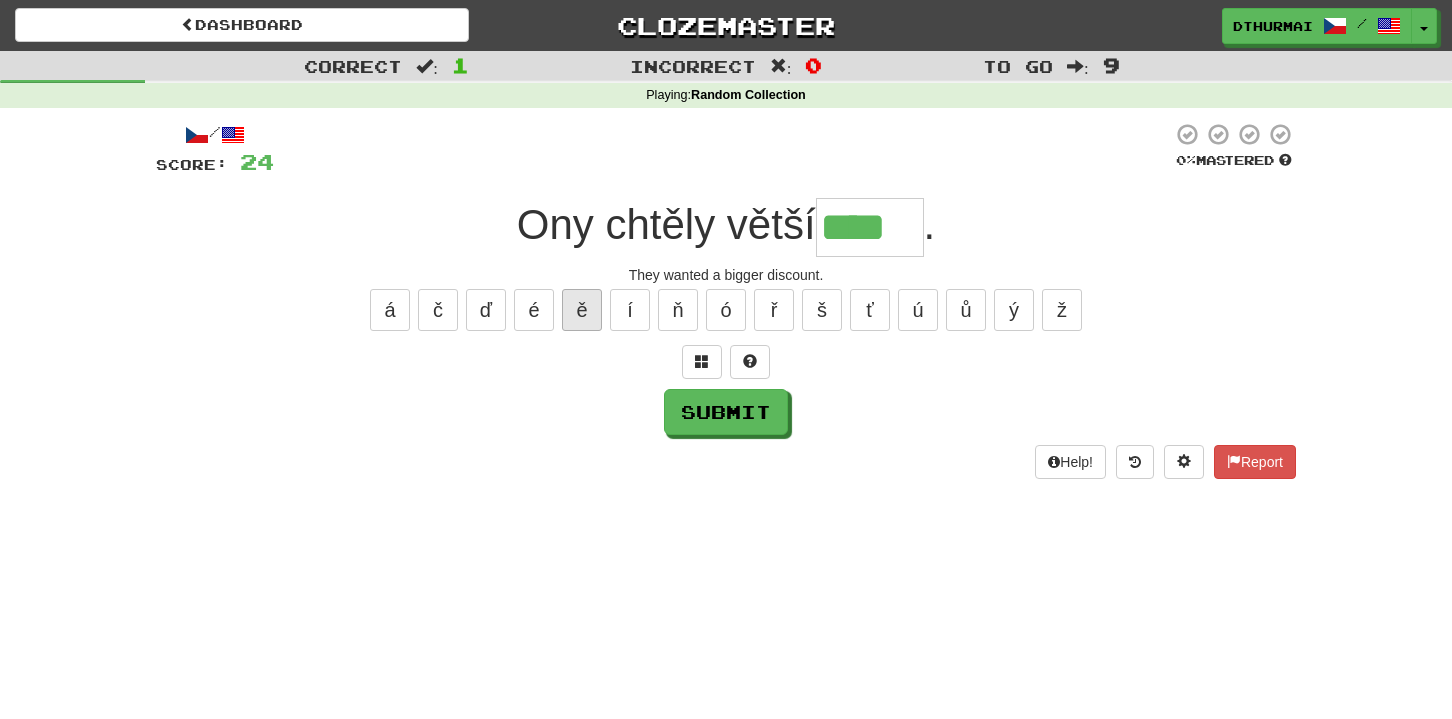 click on "ě" at bounding box center (582, 310) 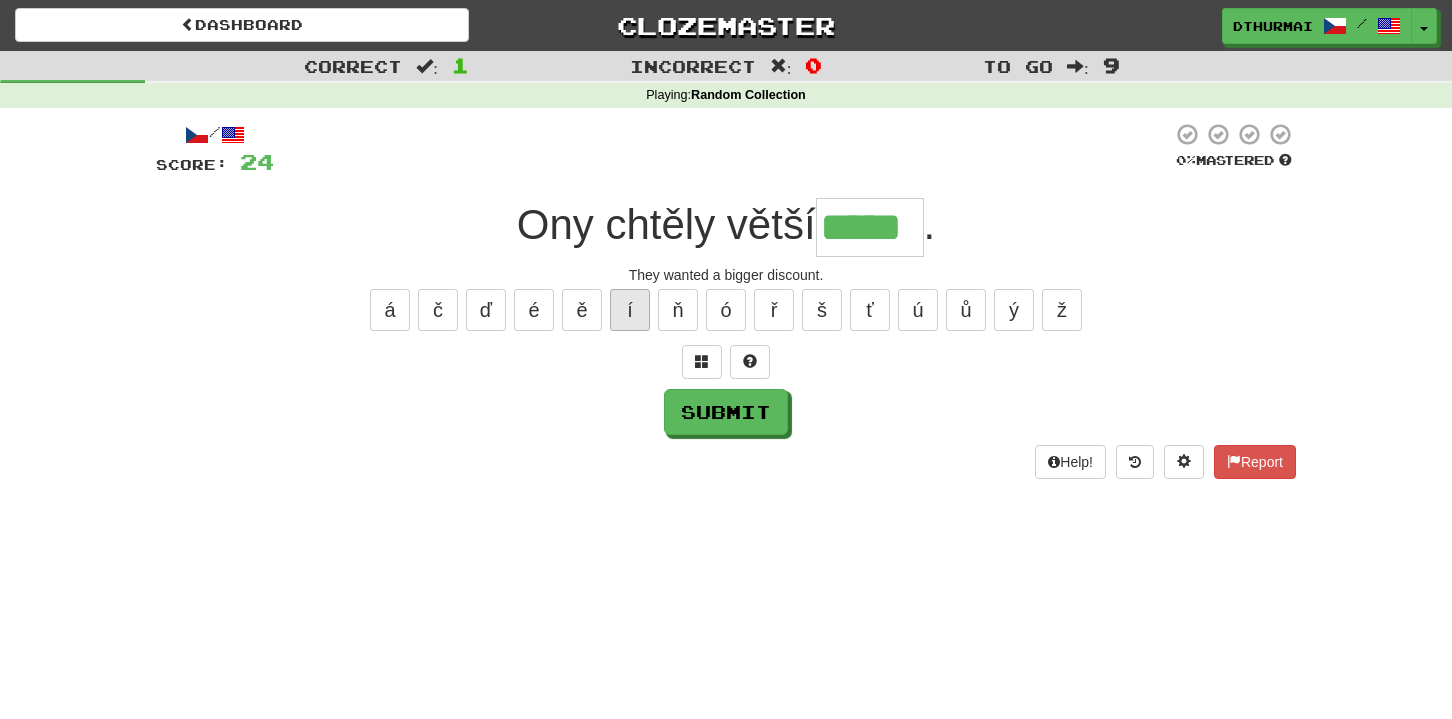 type on "*****" 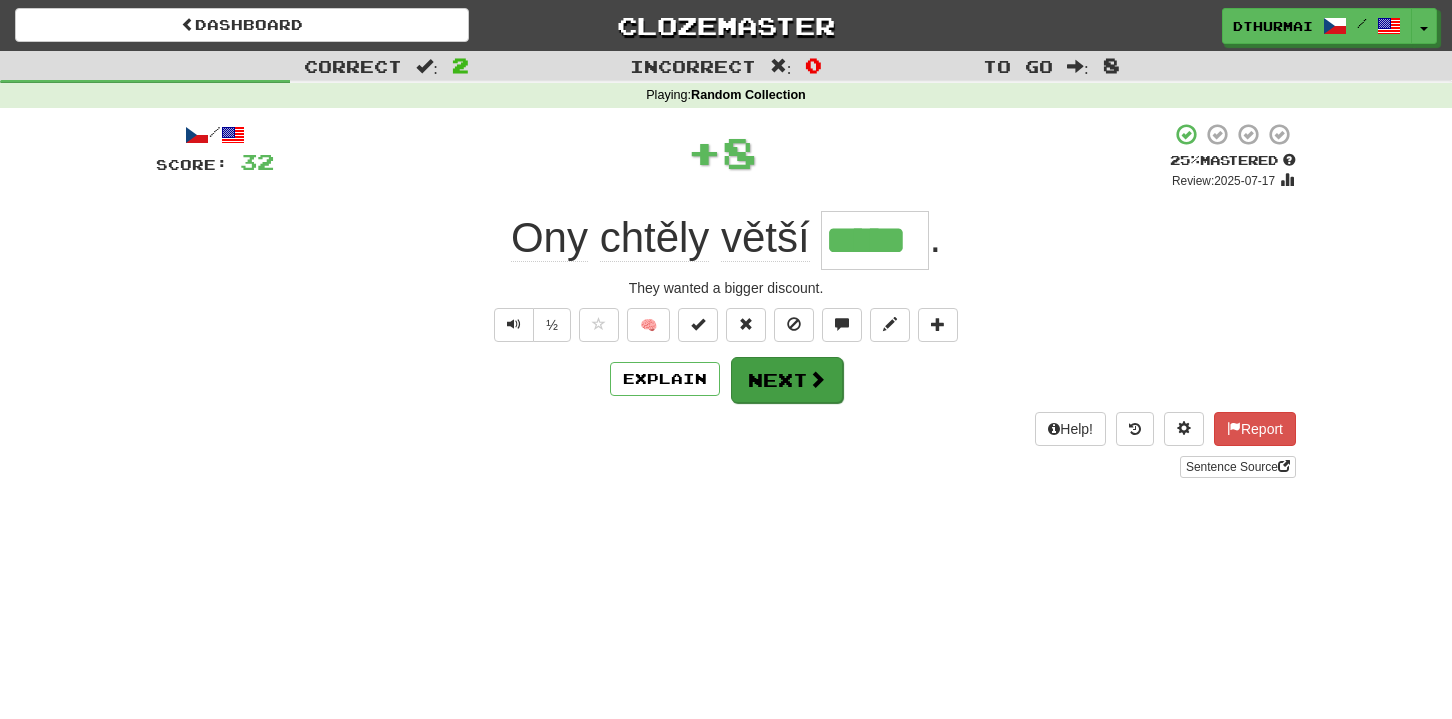 click on "Next" at bounding box center (787, 380) 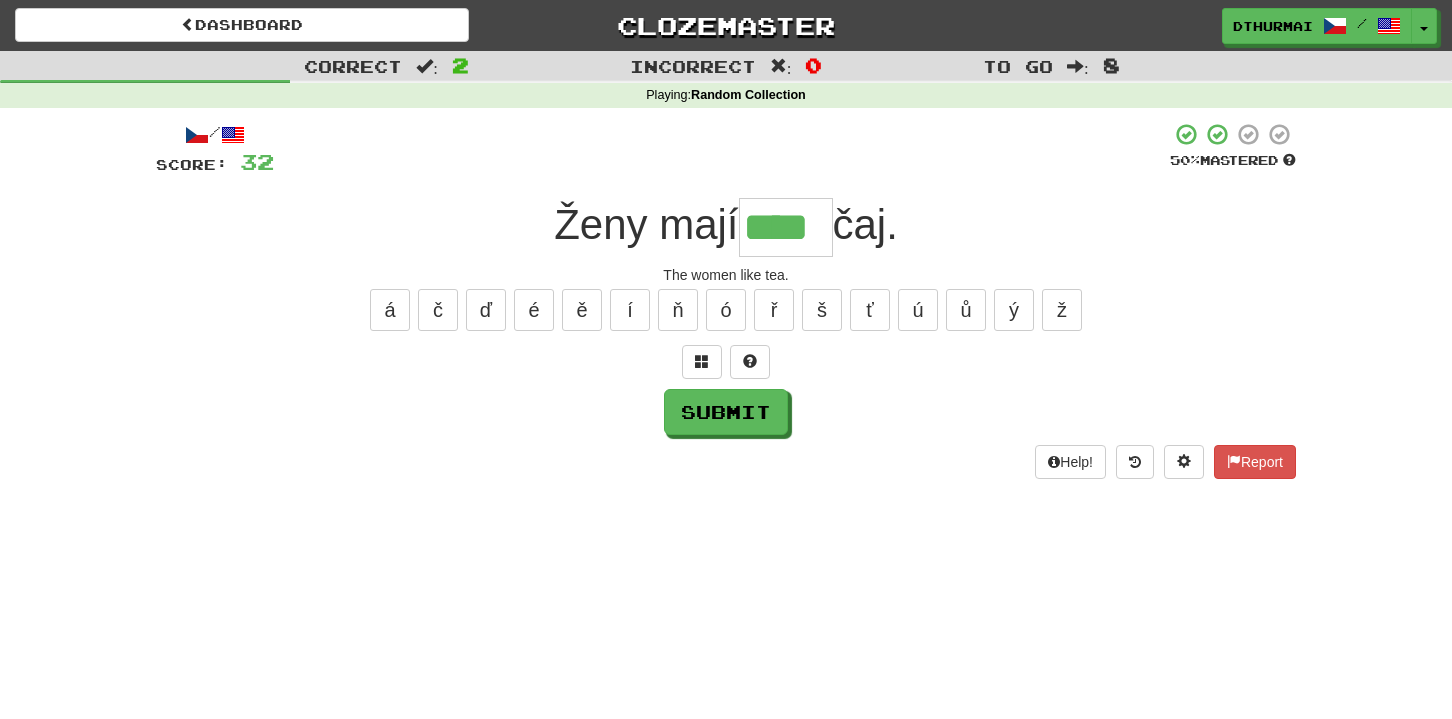 type on "****" 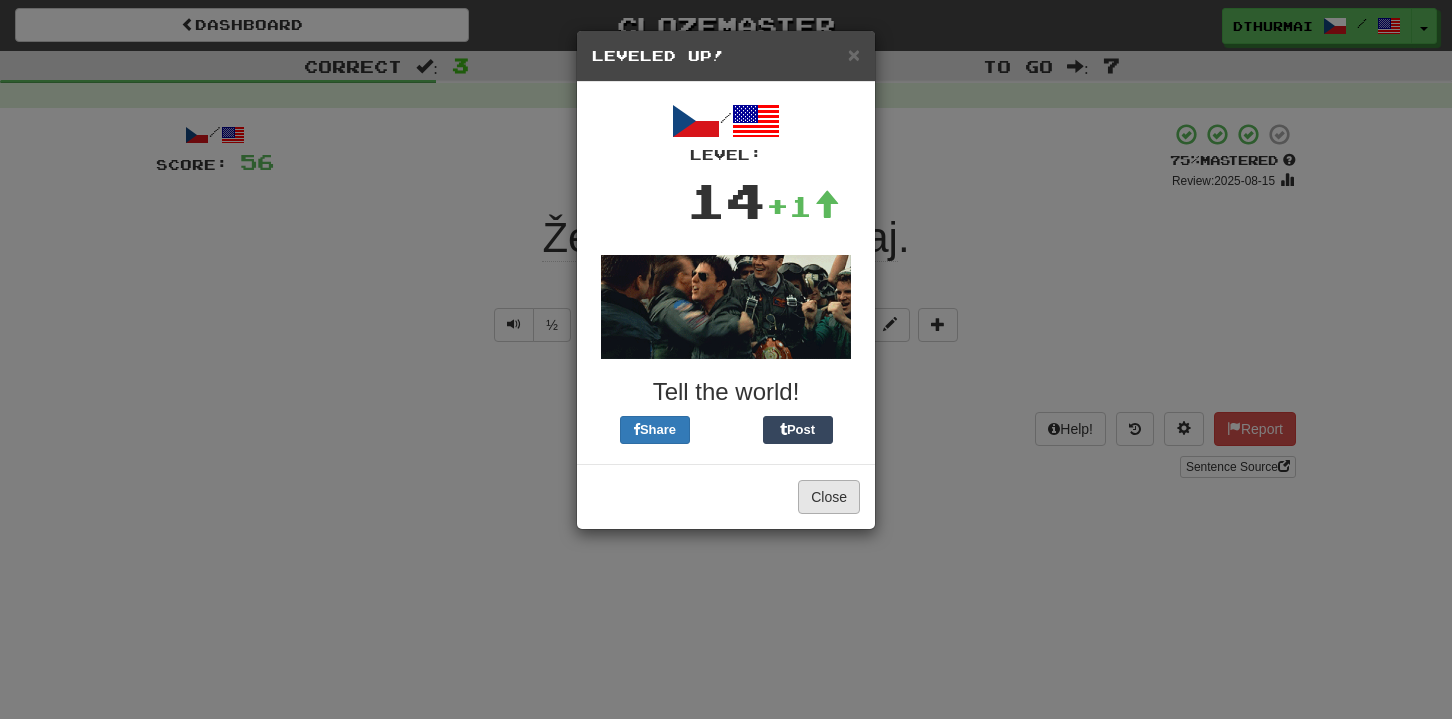 click on "Close" at bounding box center [829, 497] 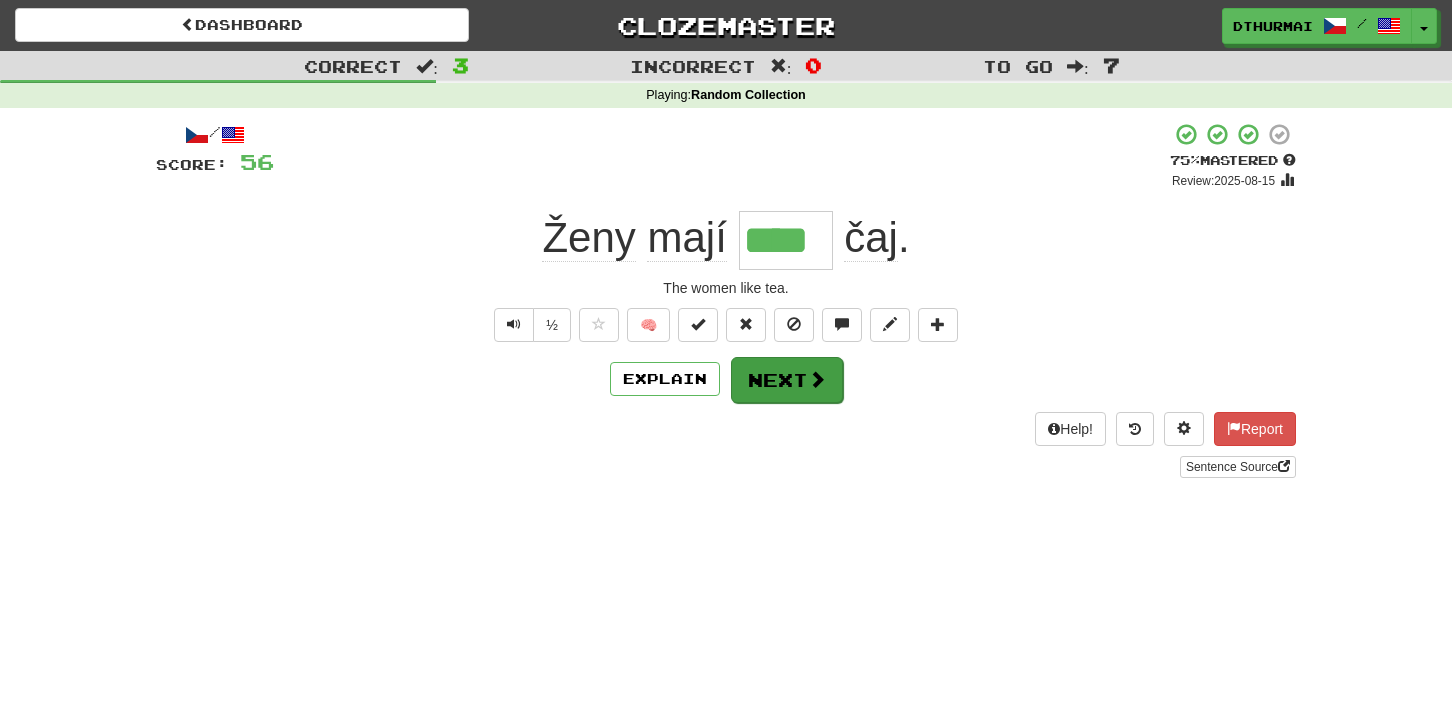 click on "Next" at bounding box center [787, 380] 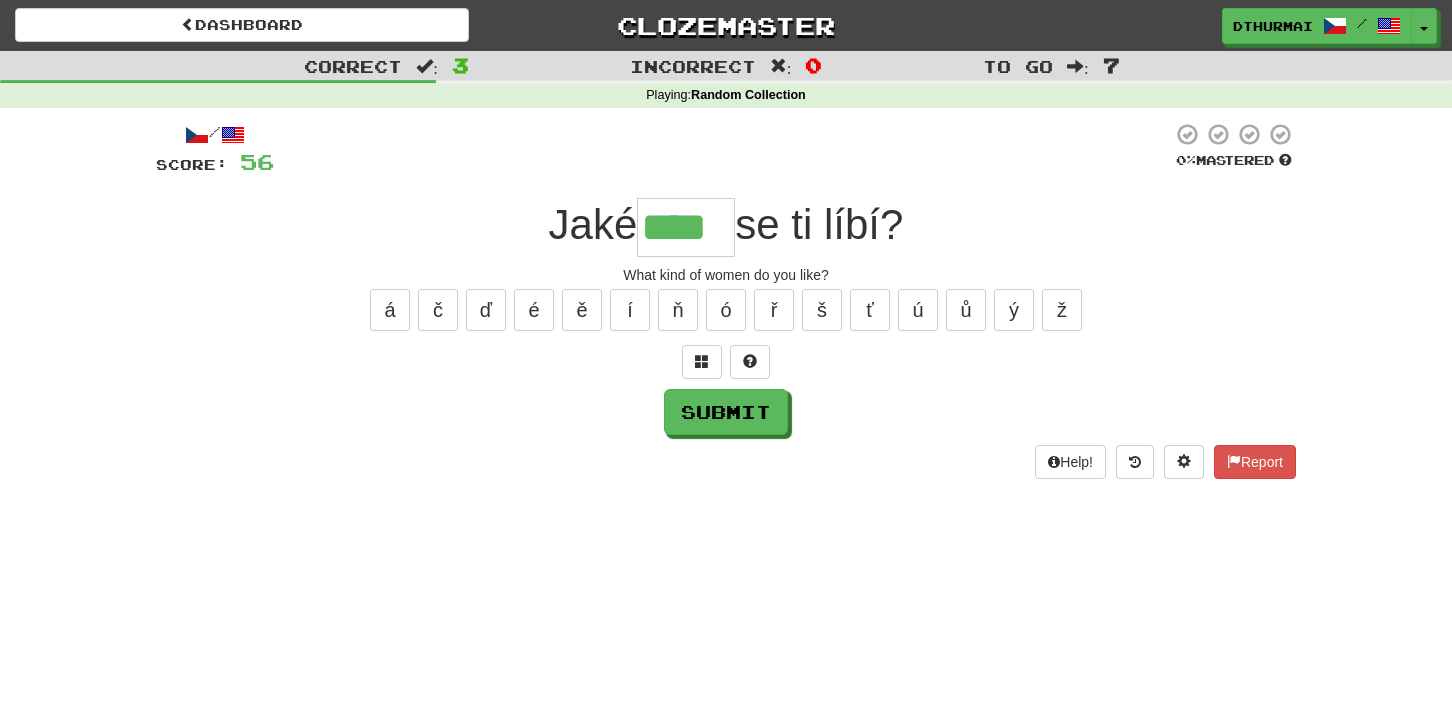 type on "****" 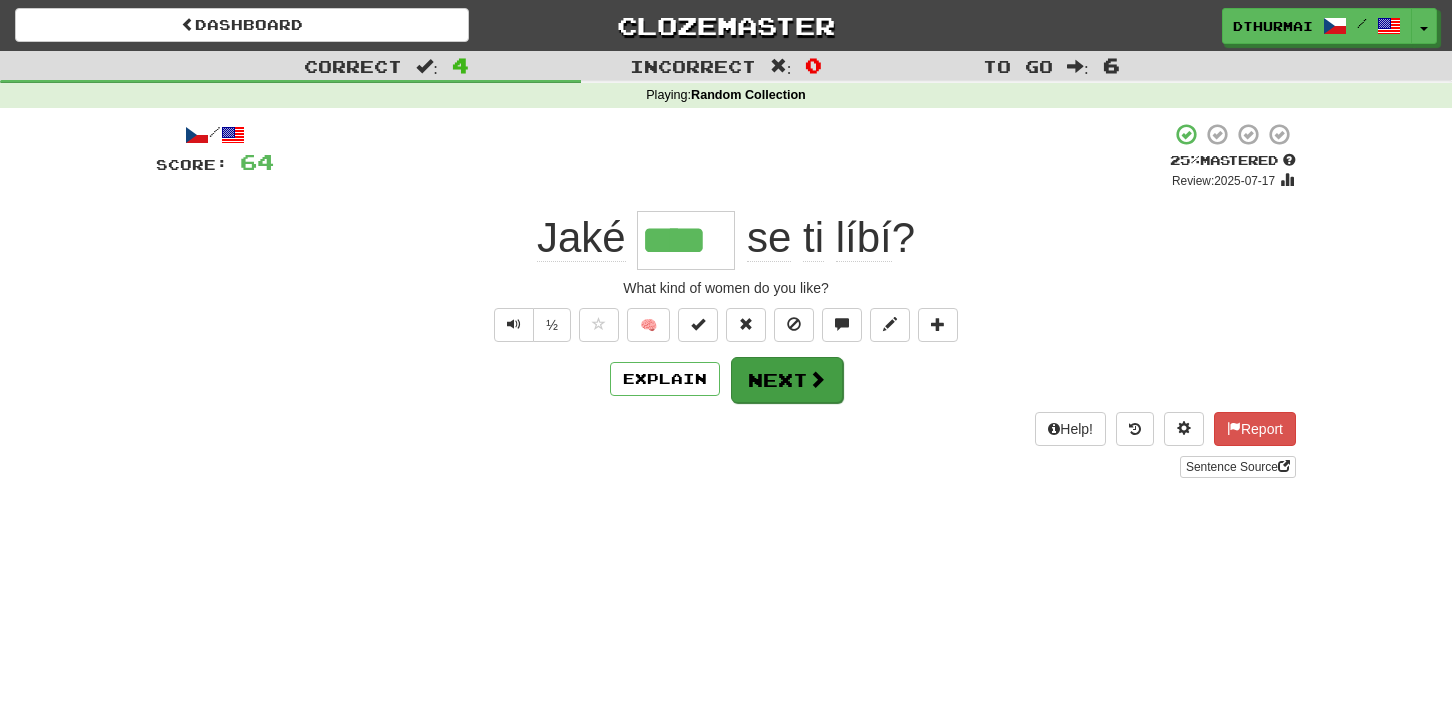 click on "Next" at bounding box center [787, 380] 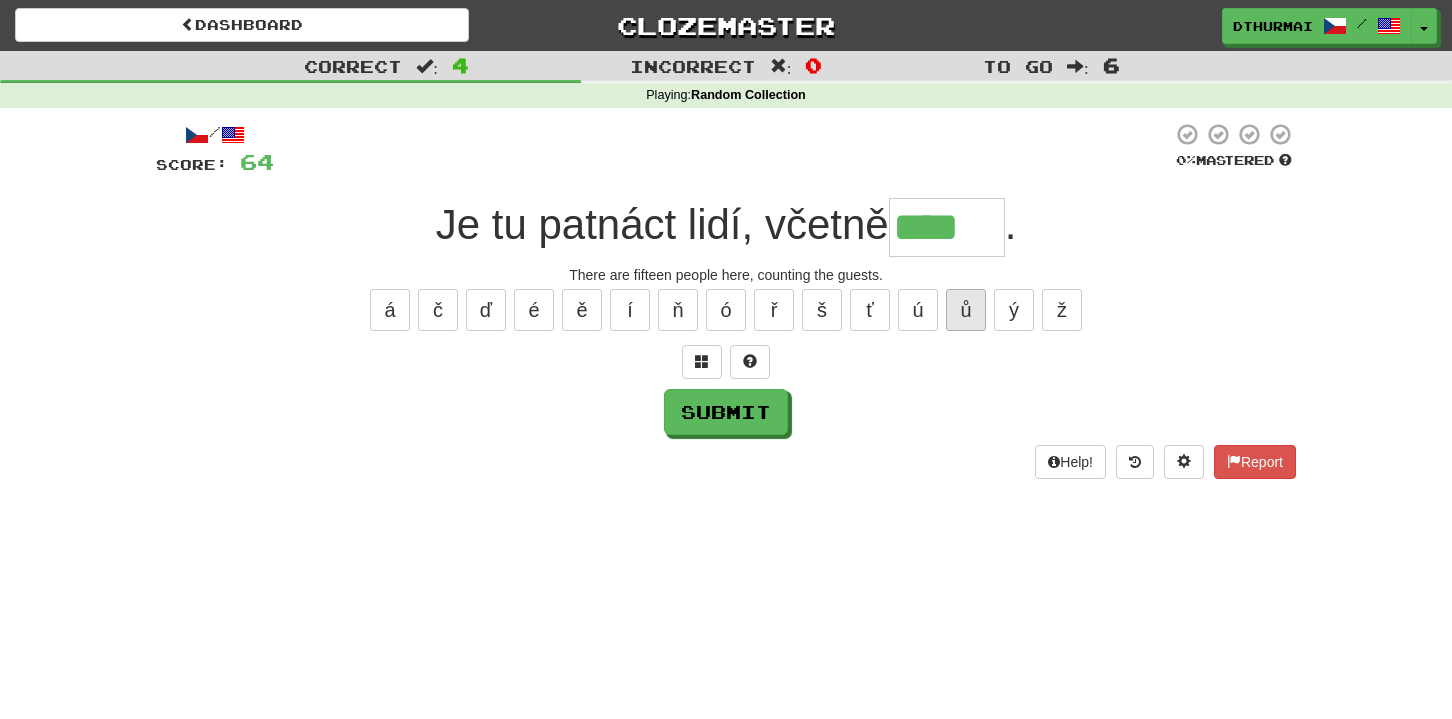 click on "ů" at bounding box center [966, 310] 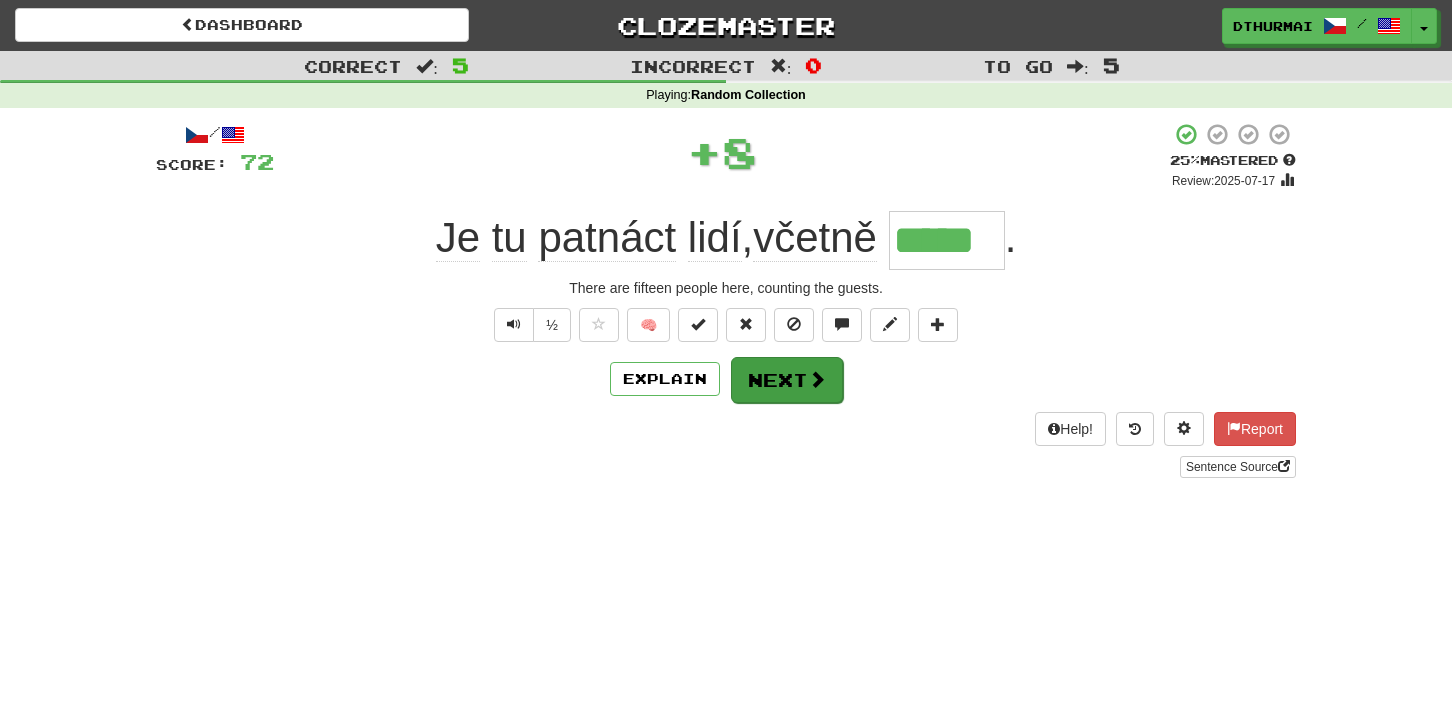 click on "Next" at bounding box center [787, 380] 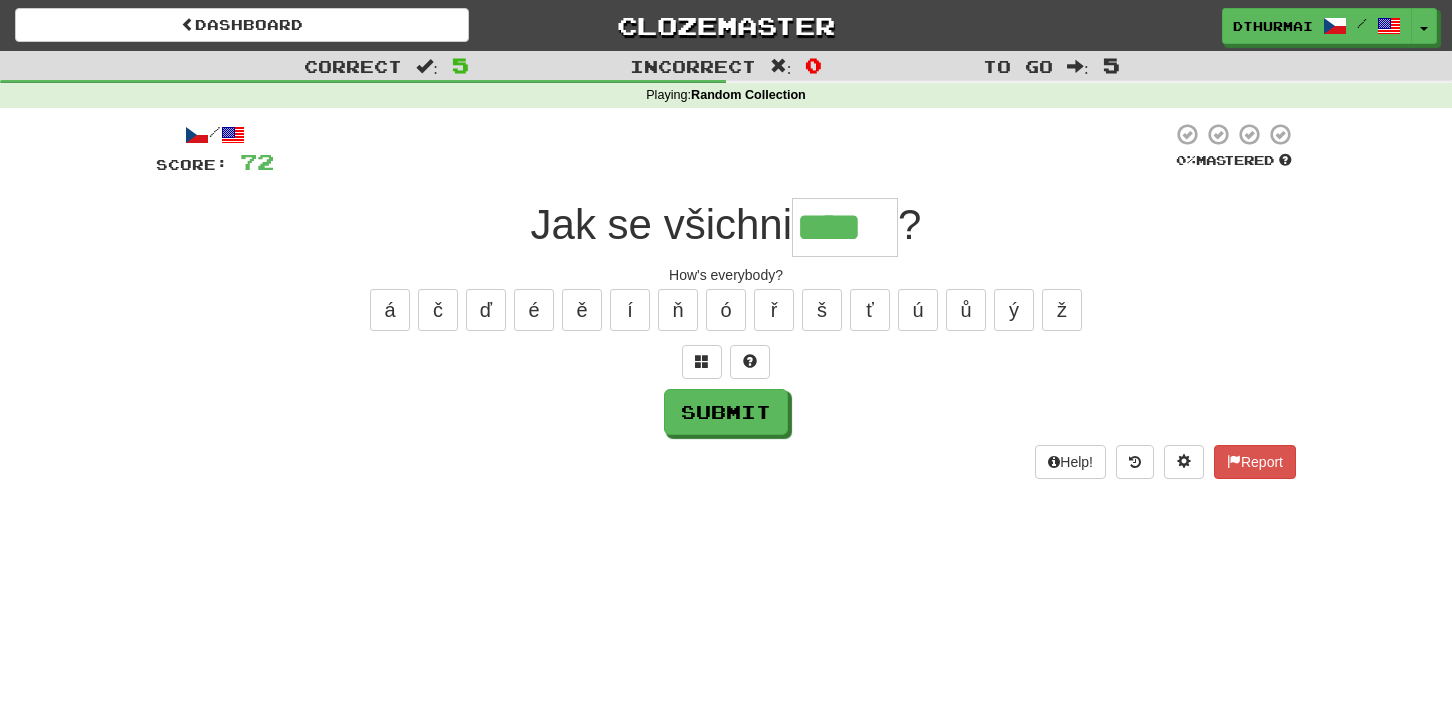type on "****" 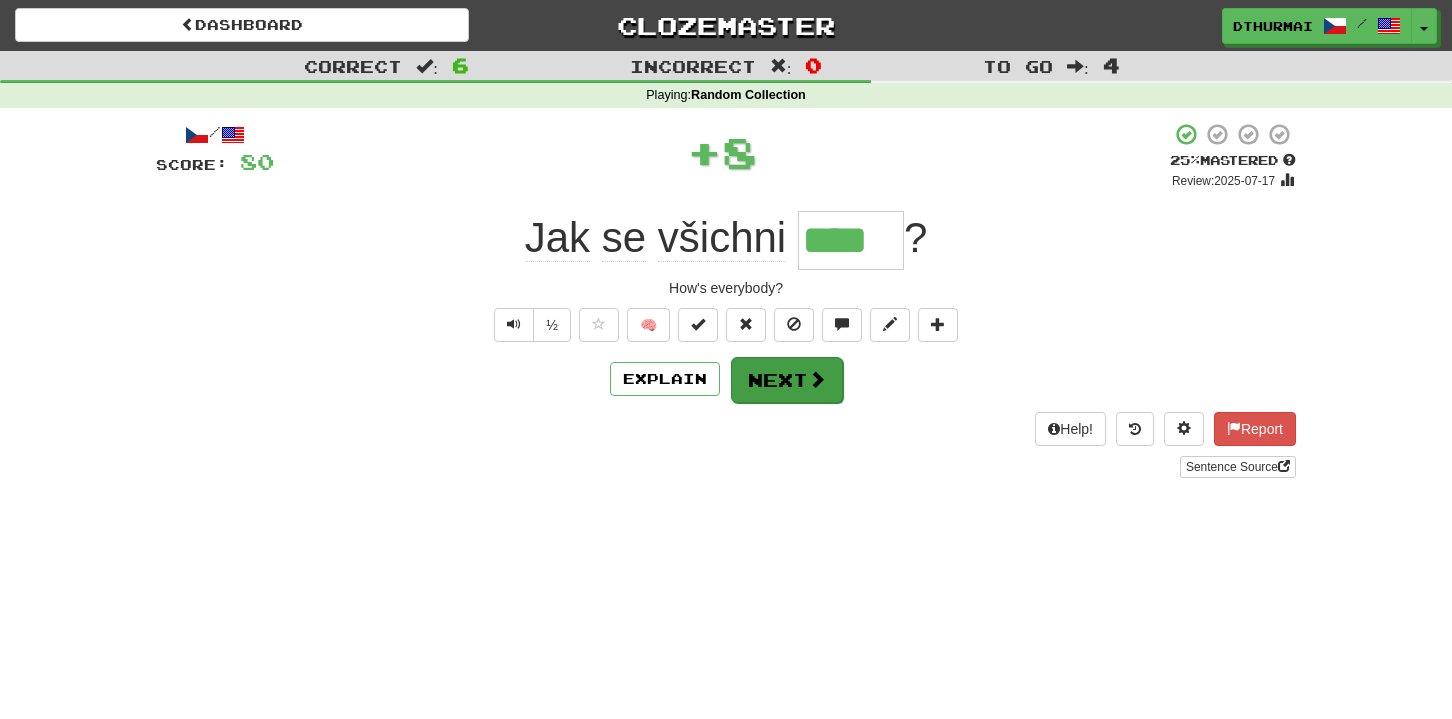 click on "Next" at bounding box center [787, 380] 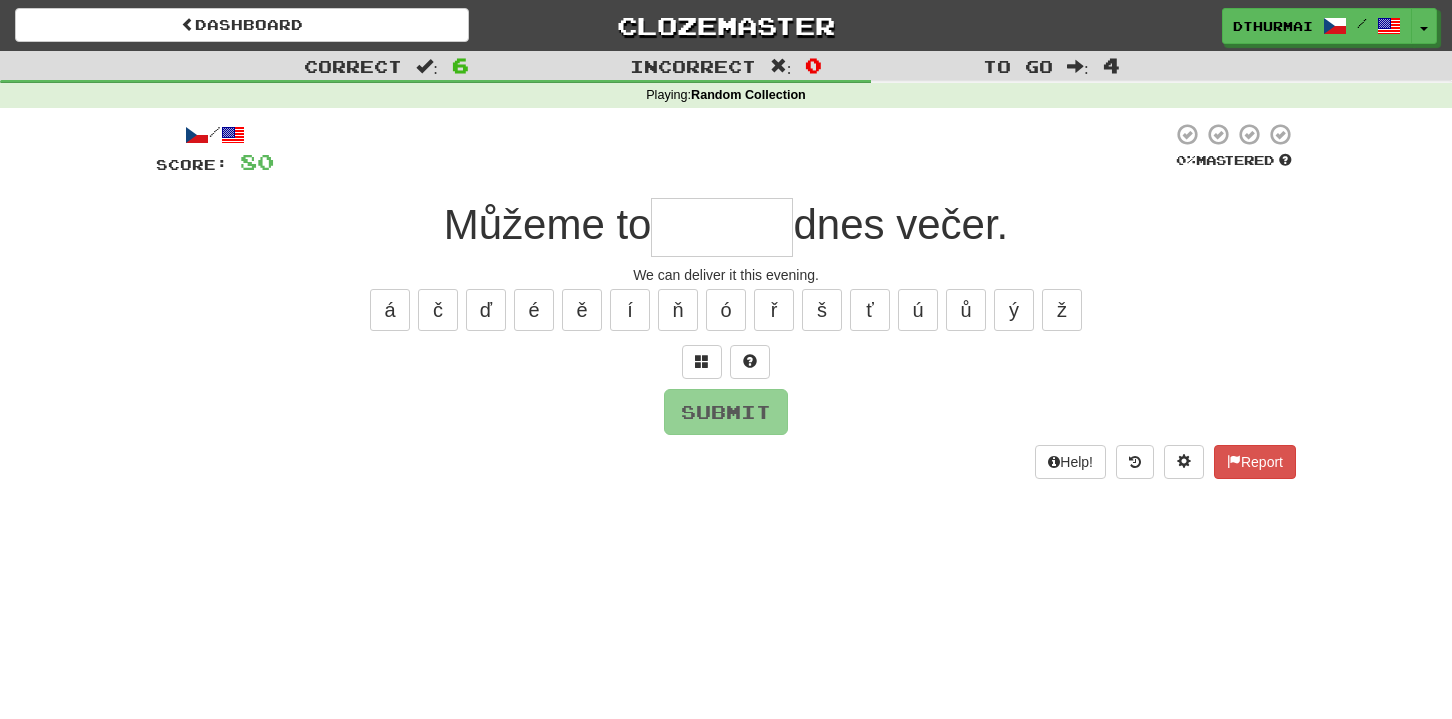 type on "*" 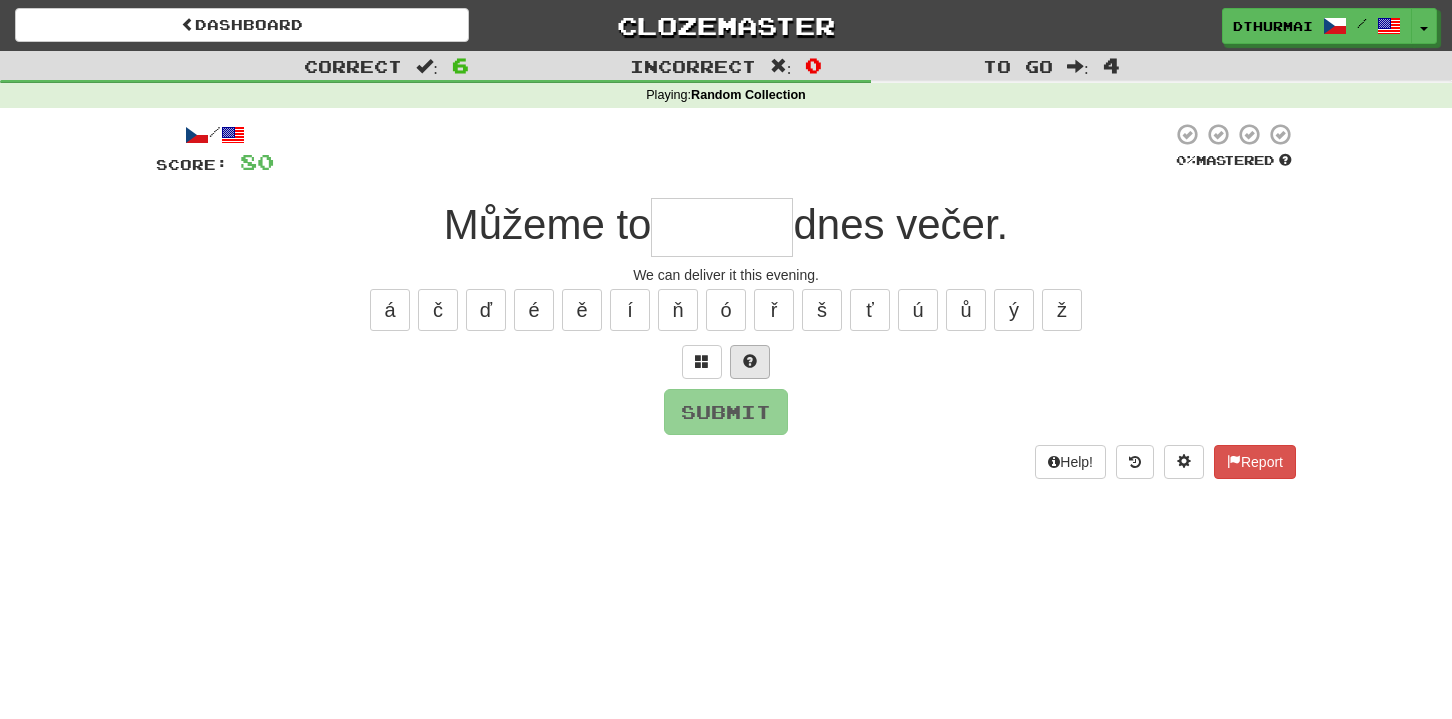 click at bounding box center (750, 361) 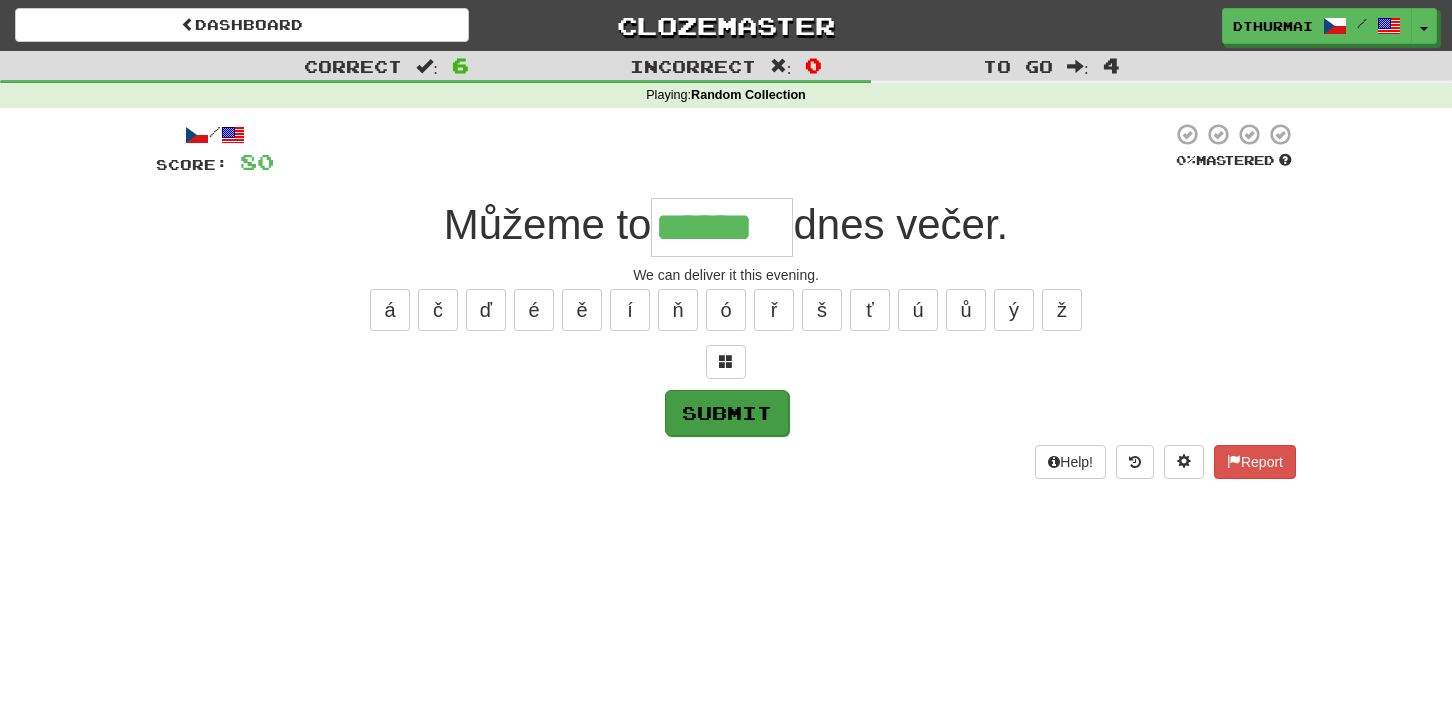 click on "Submit" at bounding box center (727, 413) 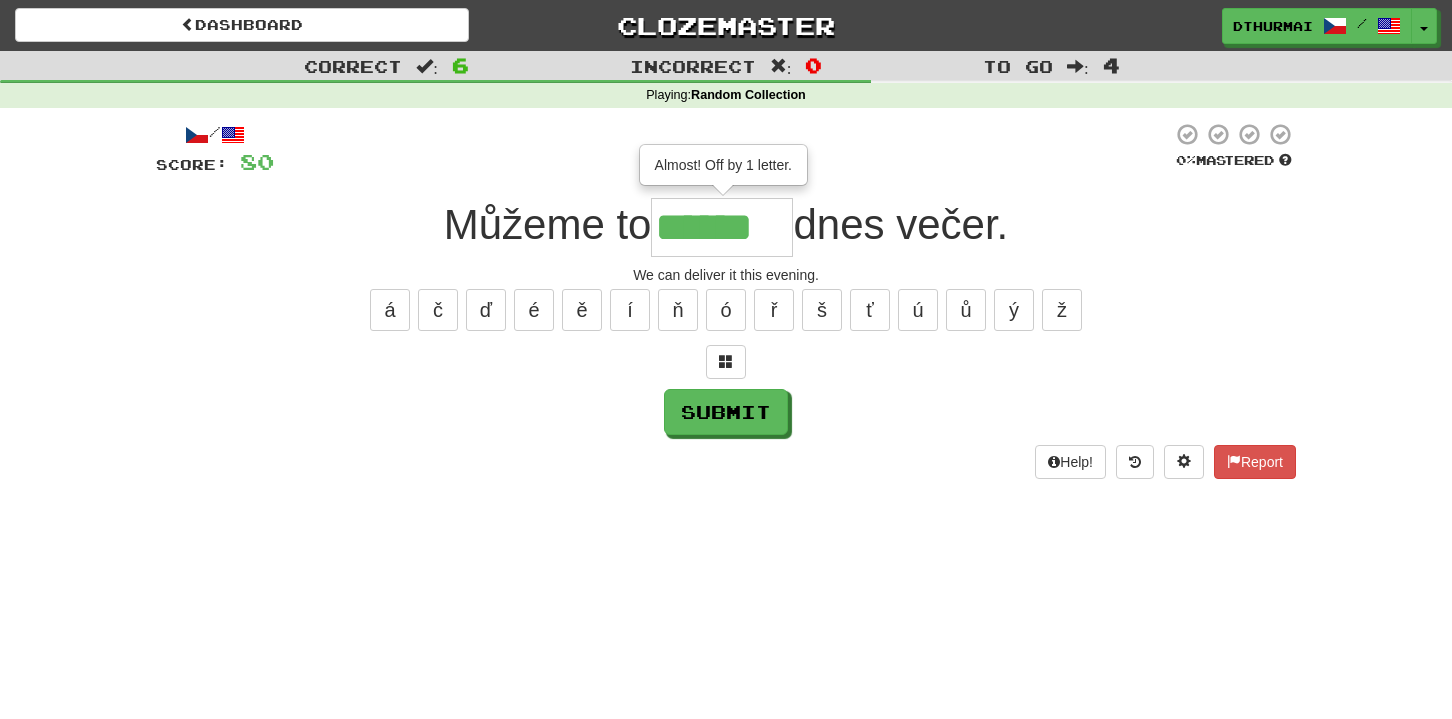 click on "******" at bounding box center [722, 227] 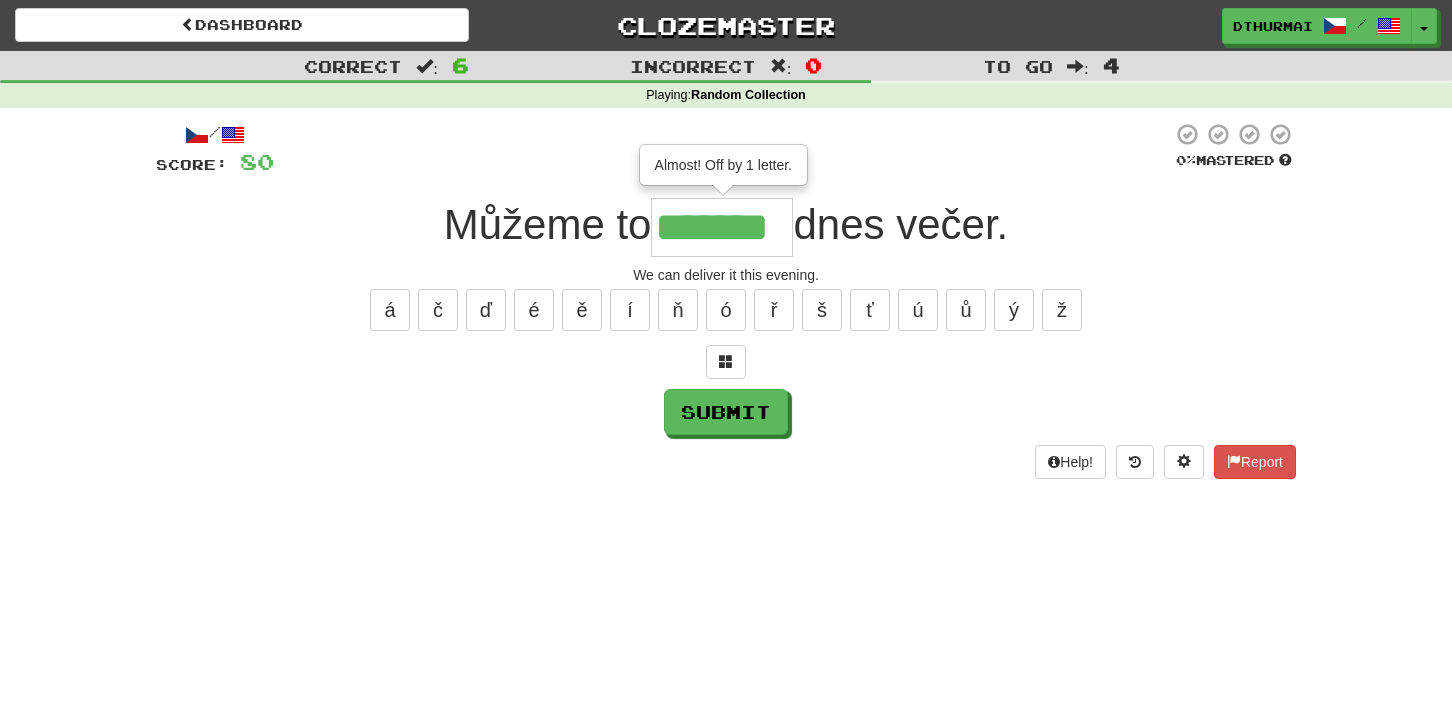 type on "*******" 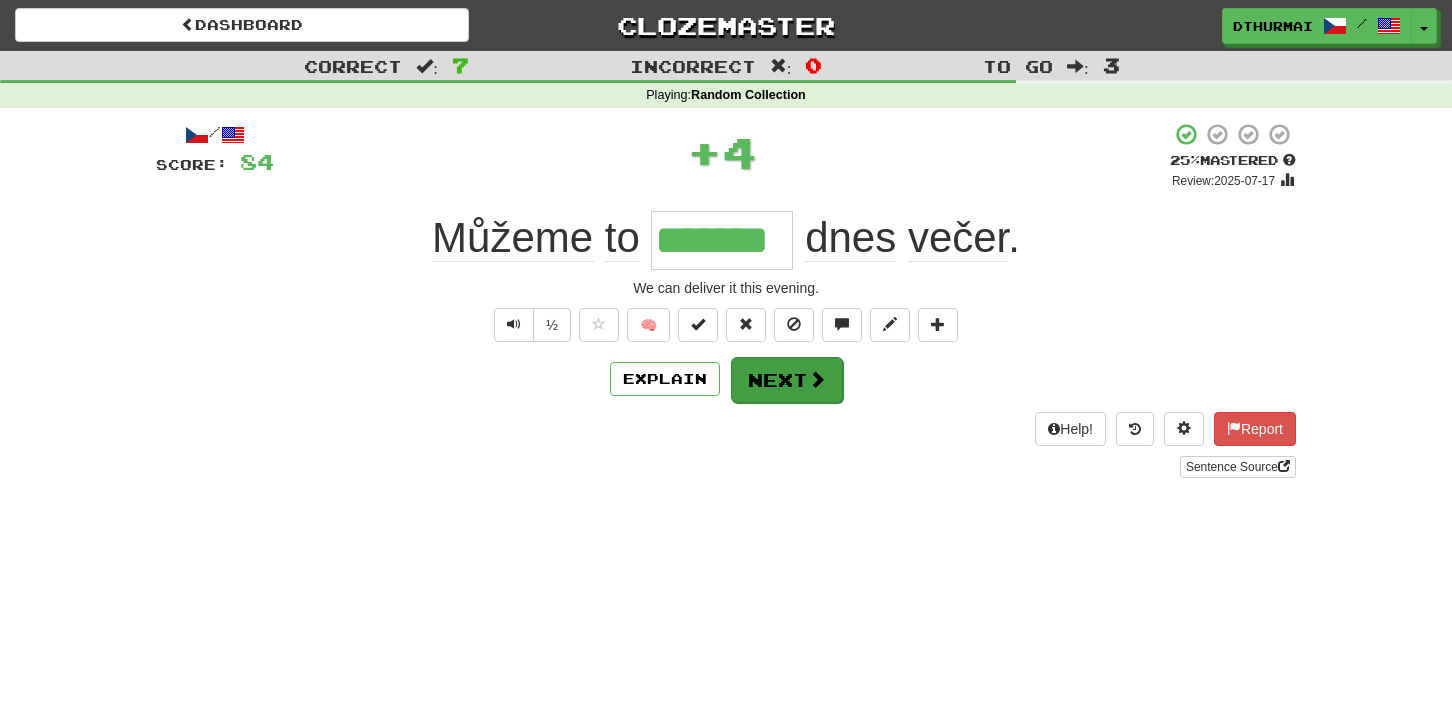click on "Next" at bounding box center [787, 380] 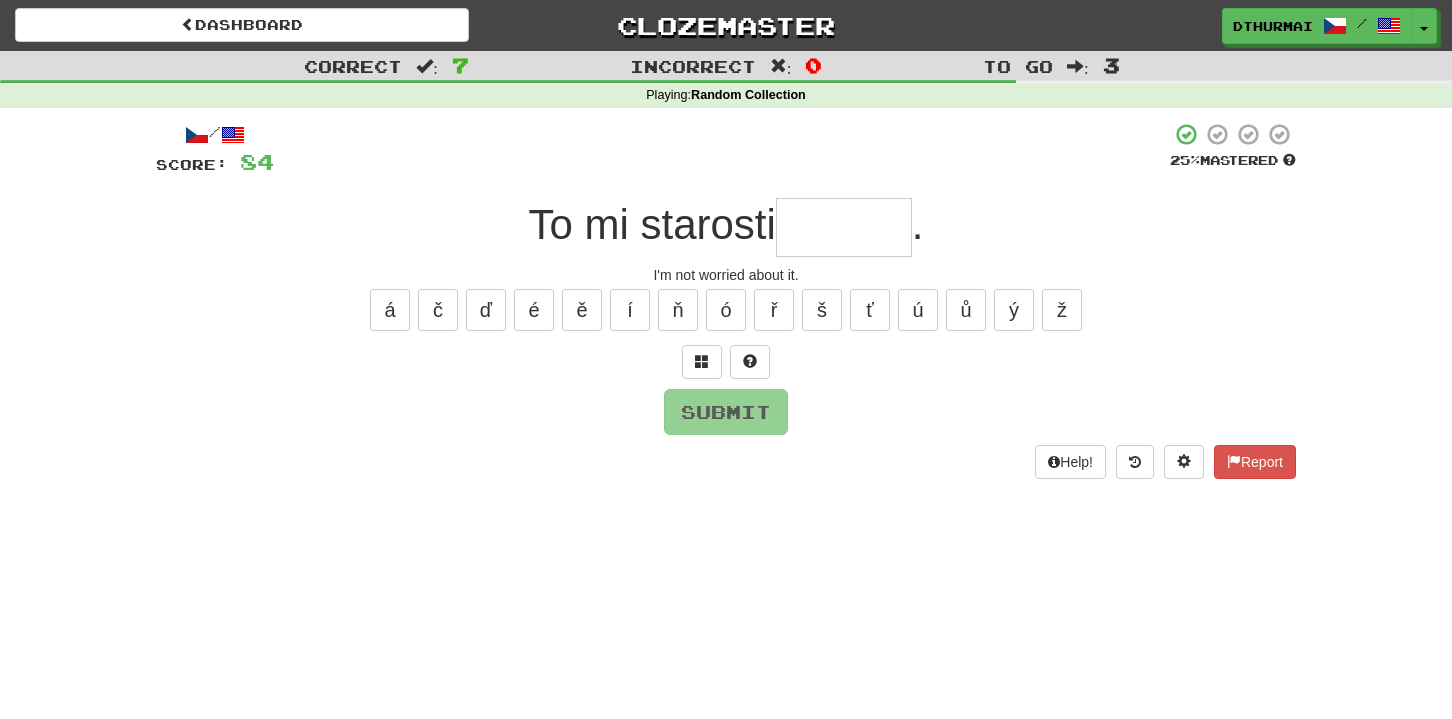 type on "*" 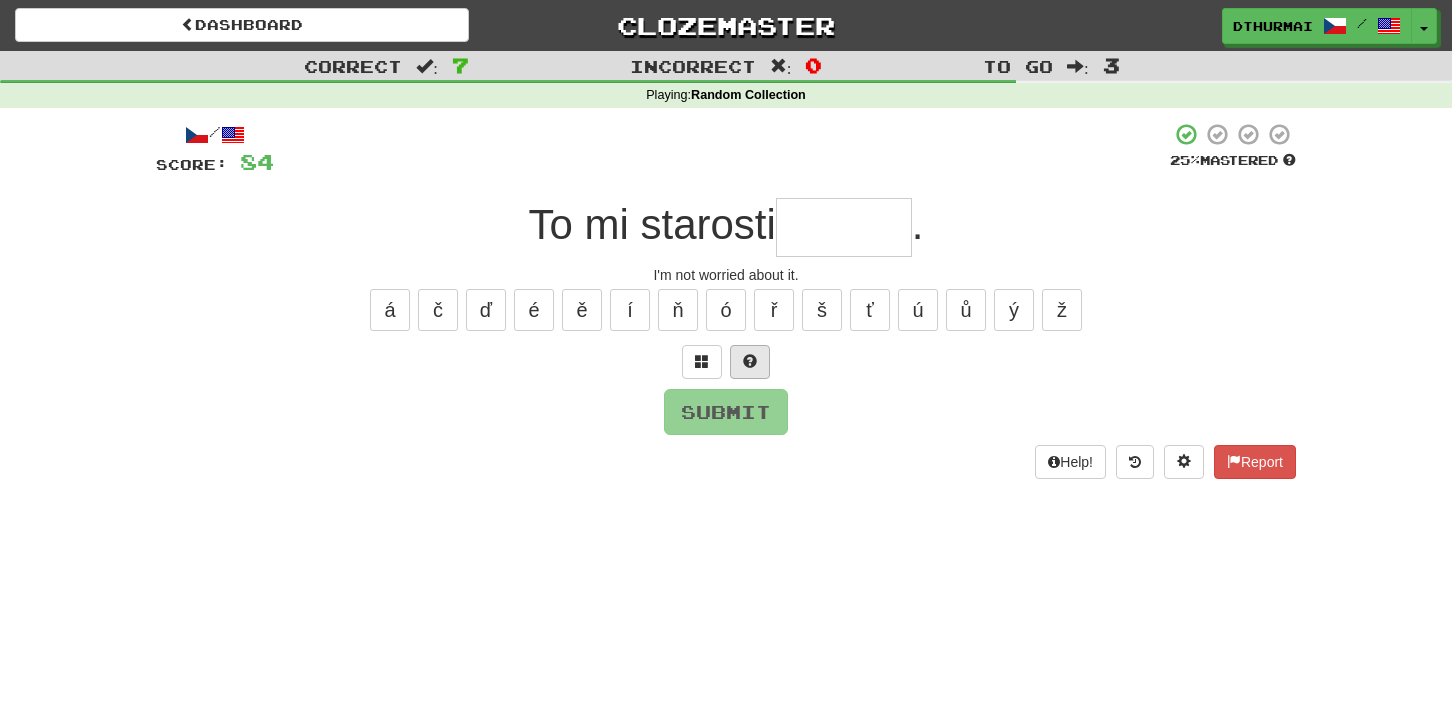 click at bounding box center [750, 361] 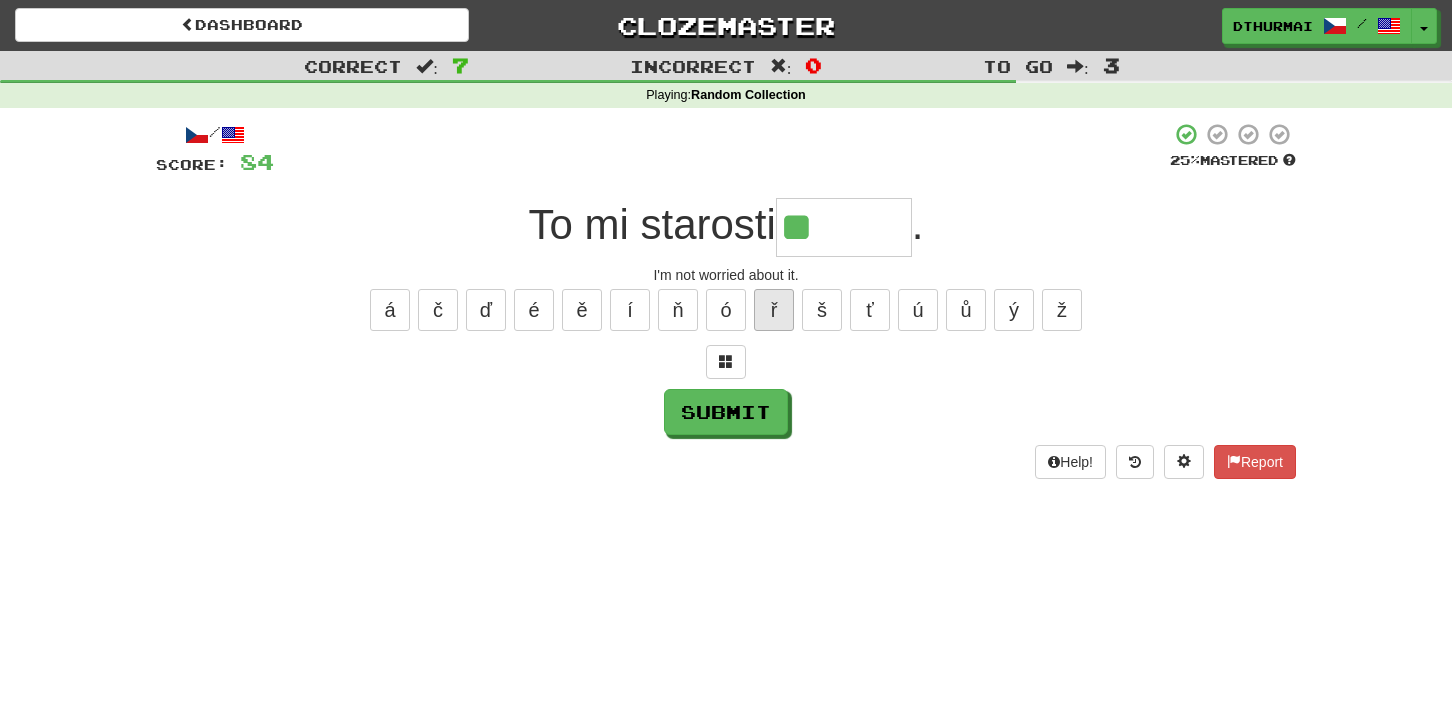 click on "ř" at bounding box center [774, 310] 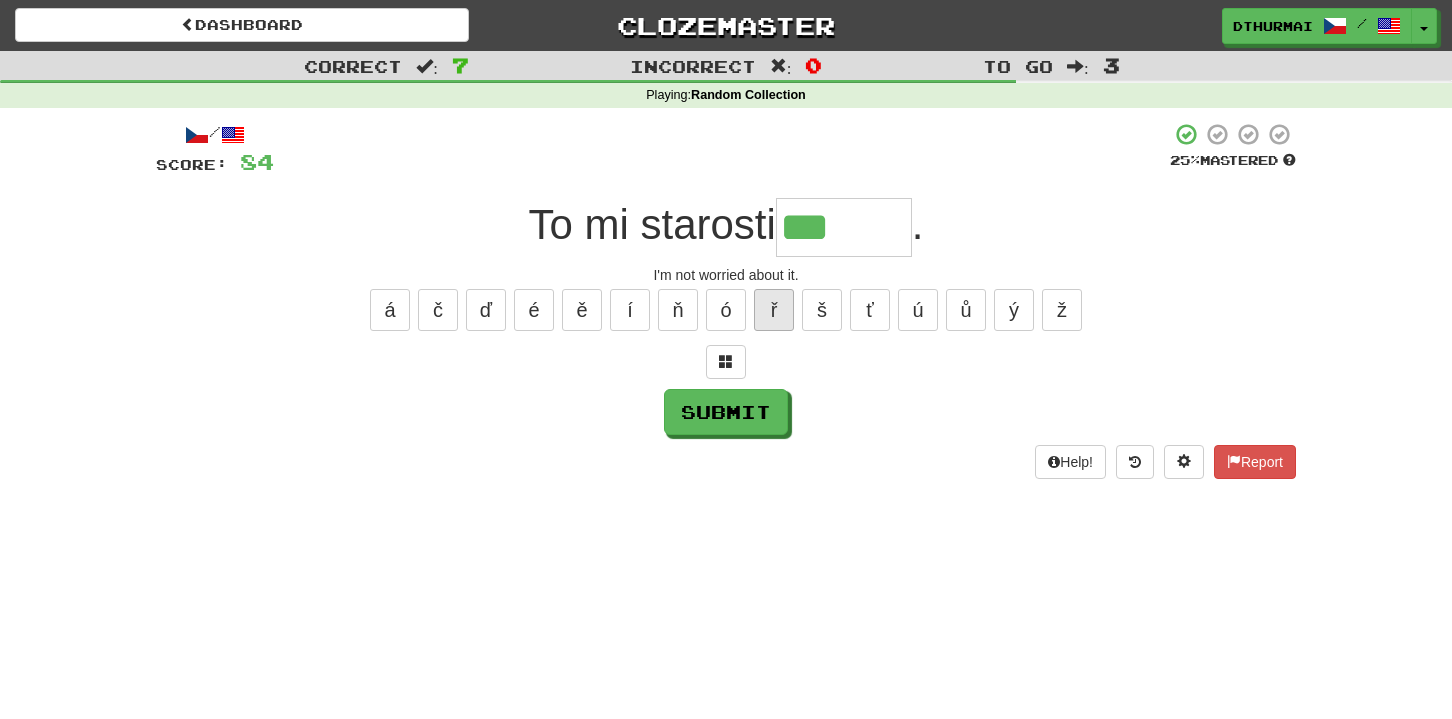 type on "******" 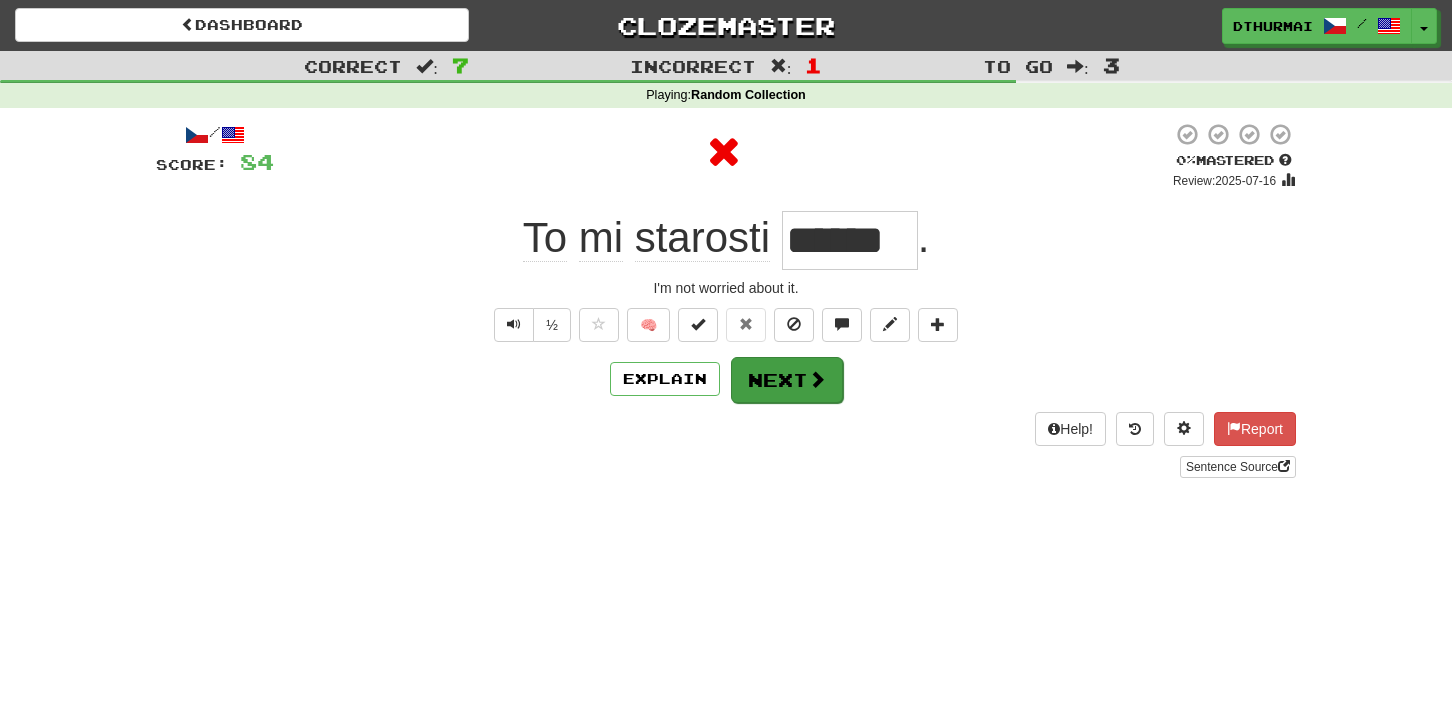 click on "Next" at bounding box center (787, 380) 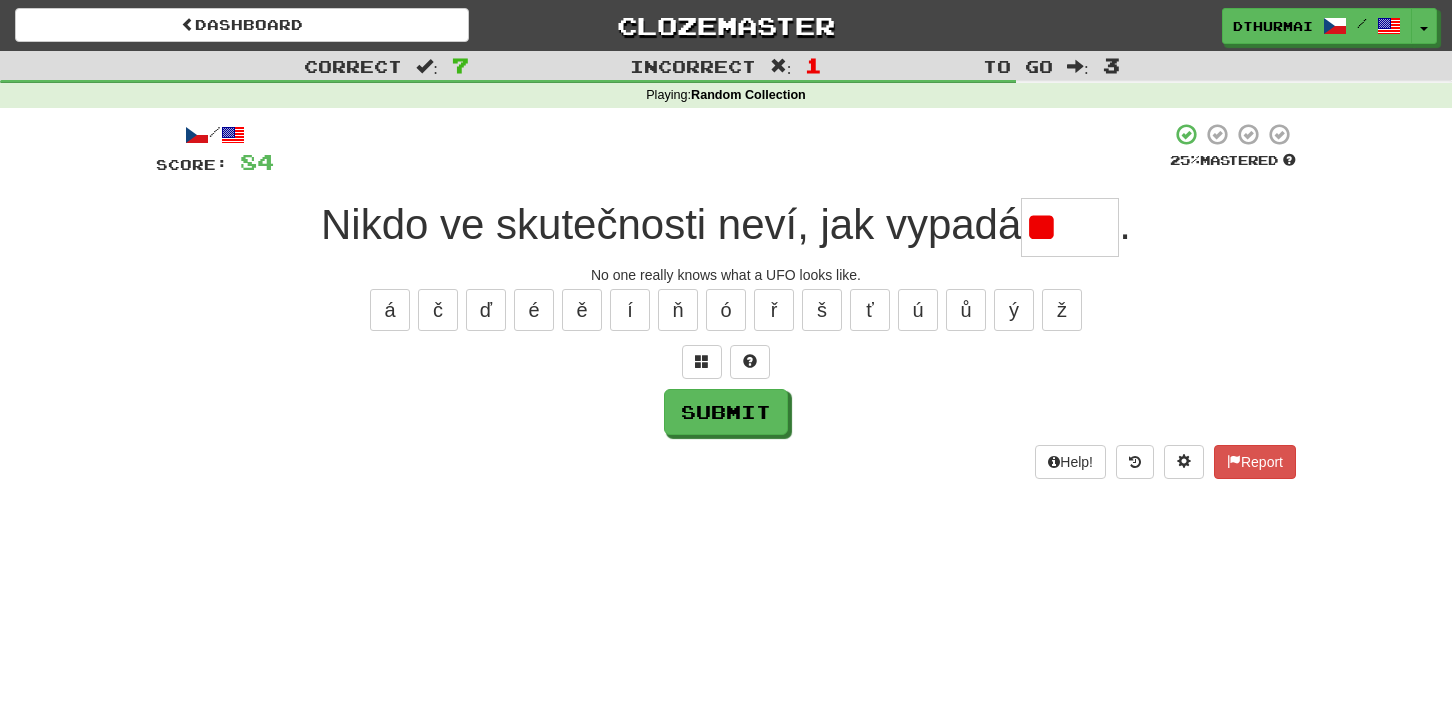 type on "*" 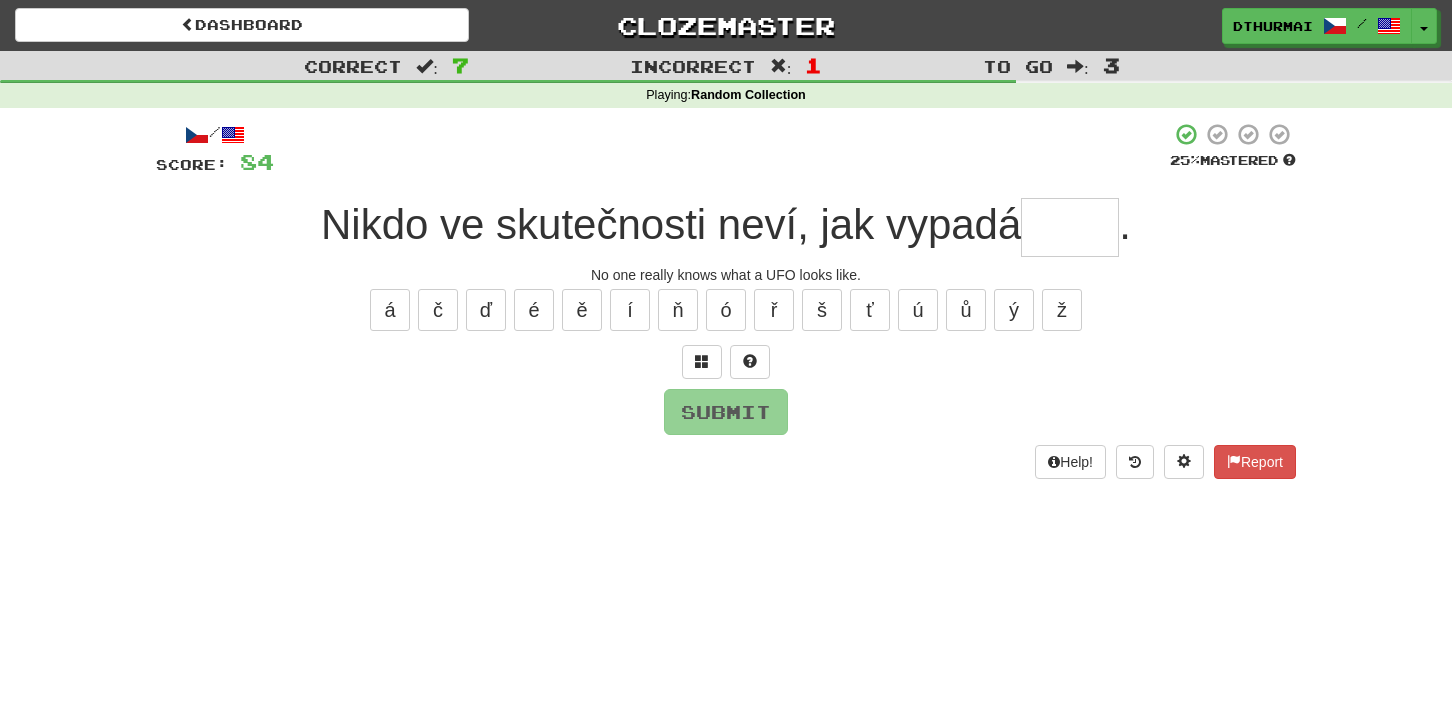 type on "*" 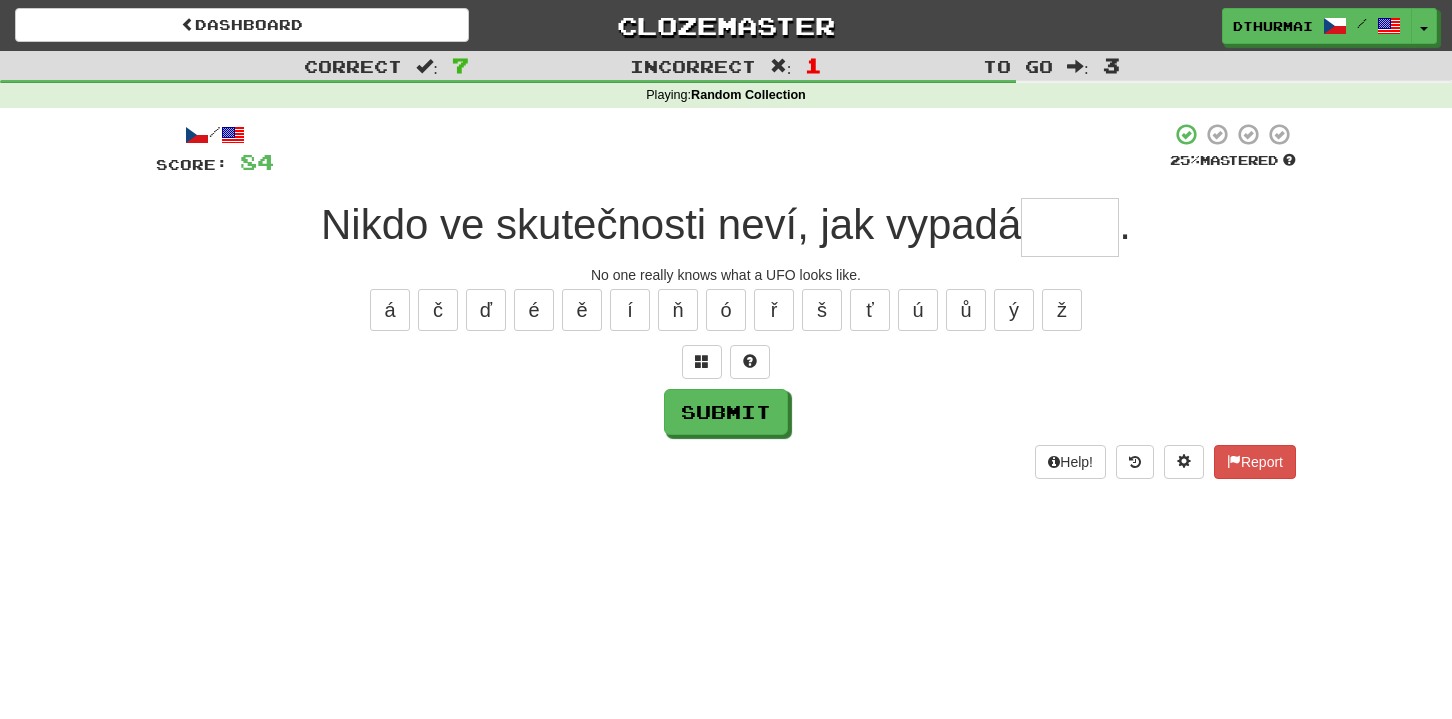 type on "*" 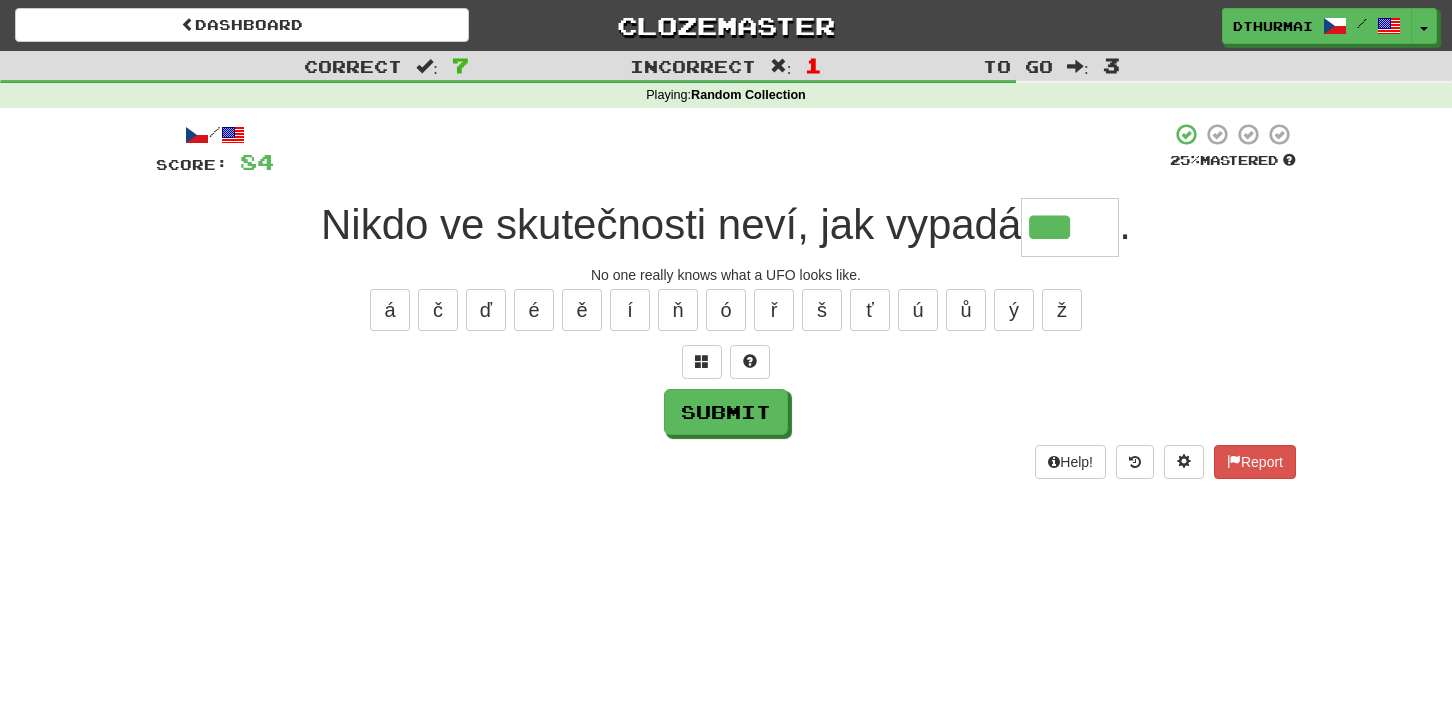 type on "***" 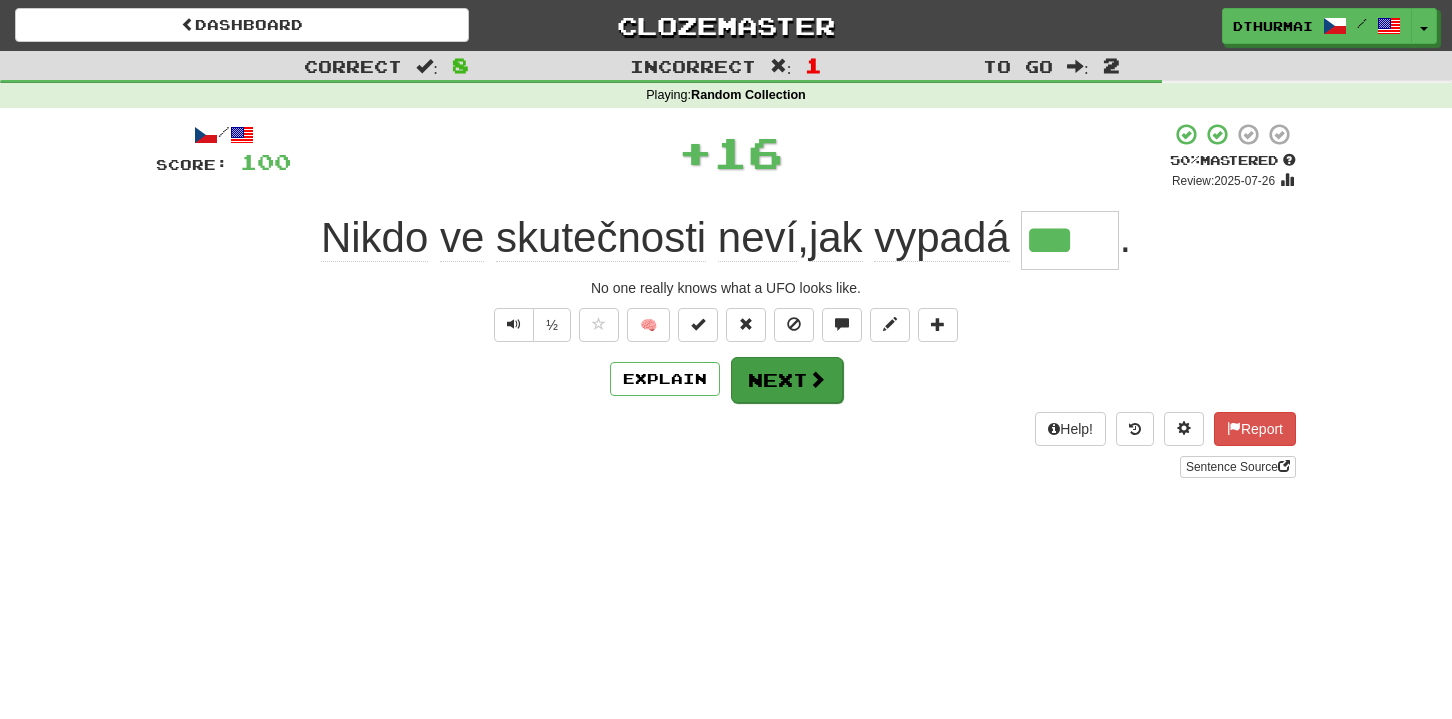 click on "Next" at bounding box center [787, 380] 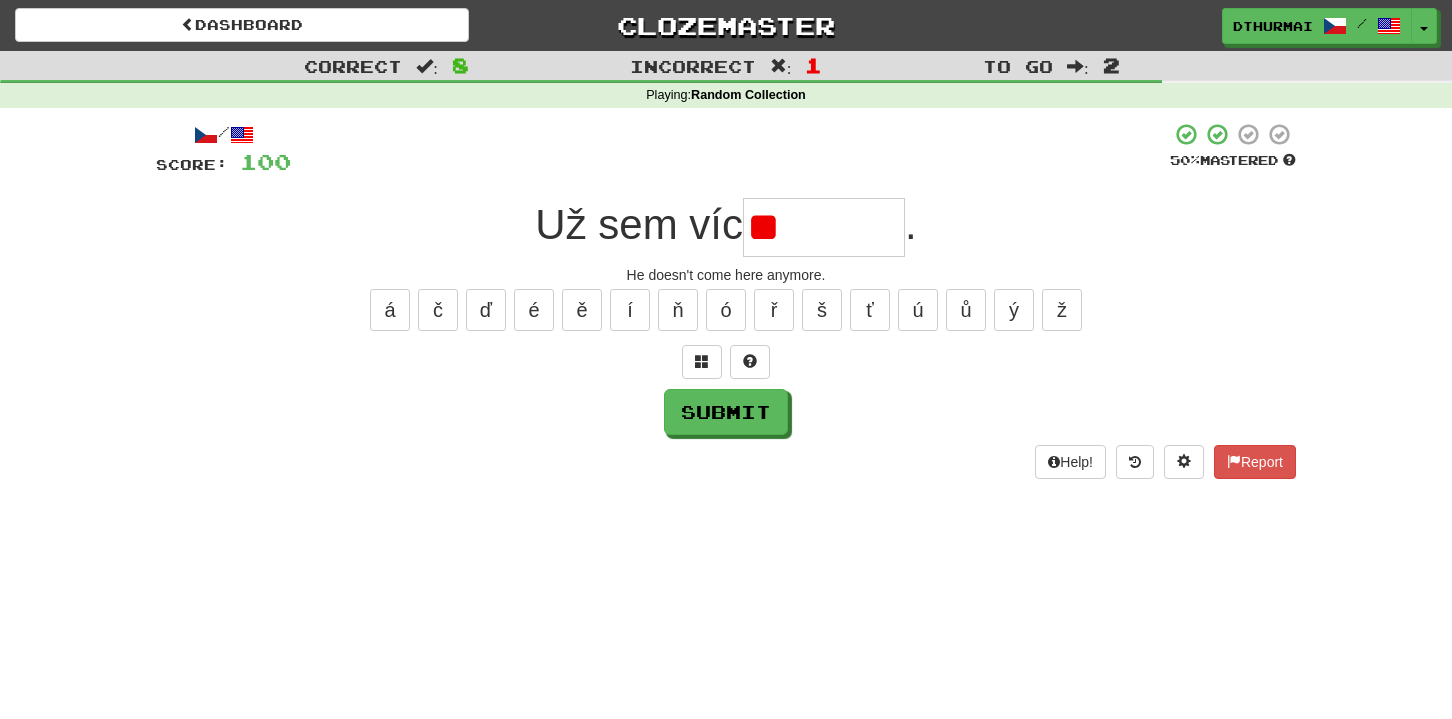 type on "*" 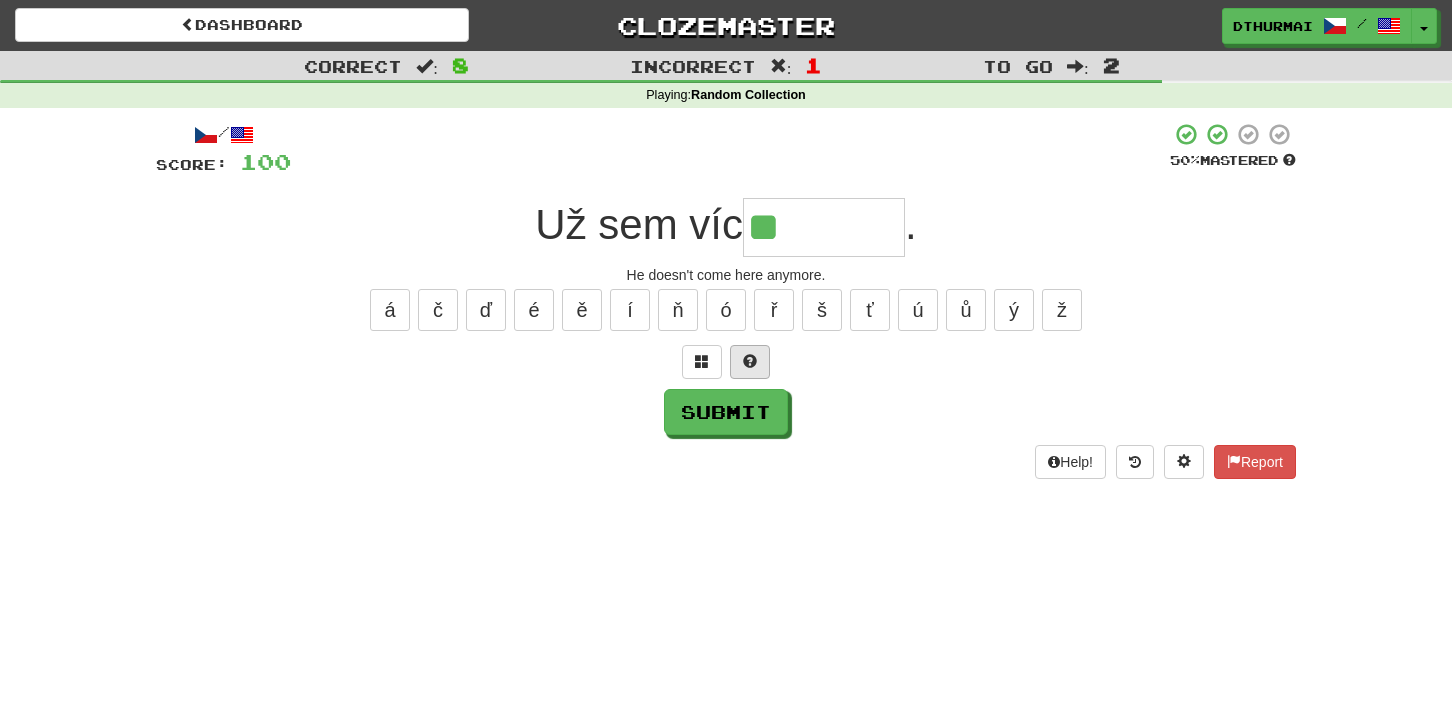 click at bounding box center [750, 362] 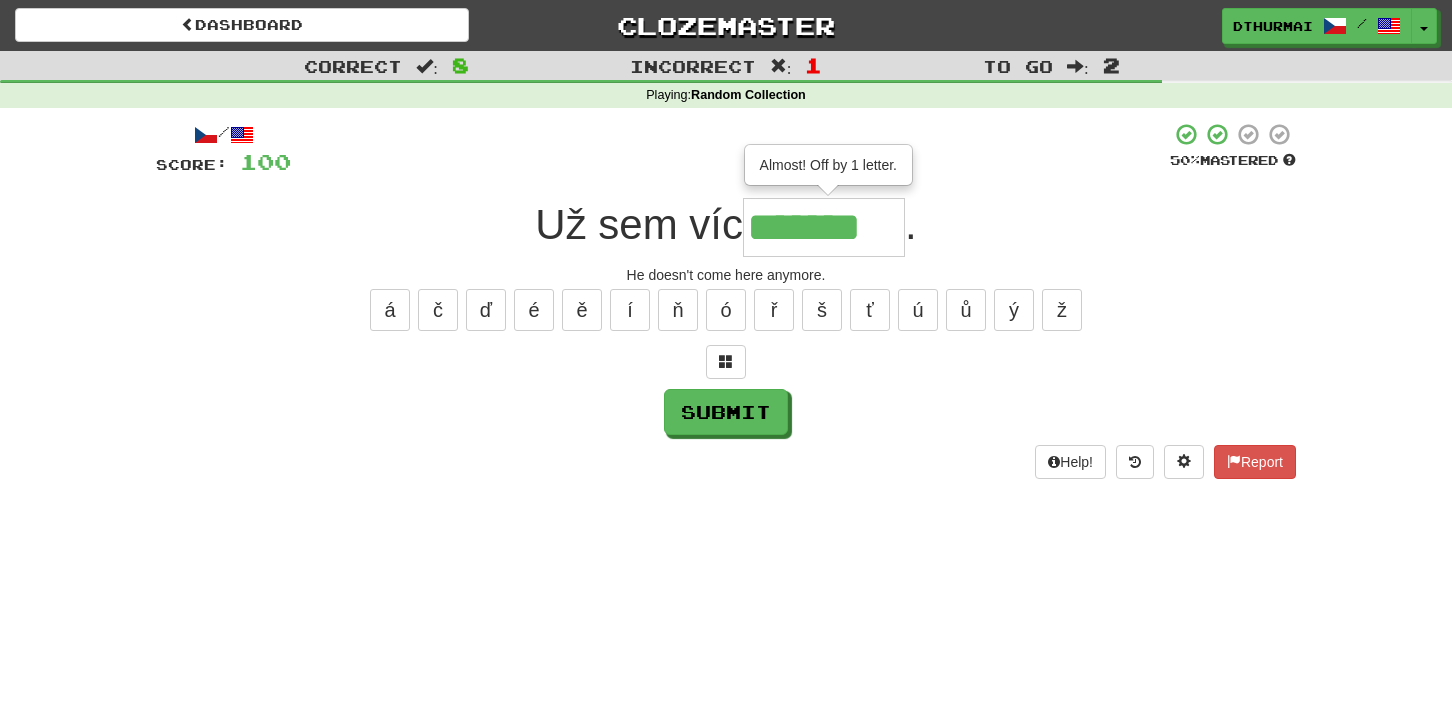 type on "*******" 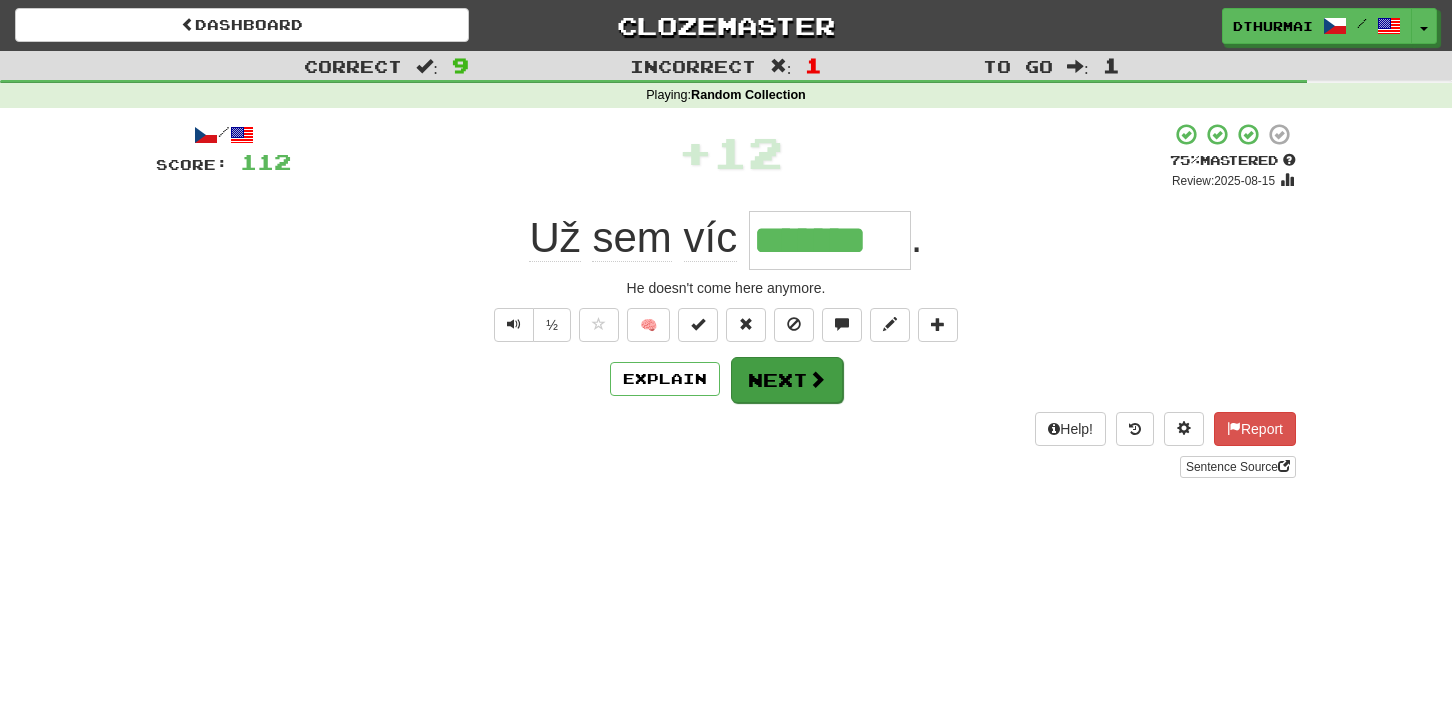 click on "Next" at bounding box center (787, 380) 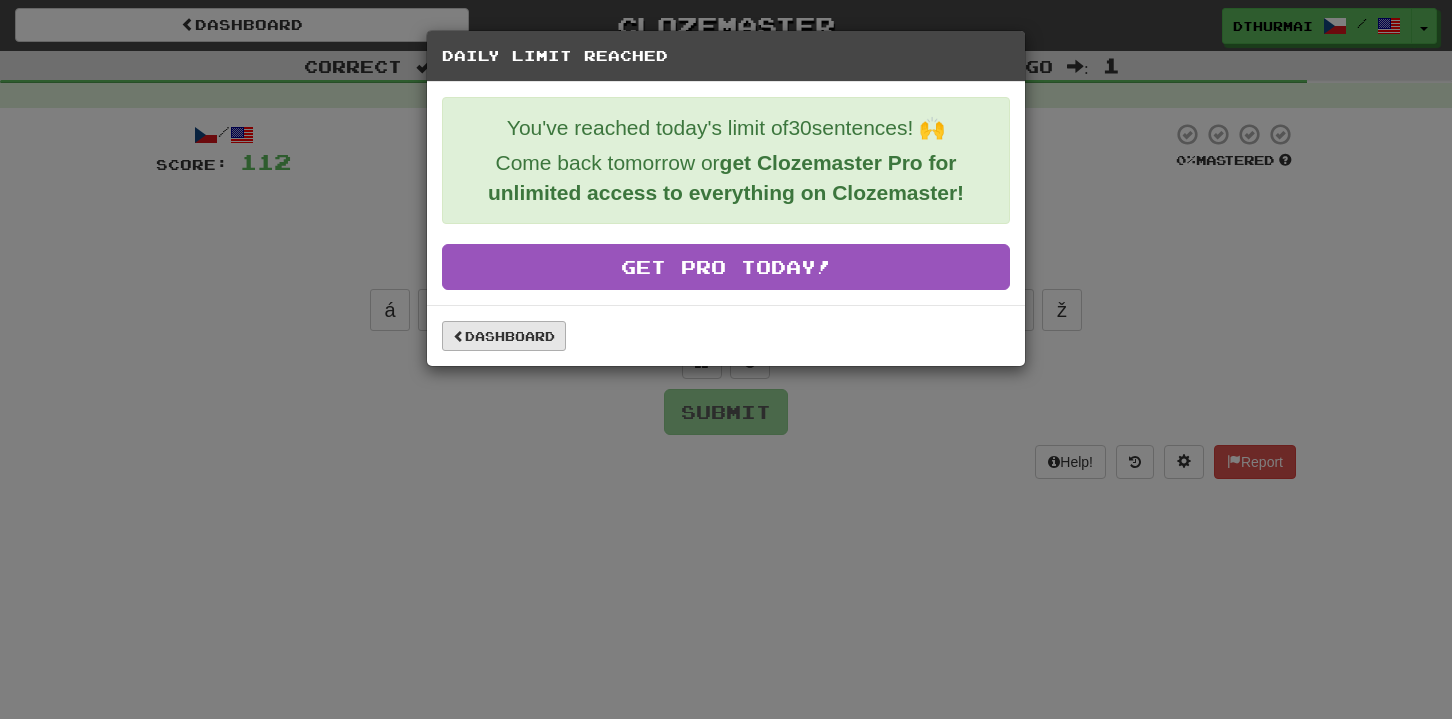 click on "Dashboard" at bounding box center (504, 336) 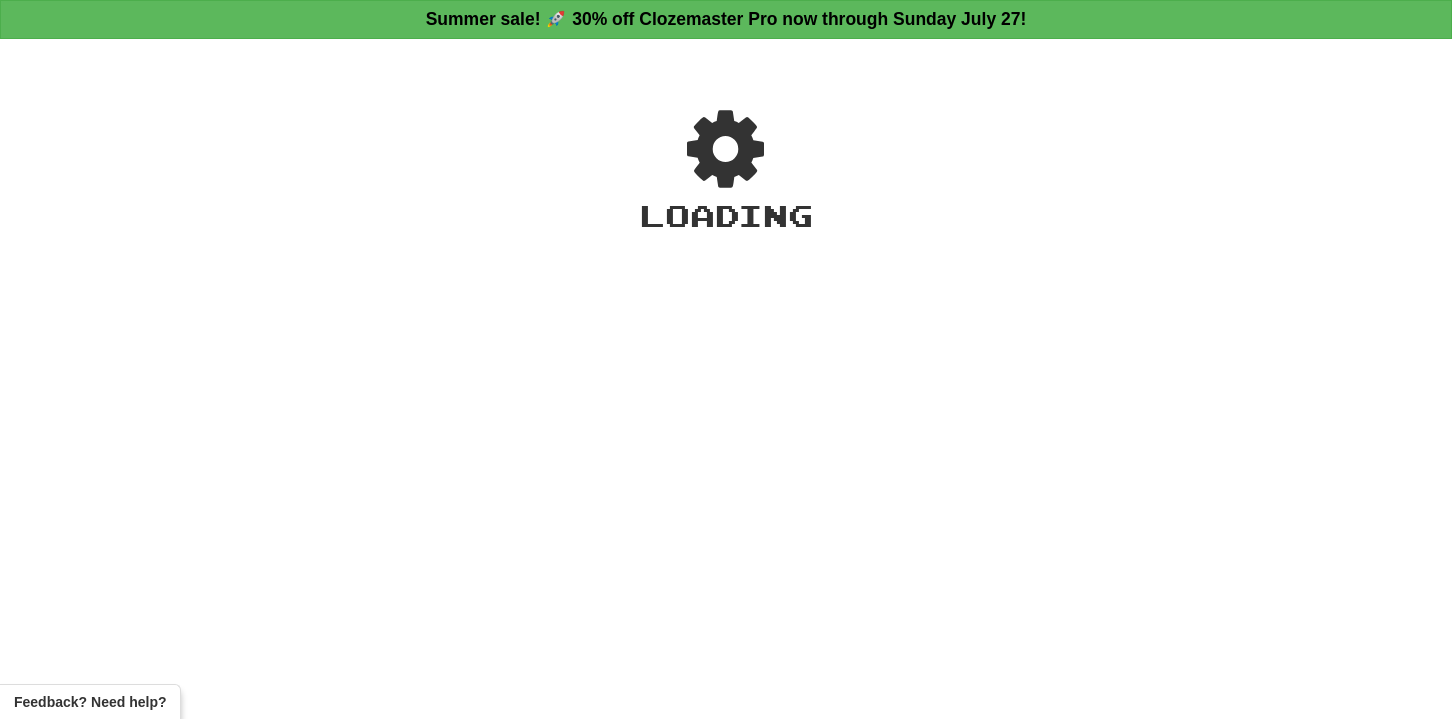 scroll, scrollTop: 0, scrollLeft: 0, axis: both 